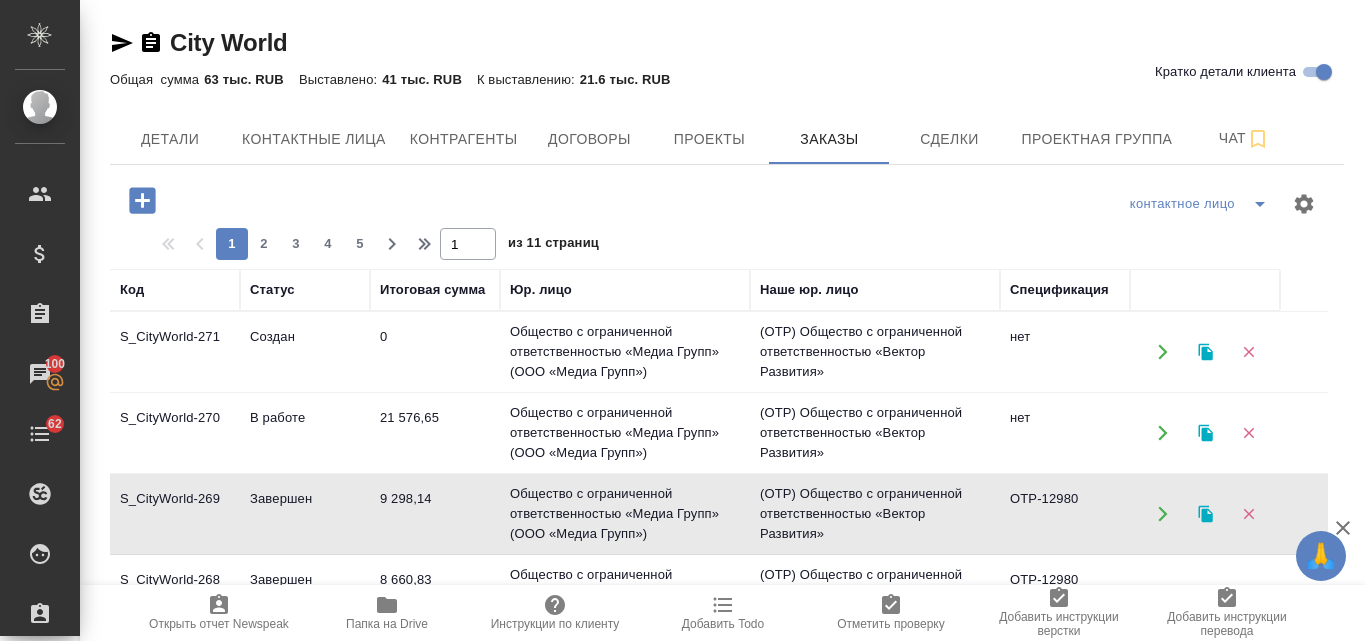 scroll, scrollTop: 0, scrollLeft: 0, axis: both 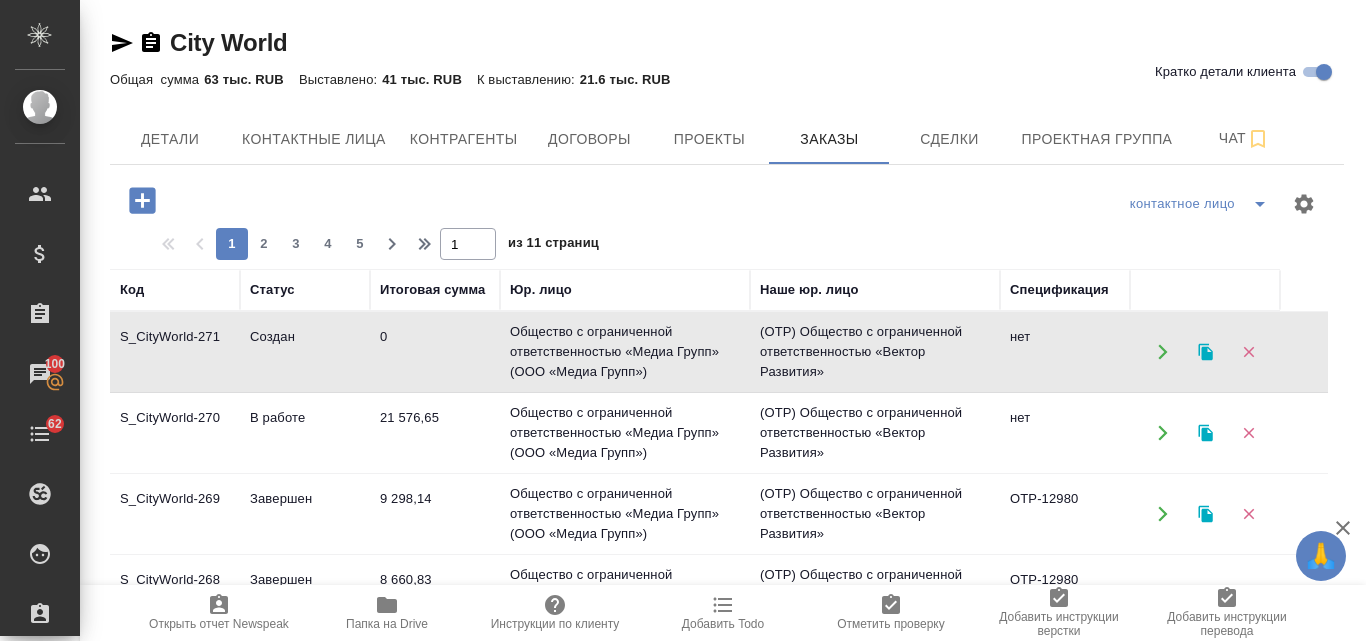 click on "Создан" at bounding box center [305, 352] 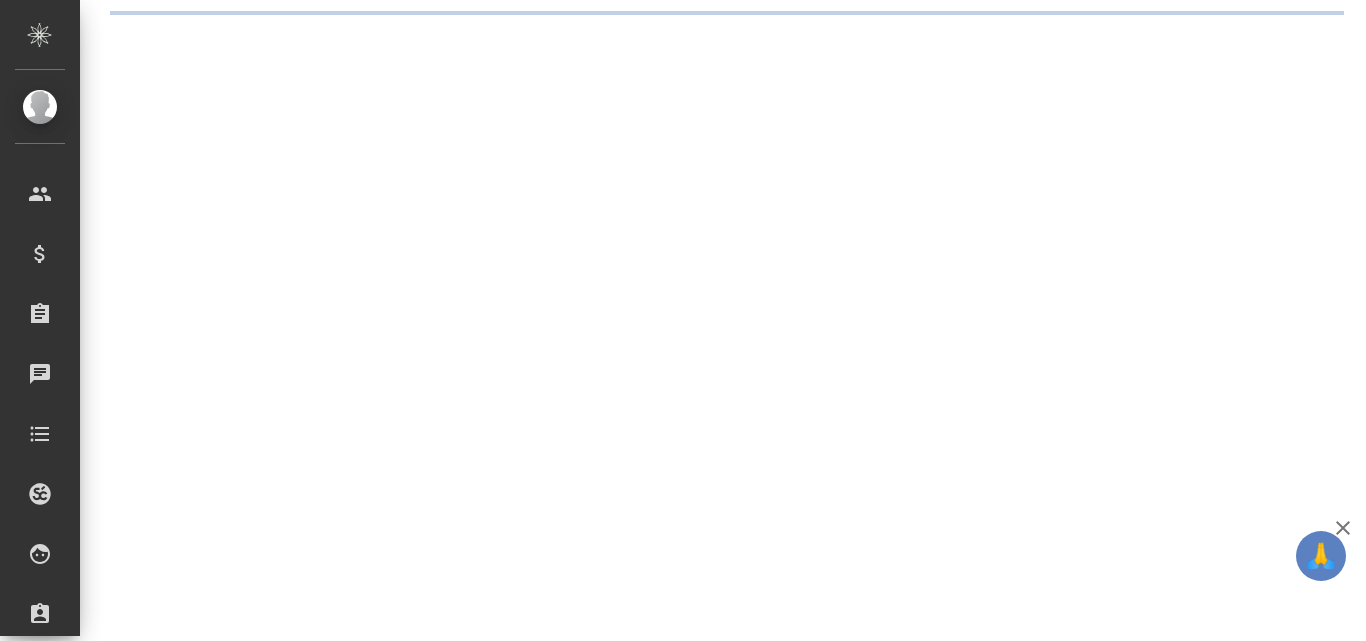 scroll, scrollTop: 0, scrollLeft: 0, axis: both 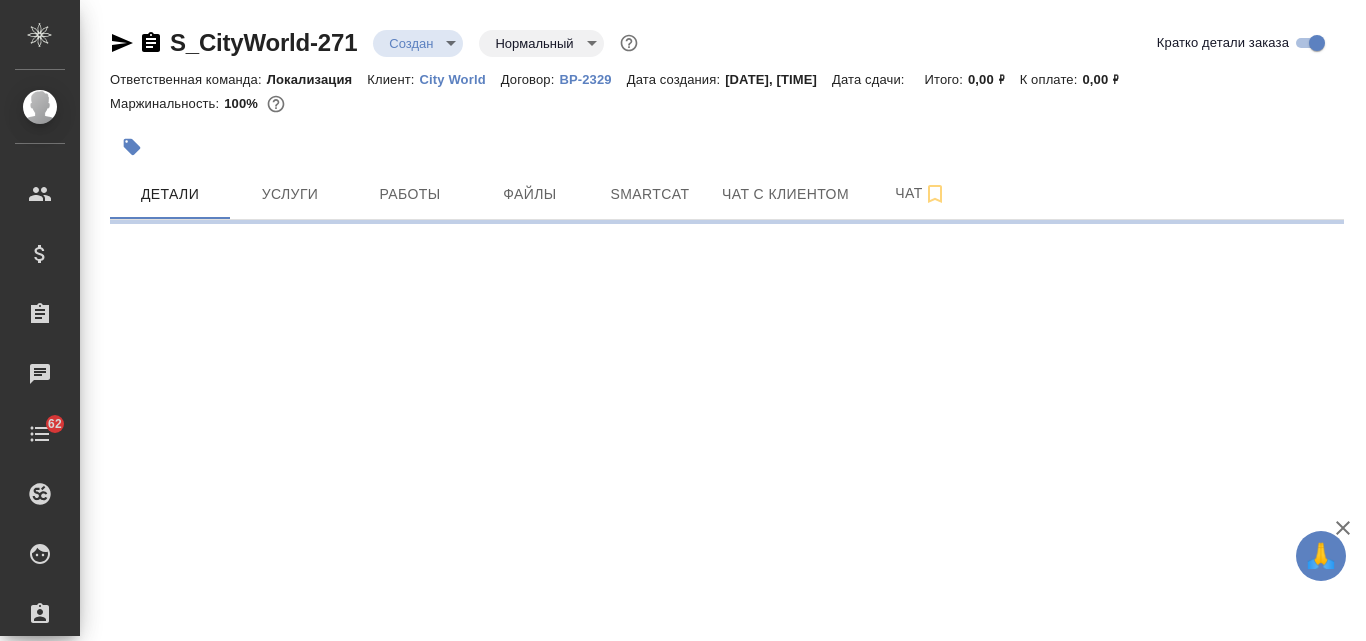 select on "RU" 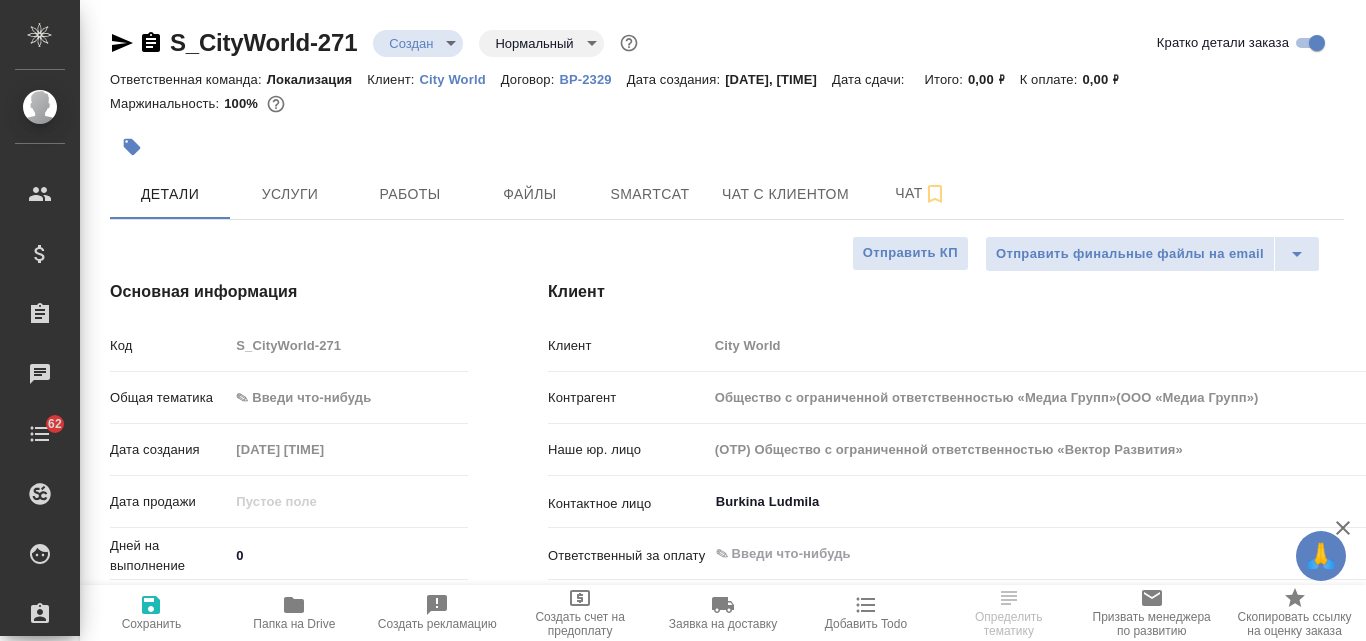 type on "Общество с ограниченной ответственностью «Медиа Групп»(ООО «Медиа Групп»)" 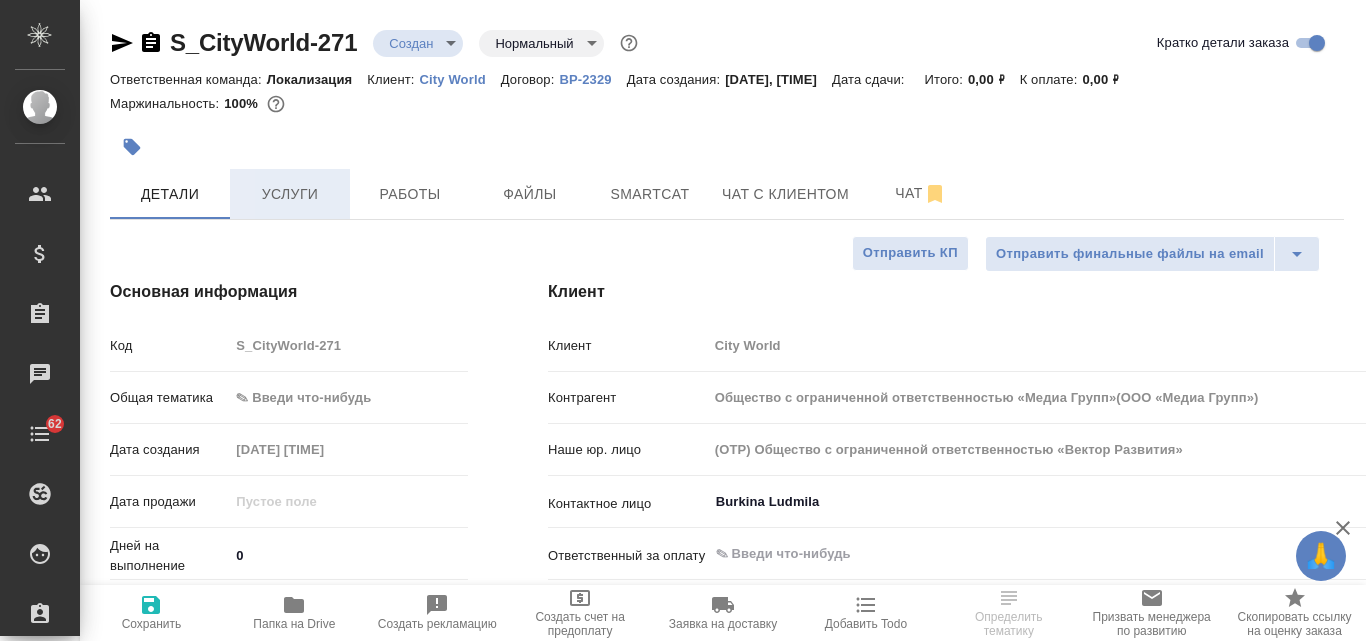 click on "Услуги" at bounding box center [290, 194] 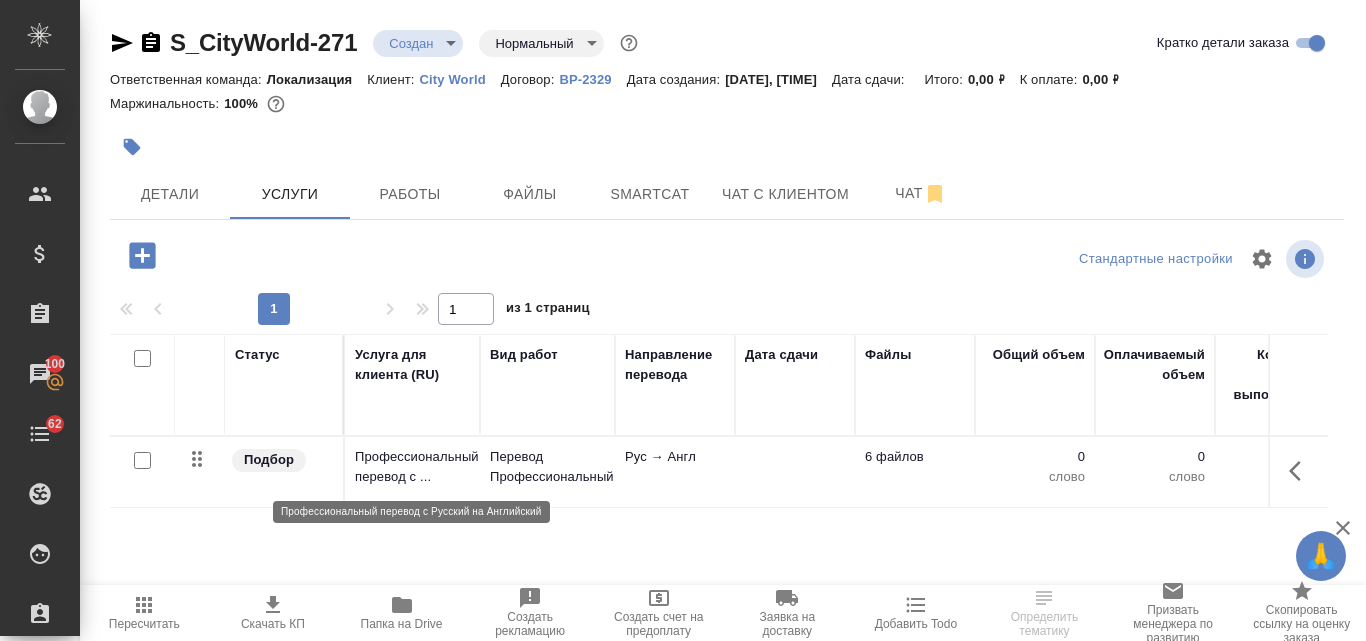 click on "Профессиональный перевод с ..." at bounding box center (412, 467) 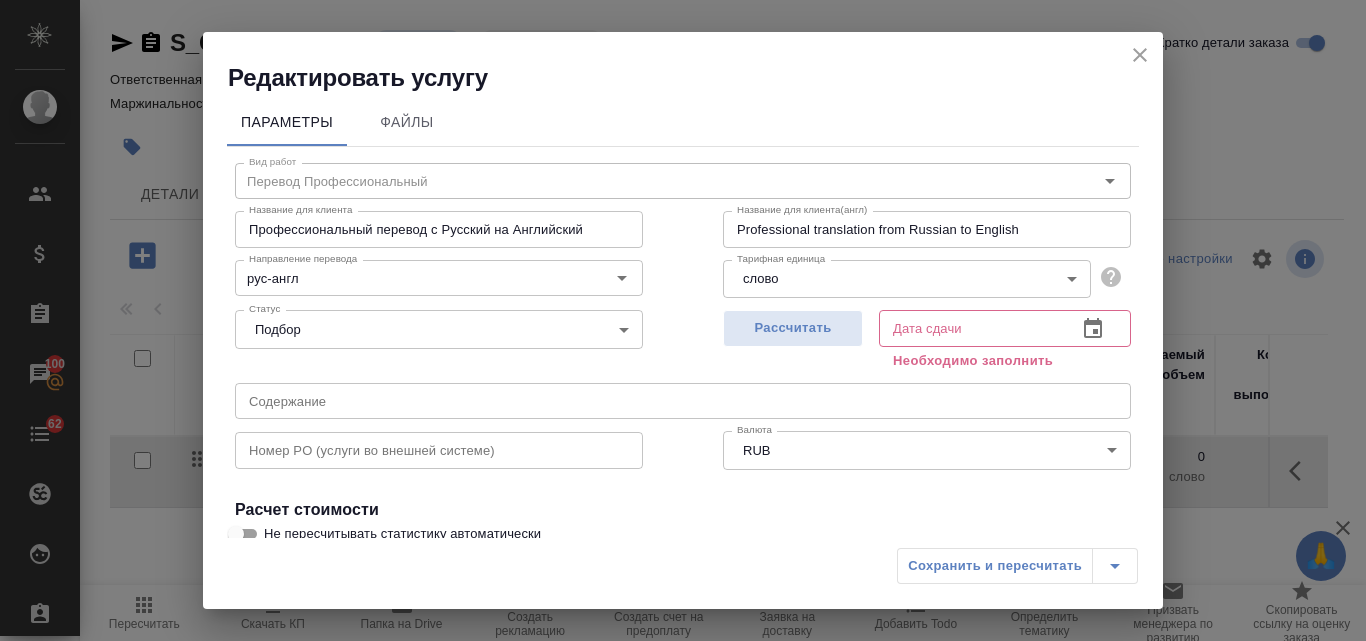 scroll, scrollTop: 0, scrollLeft: 0, axis: both 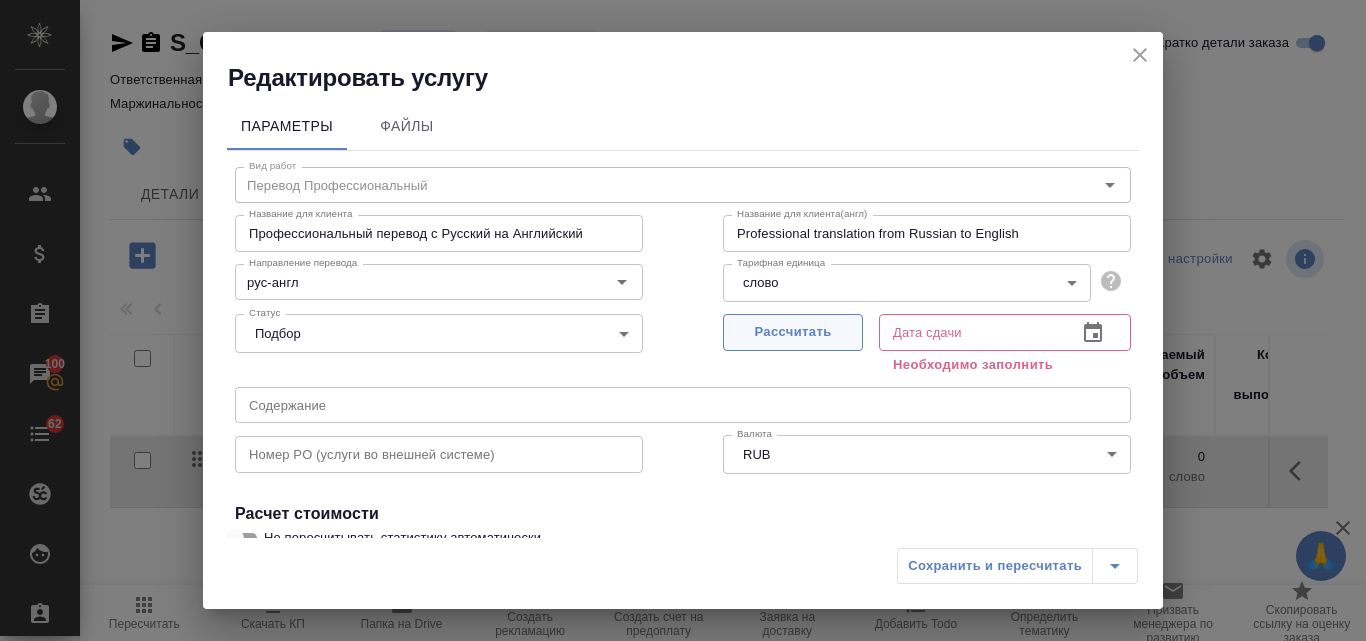 click on "Рассчитать" at bounding box center (793, 332) 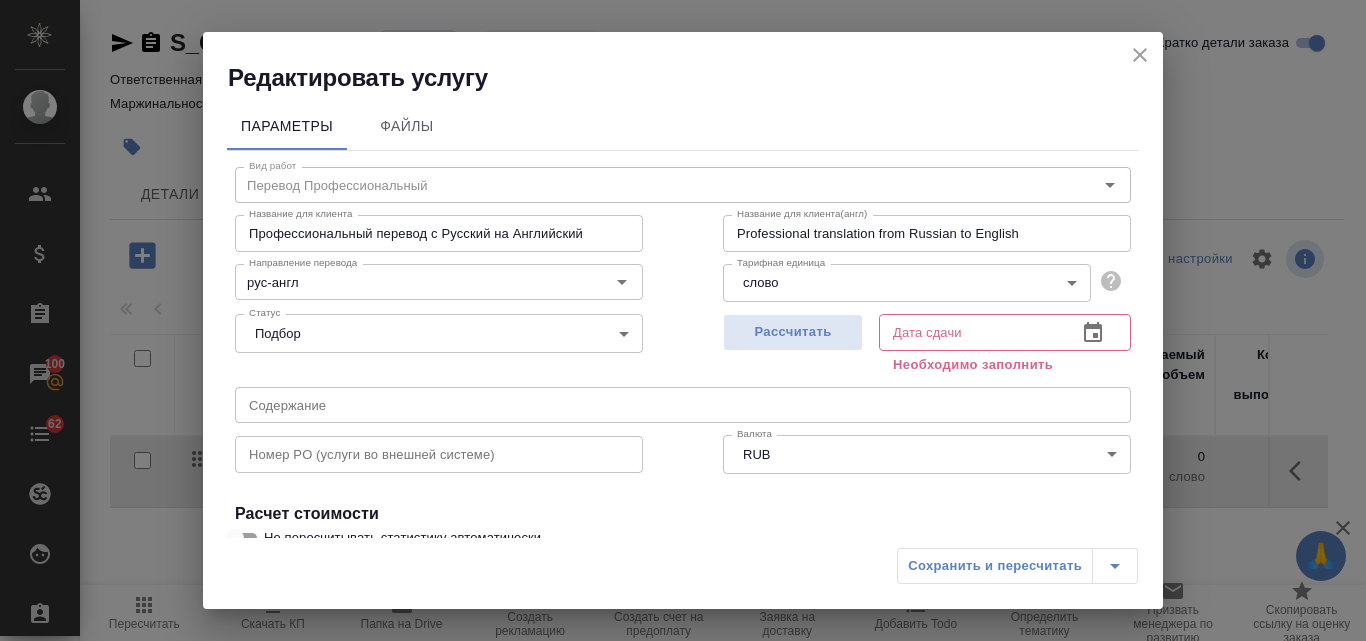 type on "04.08.2025 15:34" 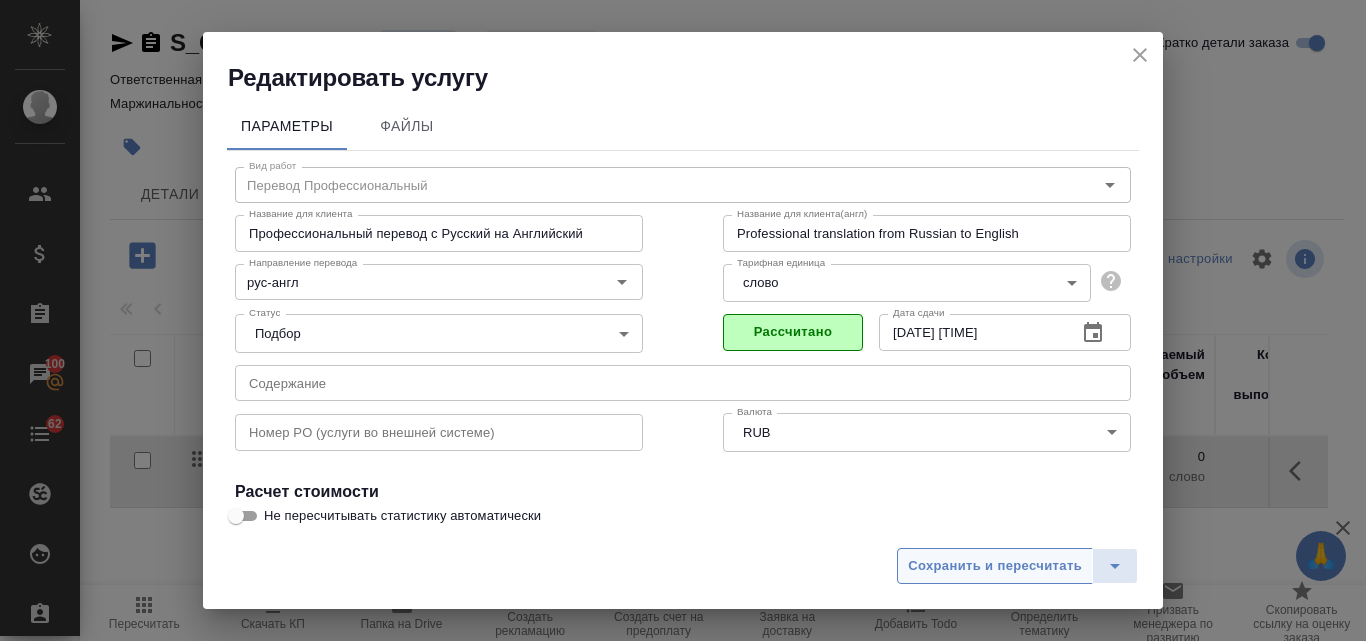 click on "Сохранить и пересчитать" at bounding box center [995, 566] 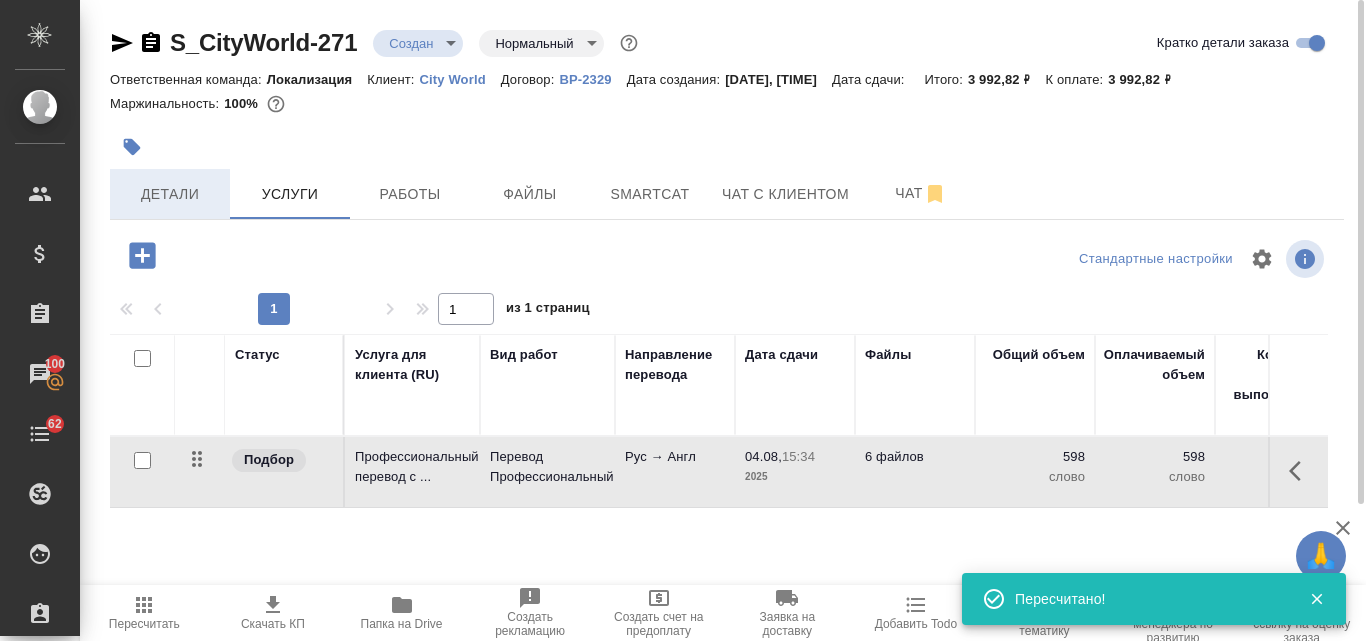 click on "Детали" at bounding box center [170, 194] 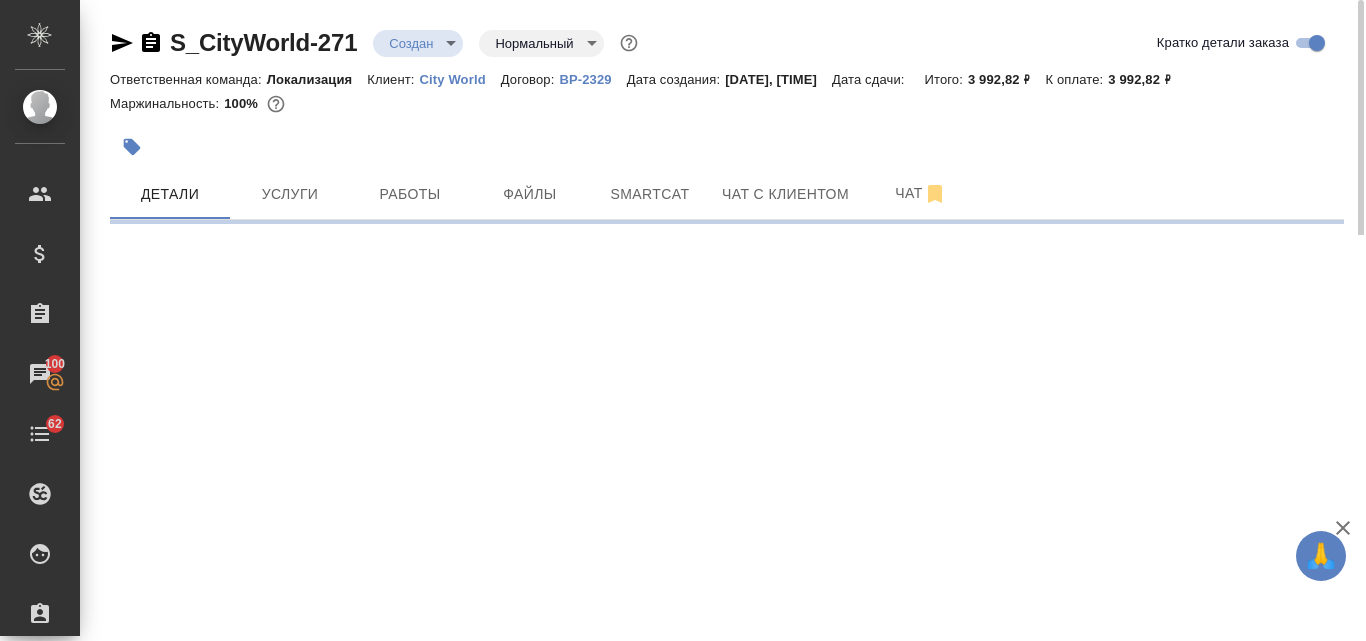 select on "RU" 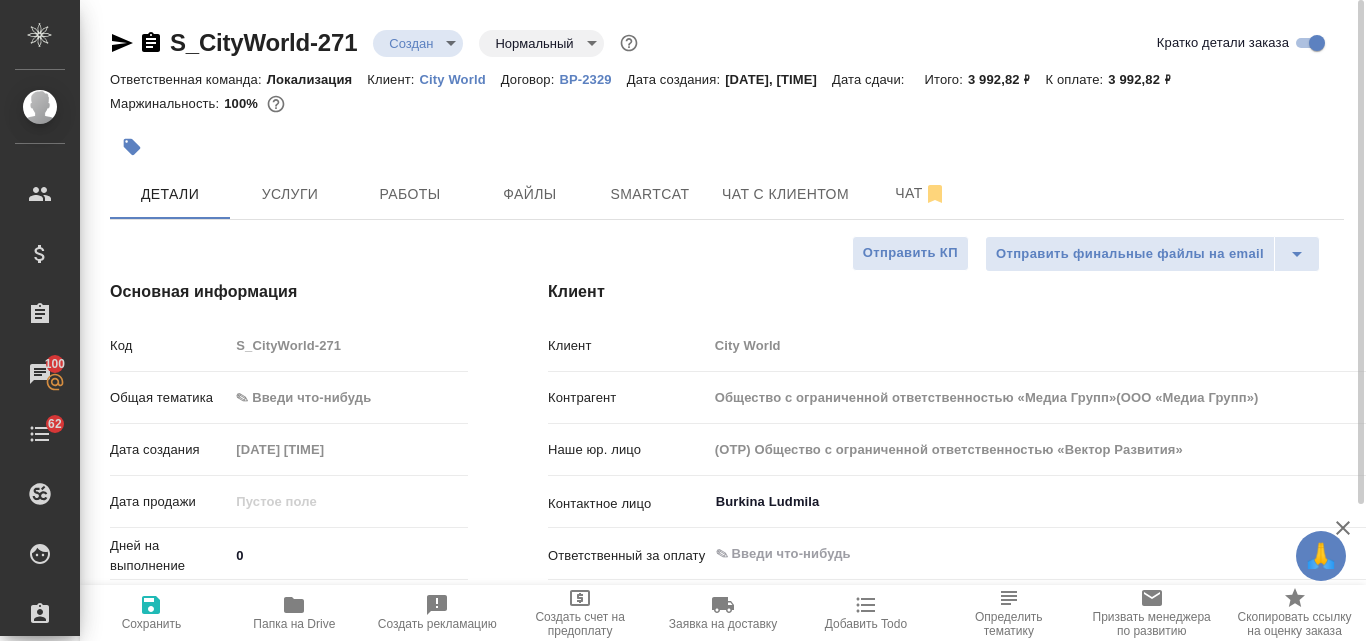 type on "x" 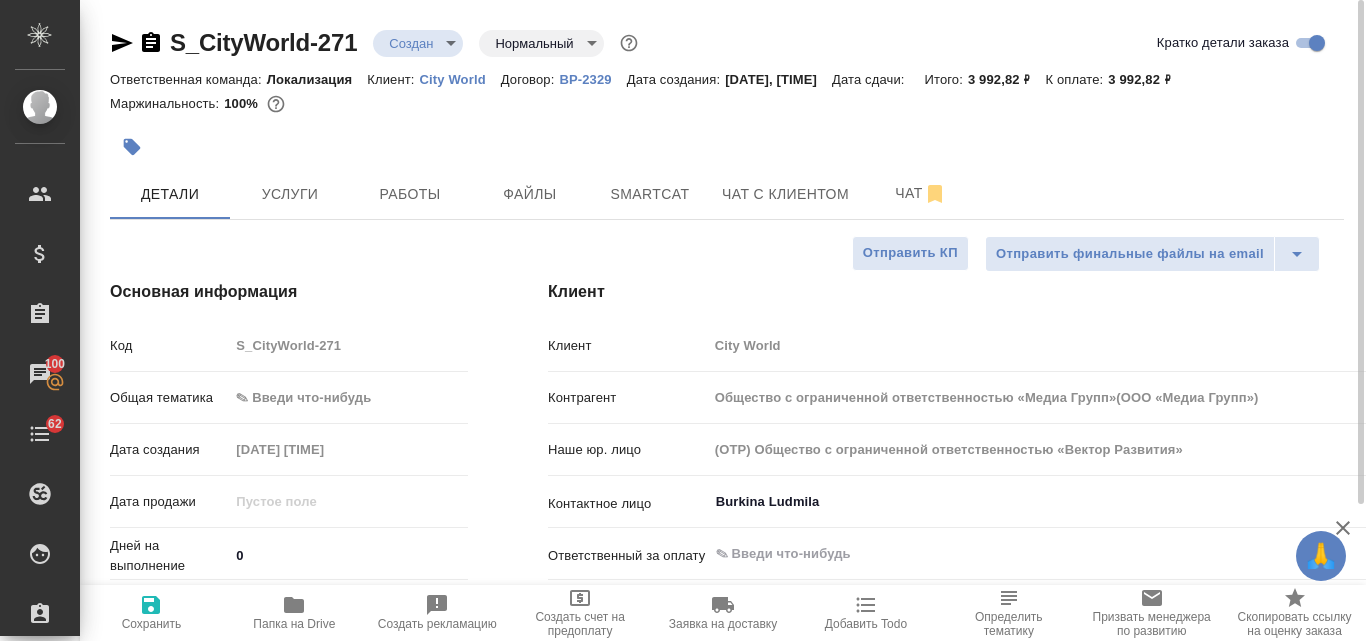 click on "🙏 .cls-1
fill:#fff;
AWATERA Valyaeva Anna Клиенты Спецификации Заказы 100 Чаты 62 Todo Проекты SC Исполнители Кандидаты Работы Входящие заявки Заявки на доставку Рекламации Проекты процессинга Конференции Выйти S_CityWorld-271 Создан new Нормальный normal Кратко детали заказа Ответственная команда: Локализация Клиент: City World Договор: ВР-2329 Дата создания: 04.08.2025, 14:55 Дата сдачи: Итого: 3 992,82 ₽ К оплате: 3 992,82 ₽ Маржинальность: 100% Детали Услуги Работы Файлы Smartcat Чат с клиентом Чат Отправить финальные файлы на email Отправить КП Основная информация Код S_CityWorld-271 Общая тематика 0" at bounding box center (683, 320) 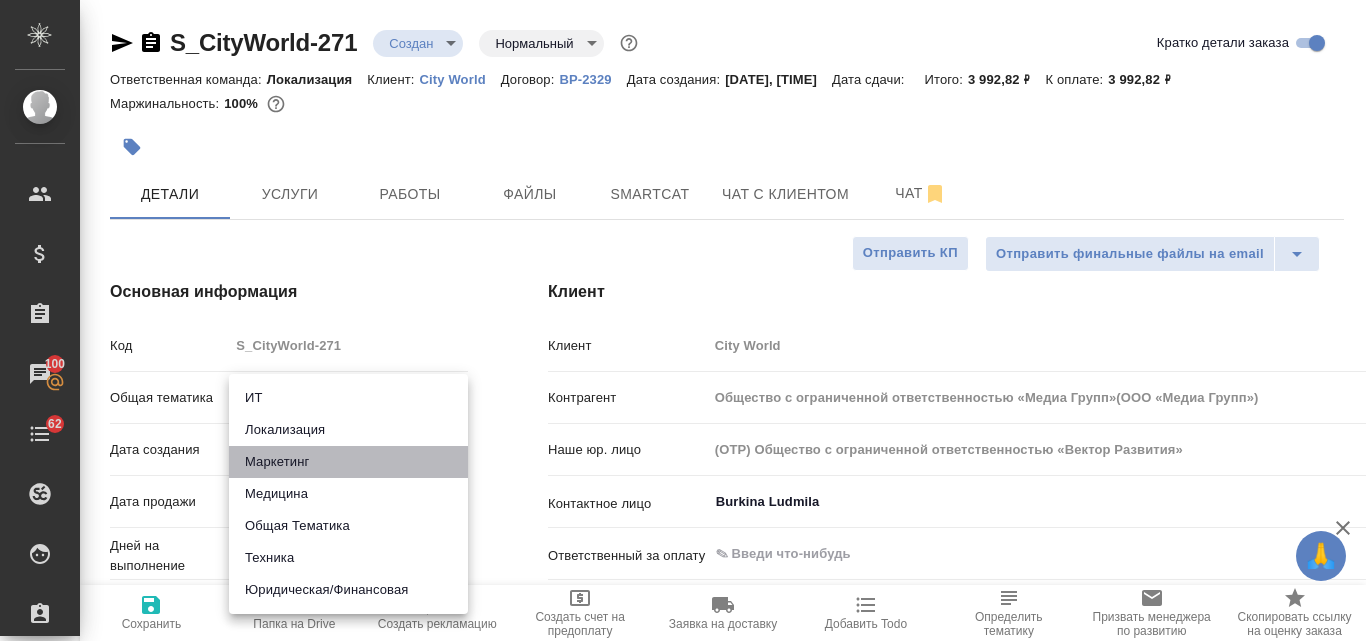 click on "Маркетинг" at bounding box center (348, 462) 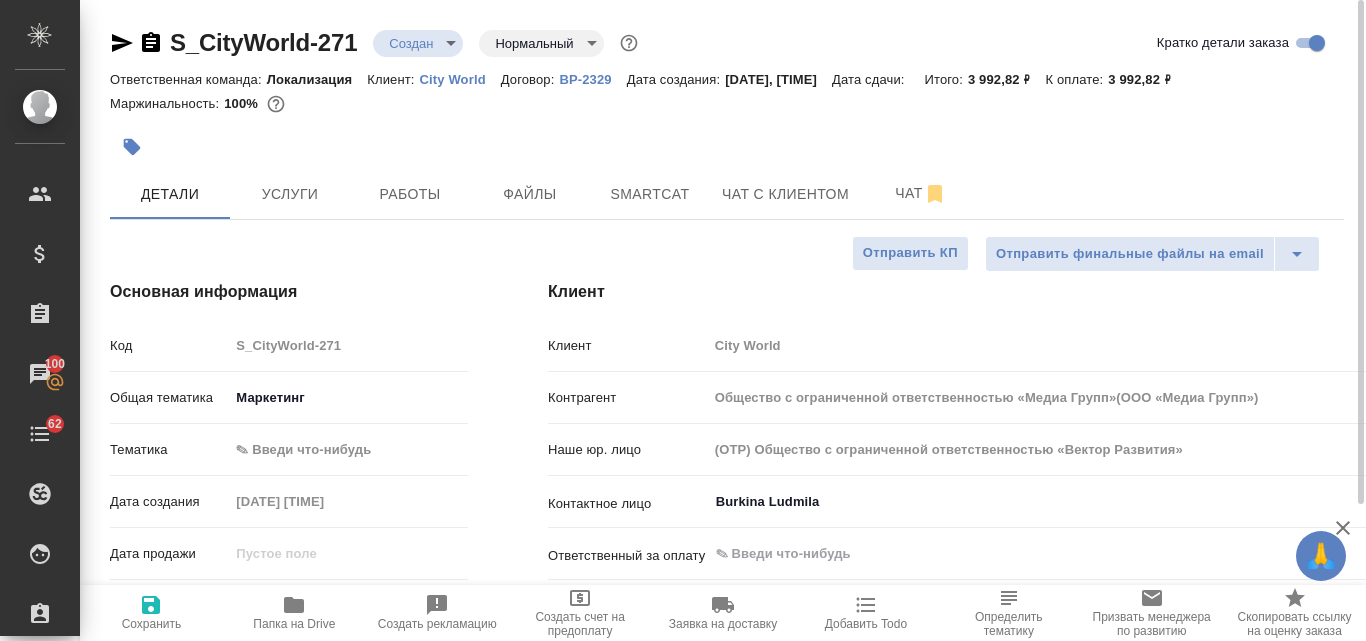 click on "🙏 .cls-1
fill:#fff;
AWATERA Valyaeva Anna Клиенты Спецификации Заказы 100 Чаты 62 Todo Проекты SC Исполнители Кандидаты Работы Входящие заявки Заявки на доставку Рекламации Проекты процессинга Конференции Выйти S_CityWorld-271 Создан new Нормальный normal Кратко детали заказа Ответственная команда: Локализация Клиент: City World Договор: ВР-2329 Дата создания: 04.08.2025, 14:55 Дата сдачи: Итого: 3 992,82 ₽ К оплате: 3 992,82 ₽ Маржинальность: 100% Детали Услуги Работы Файлы Smartcat Чат с клиентом Чат Отправить финальные файлы на email Отправить КП Основная информация Код S_CityWorld-271 Общая тематика 0" at bounding box center (683, 320) 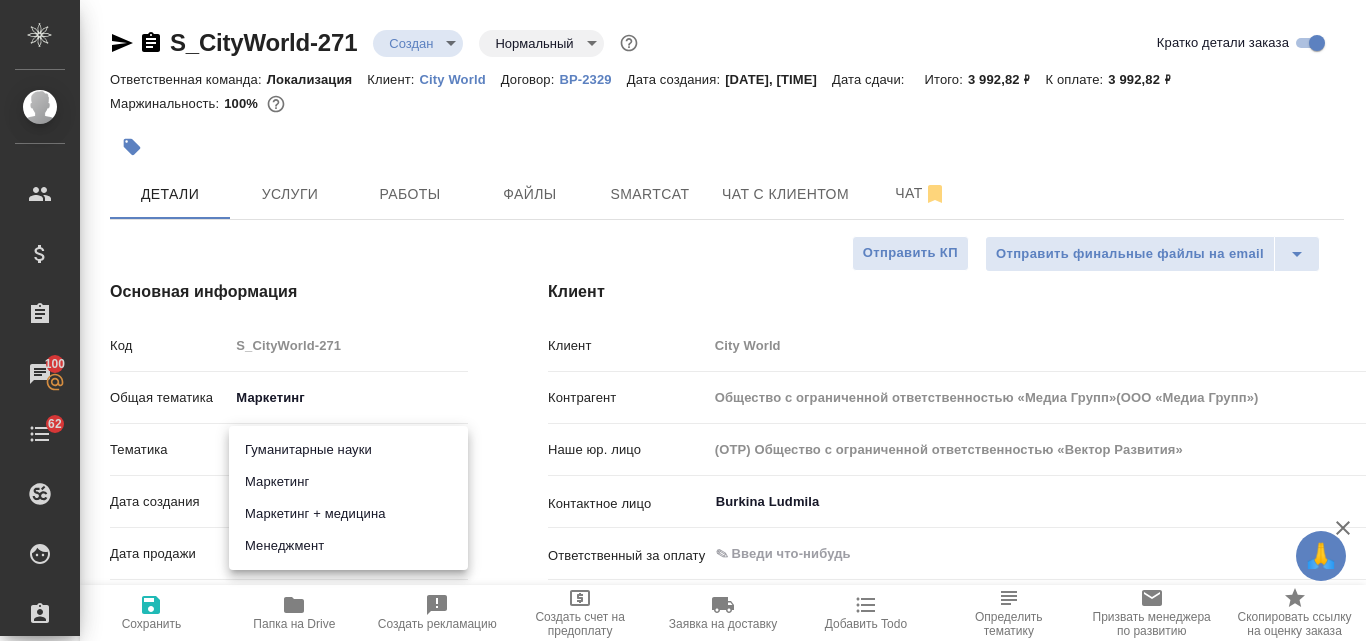 click on "Маркетинг" at bounding box center (348, 482) 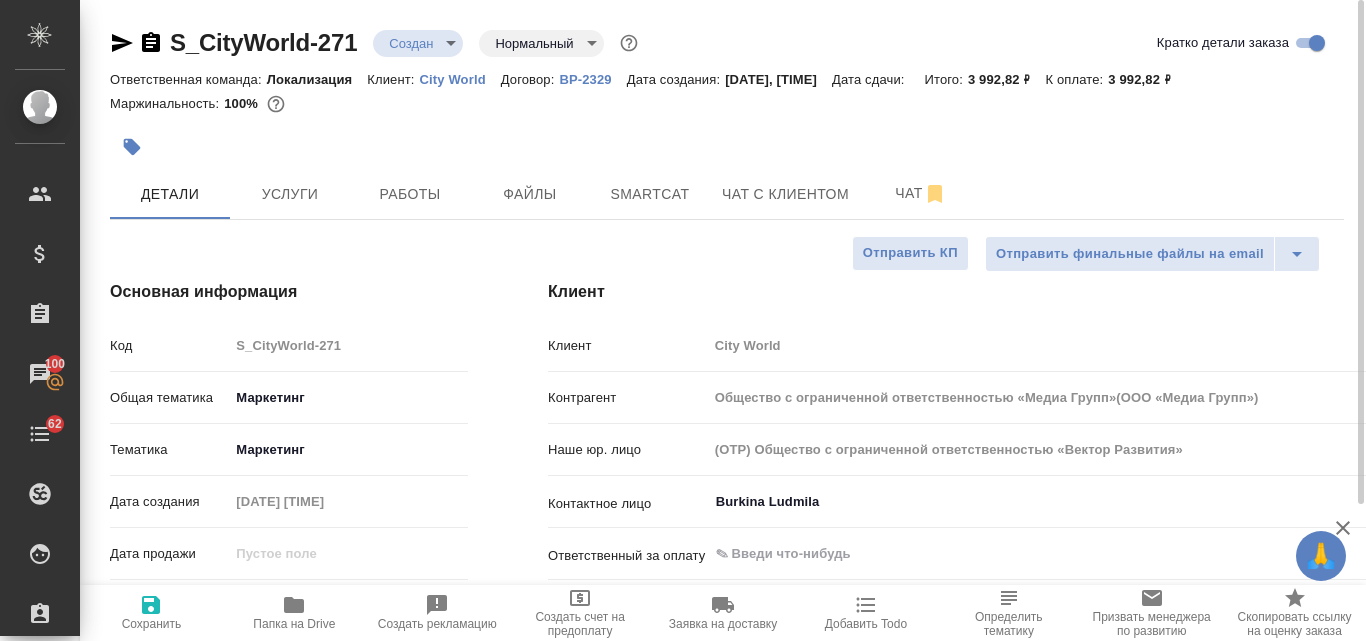 click 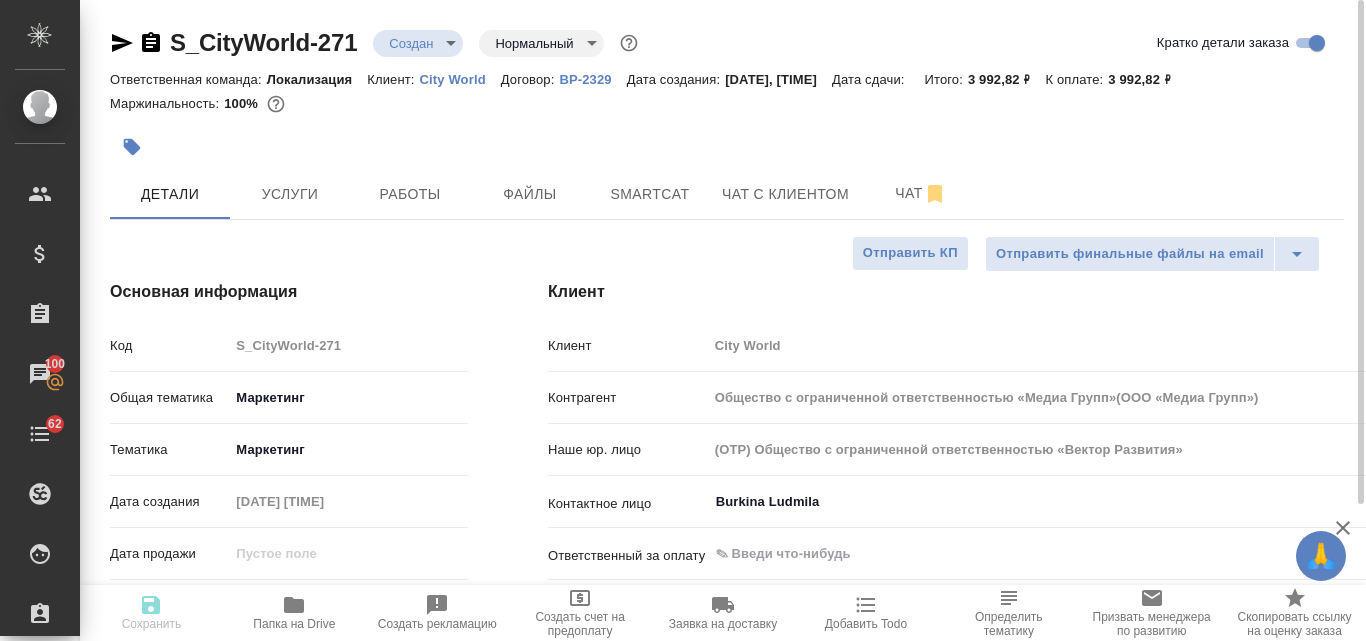type on "Общество с ограниченной ответственностью «Медиа Групп»(ООО «Медиа Групп»)" 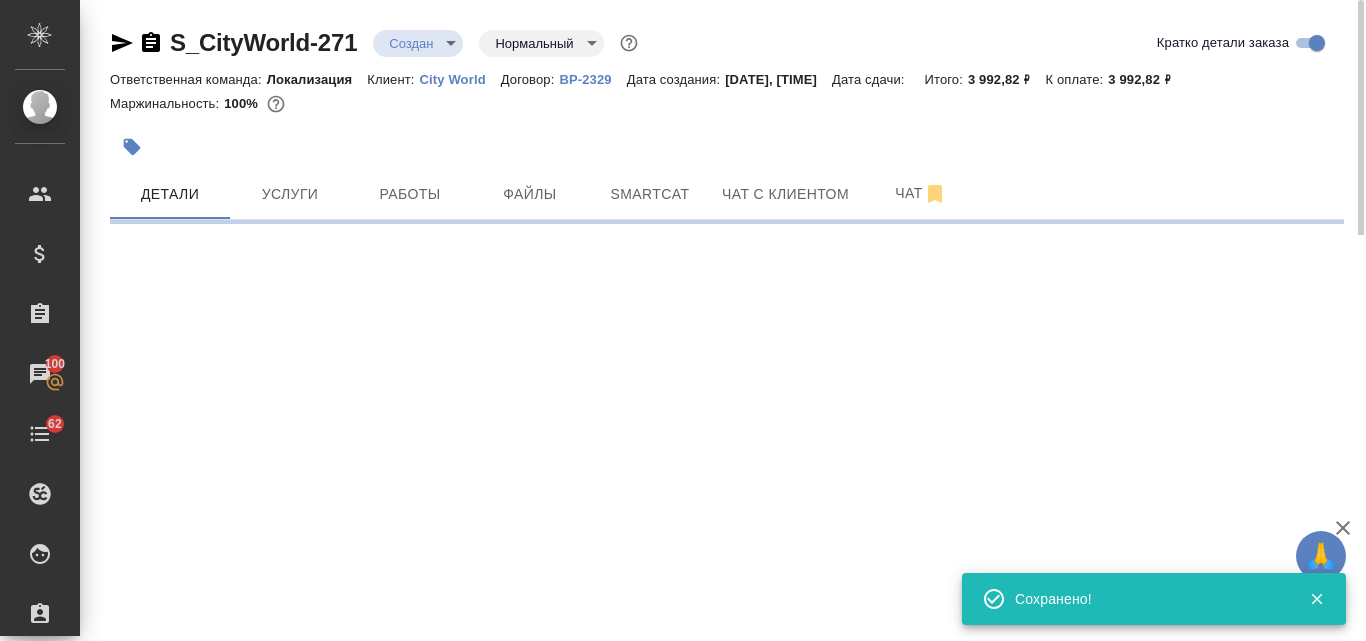 click 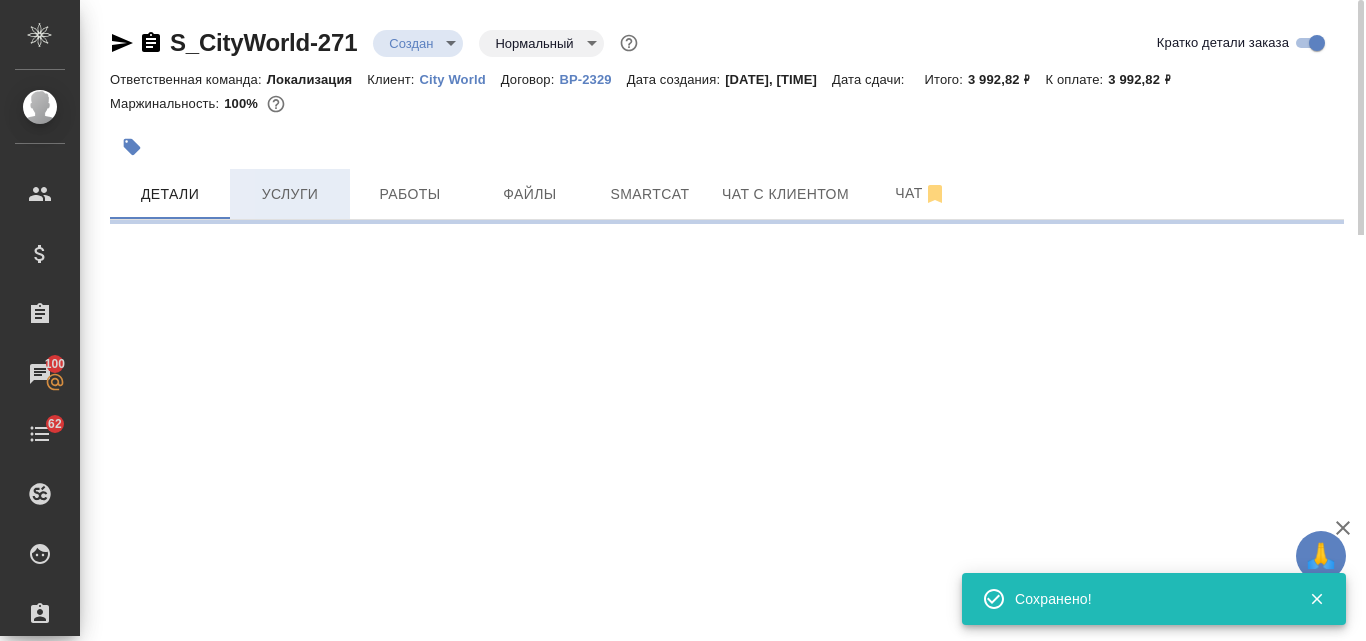 select on "RU" 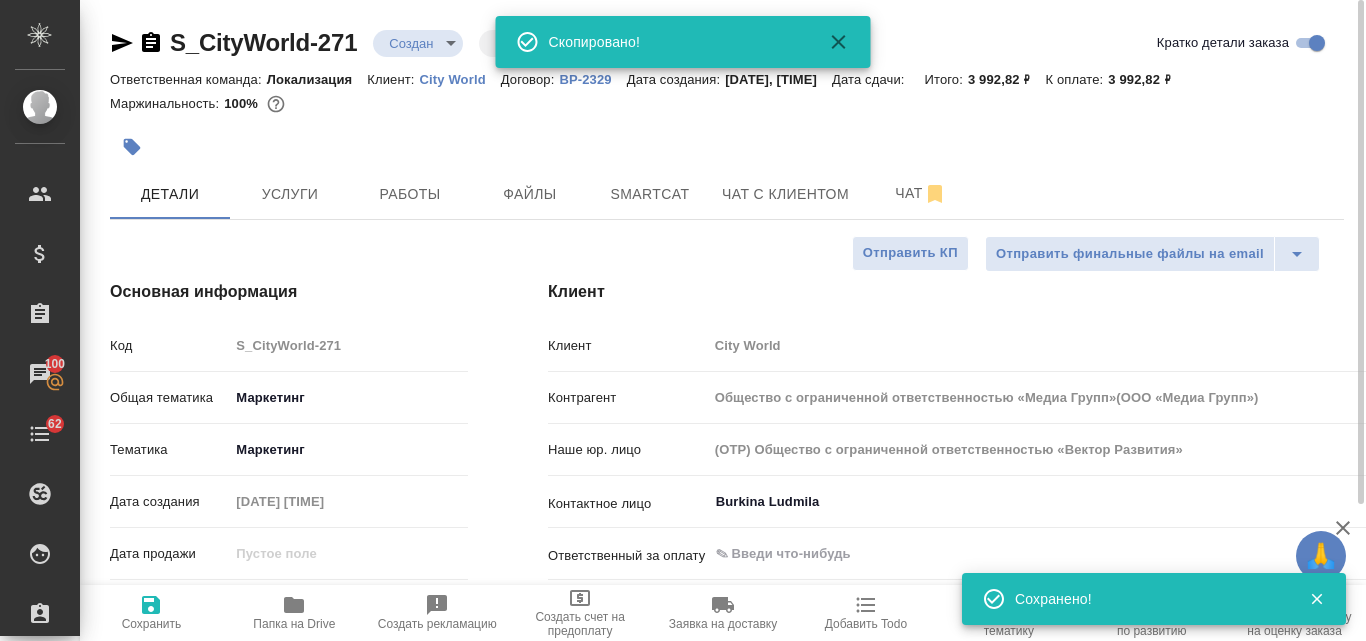 type on "x" 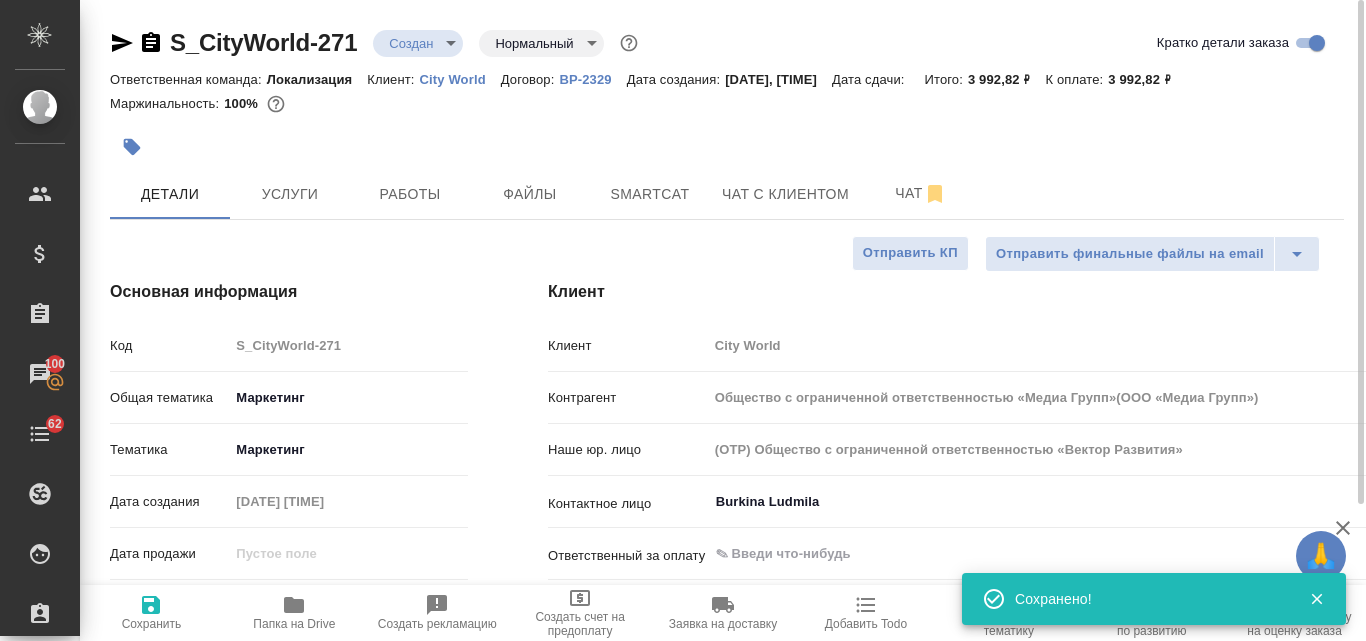 type on "Общество с ограниченной ответственностью «Медиа Групп»(ООО «Медиа Групп»)" 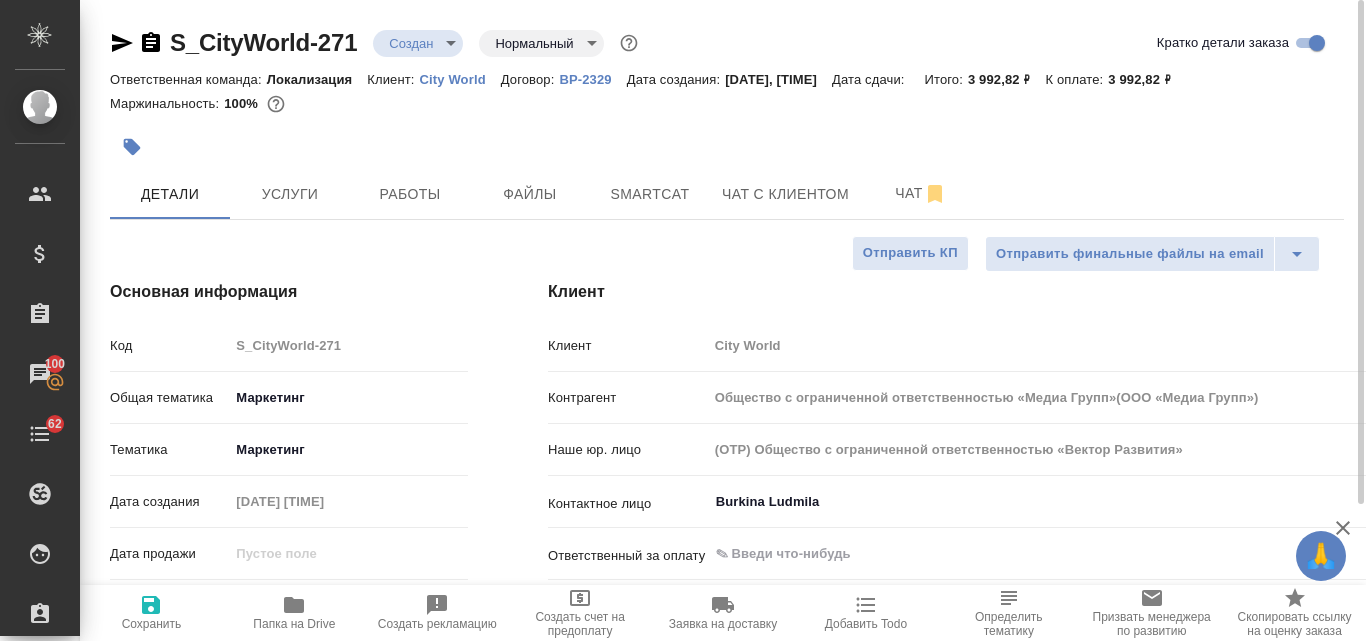 type on "Общество с ограниченной ответственностью «Медиа Групп»(ООО «Медиа Групп»)" 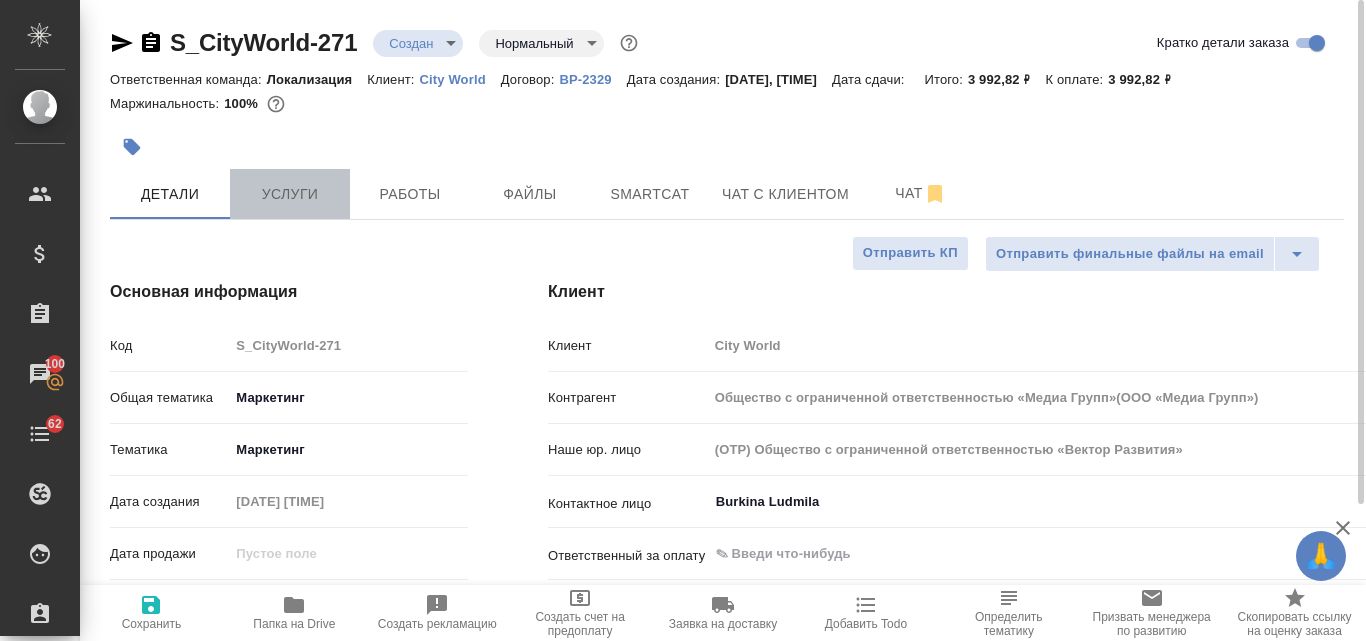 click on "Услуги" at bounding box center (290, 194) 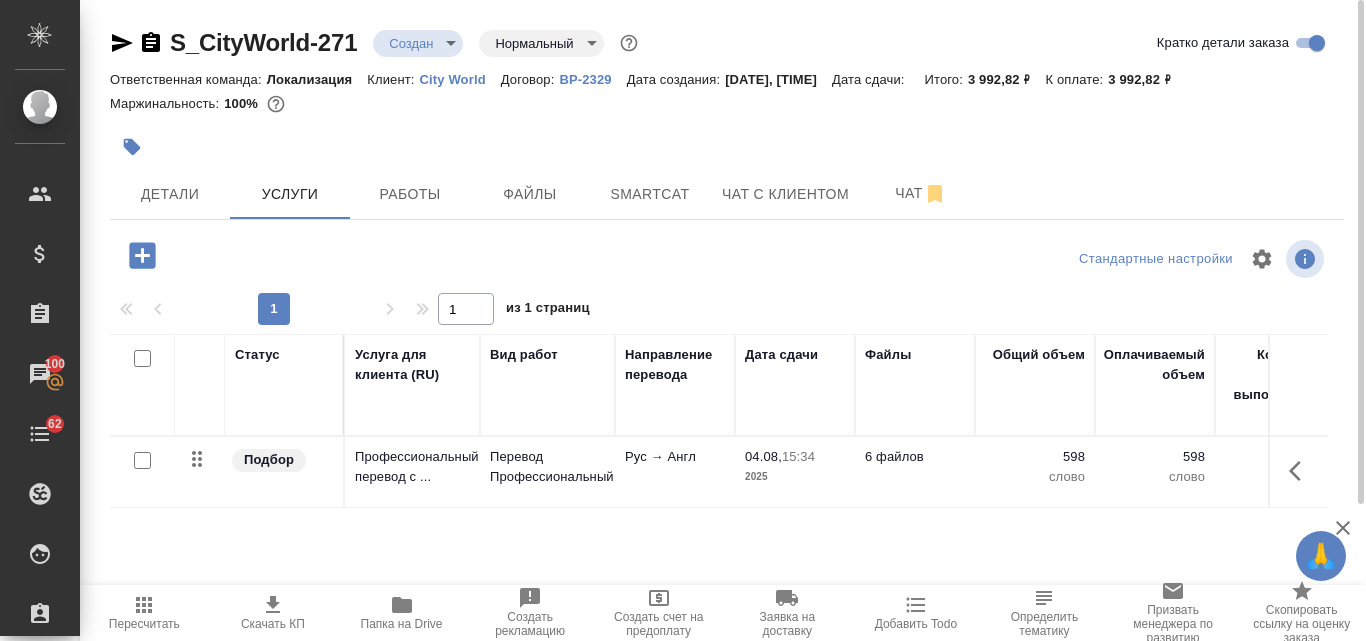 click 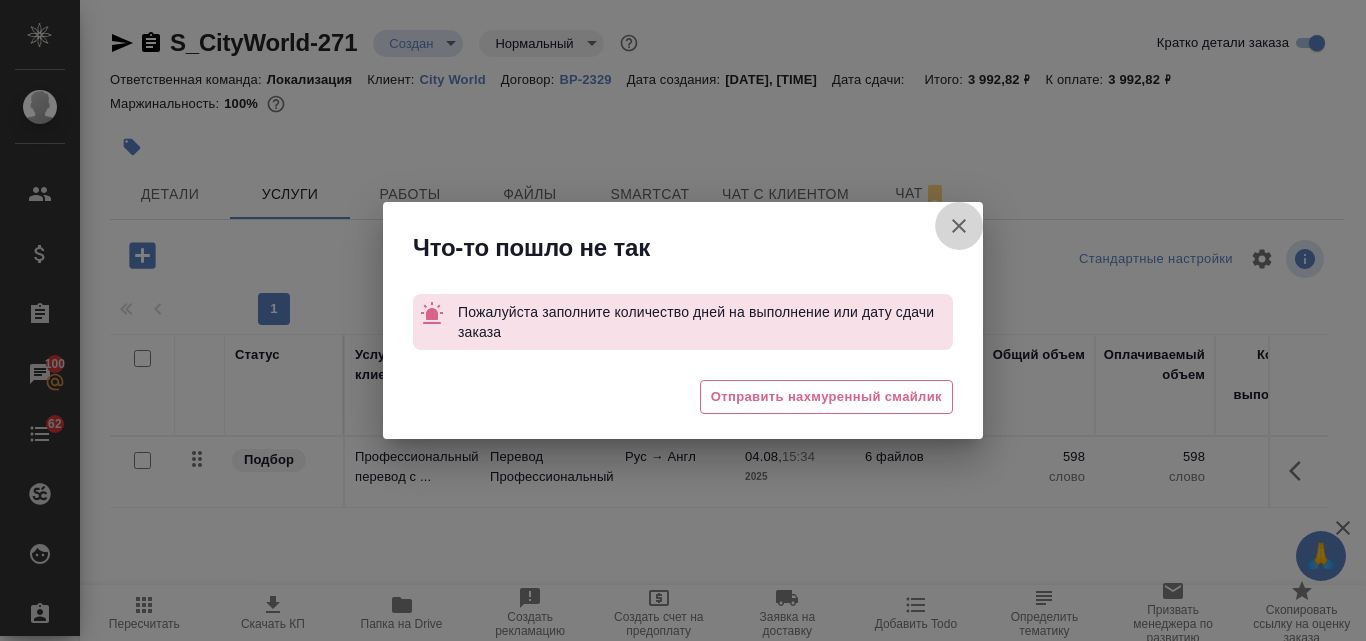 click on "Кратко детали заказа" at bounding box center [959, 226] 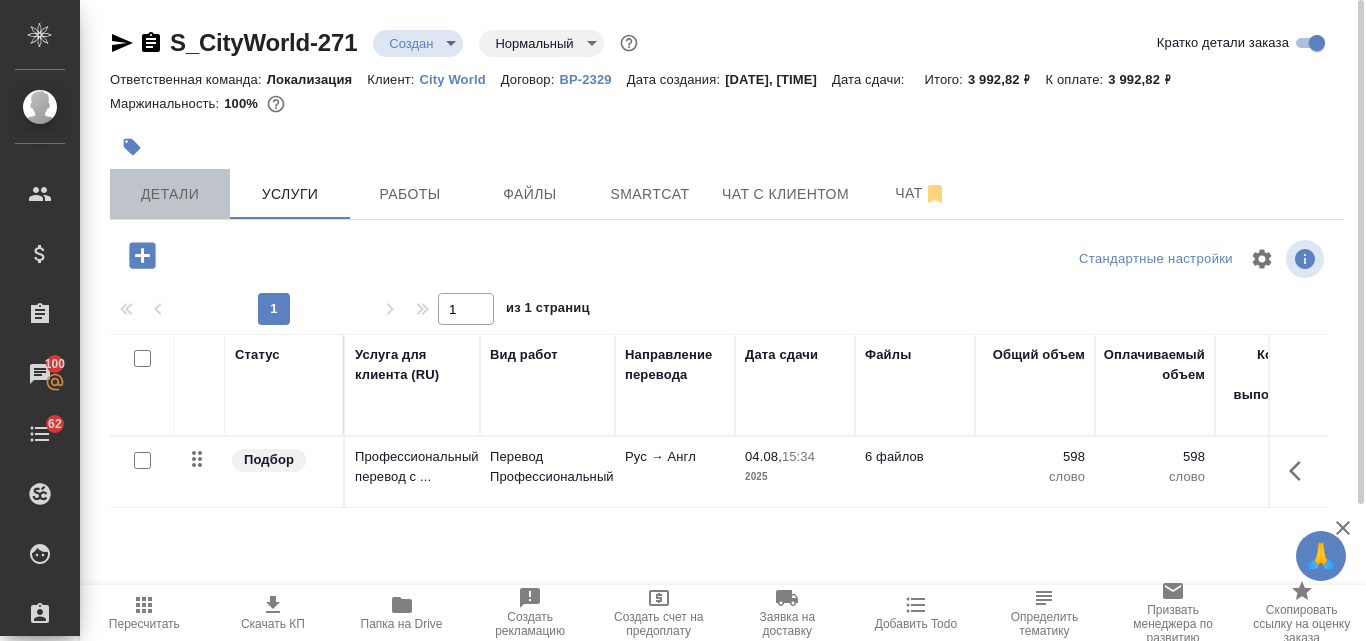 click on "Детали" at bounding box center [170, 194] 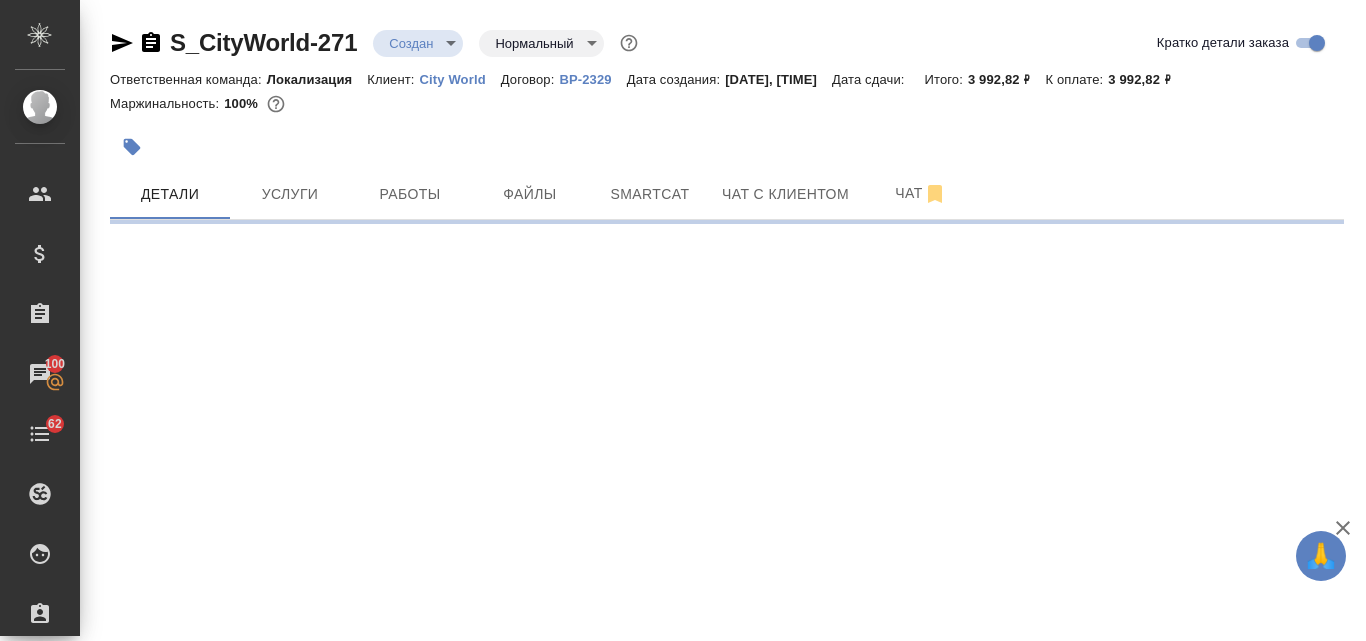 select on "RU" 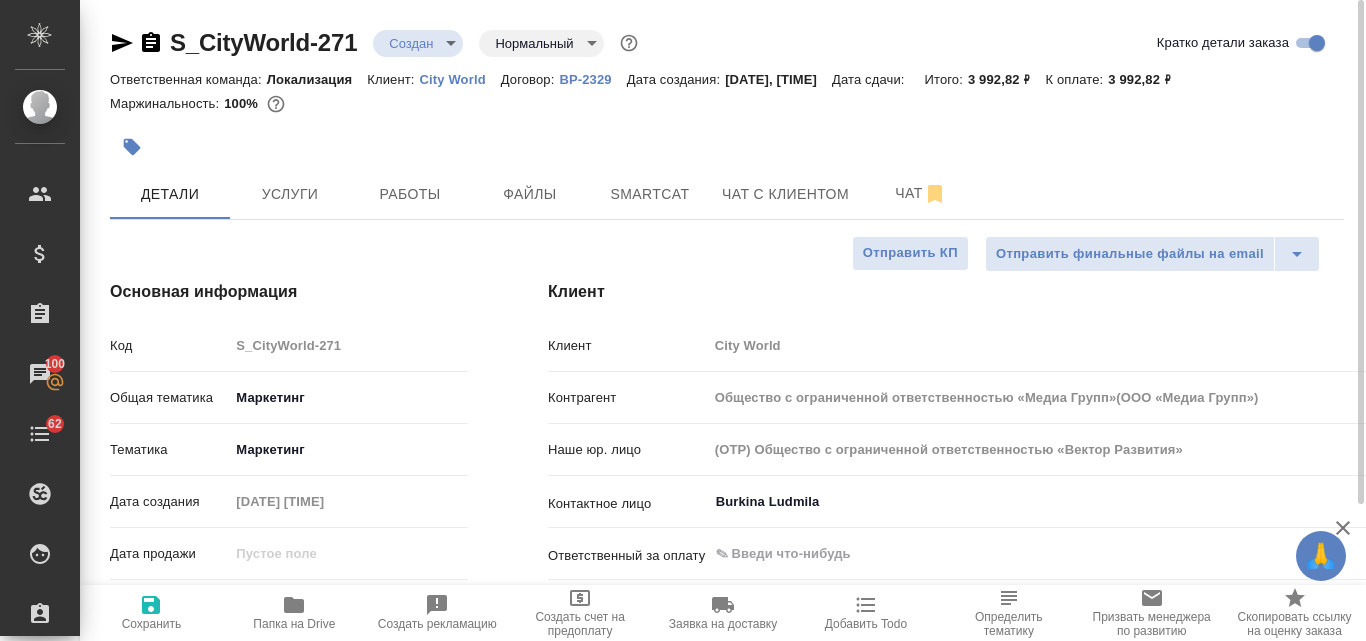 type on "x" 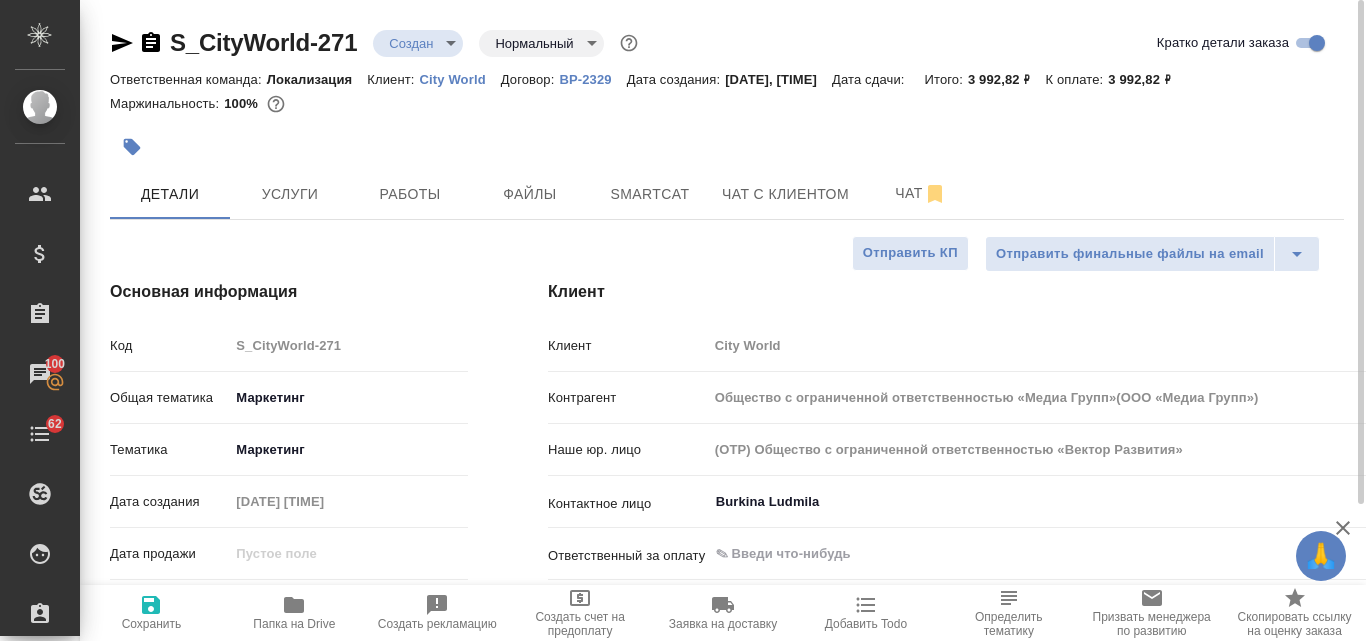 scroll, scrollTop: 300, scrollLeft: 0, axis: vertical 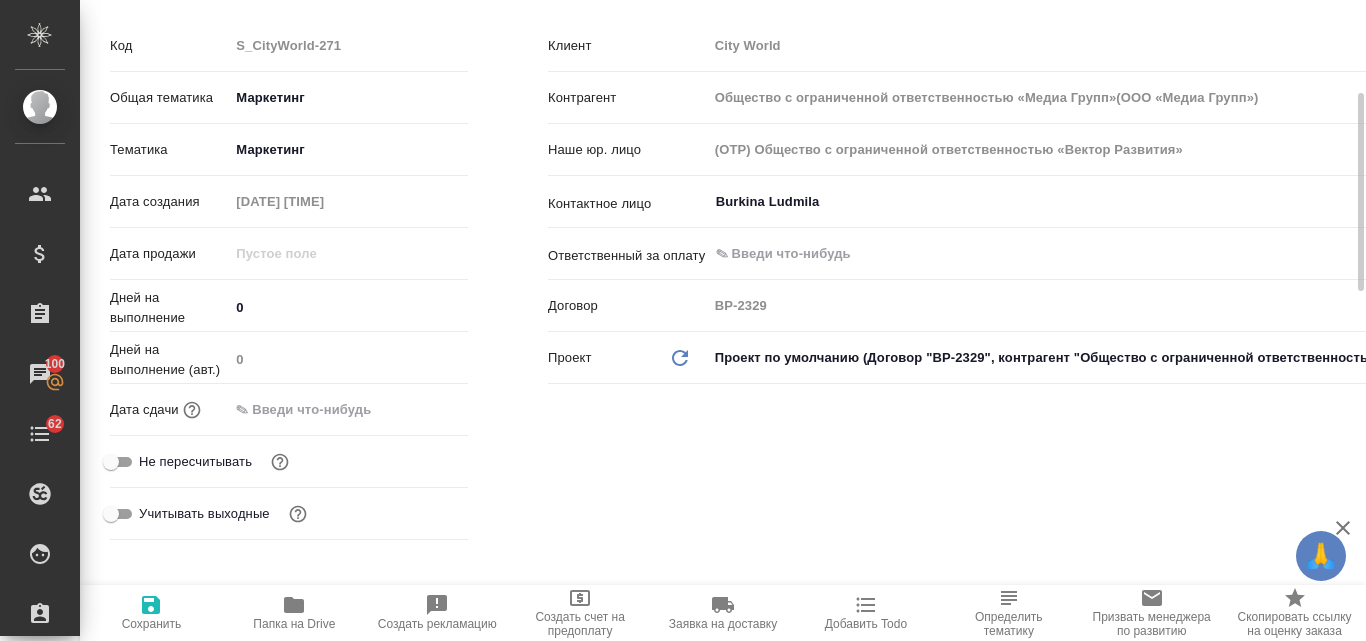 click 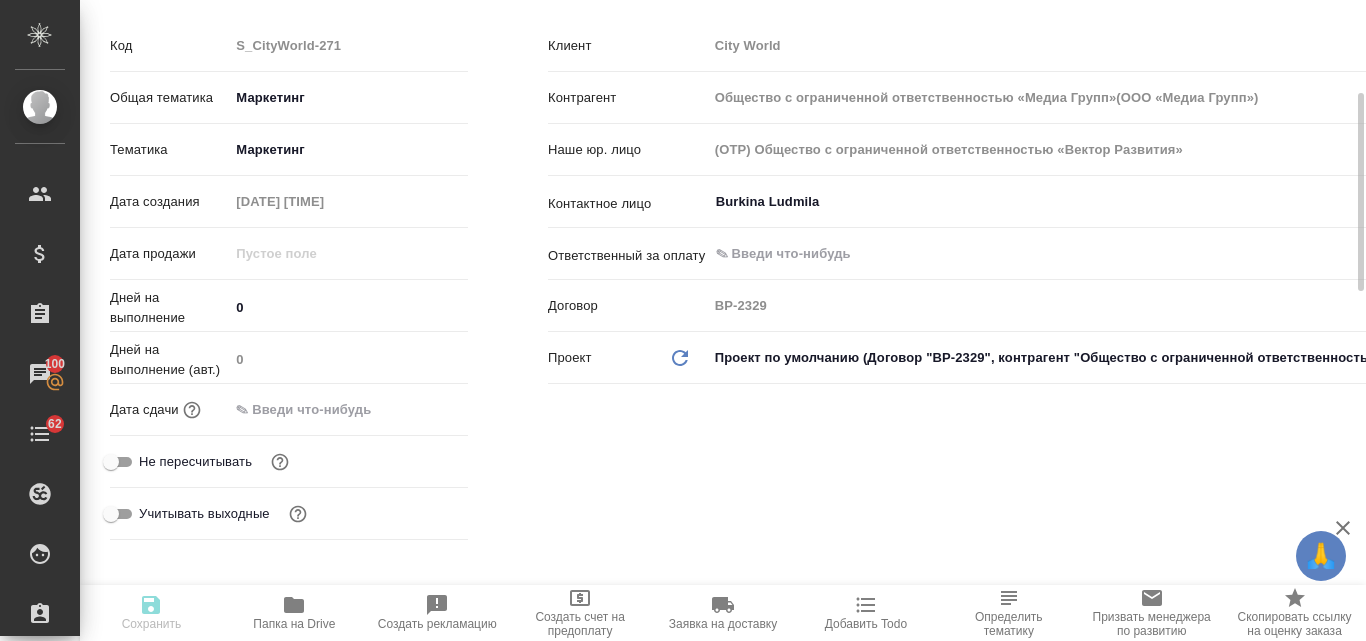 type on "Общество с ограниченной ответственностью «Медиа Групп»(ООО «Медиа Групп»)" 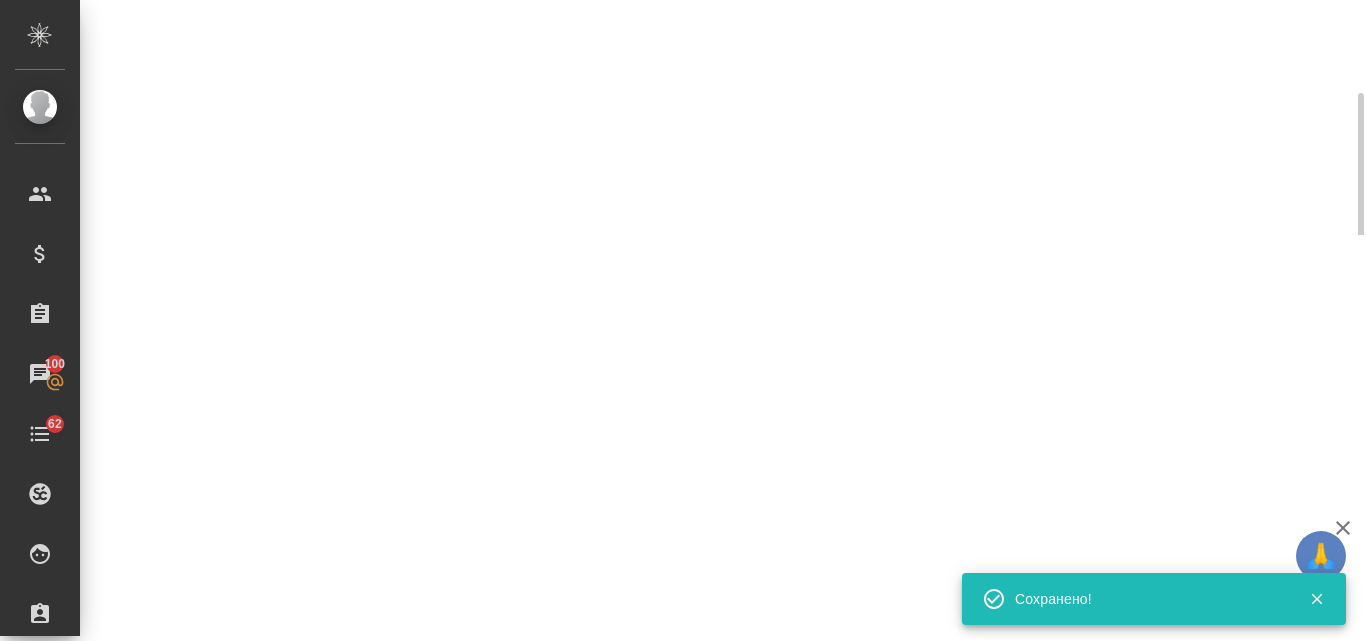 select on "RU" 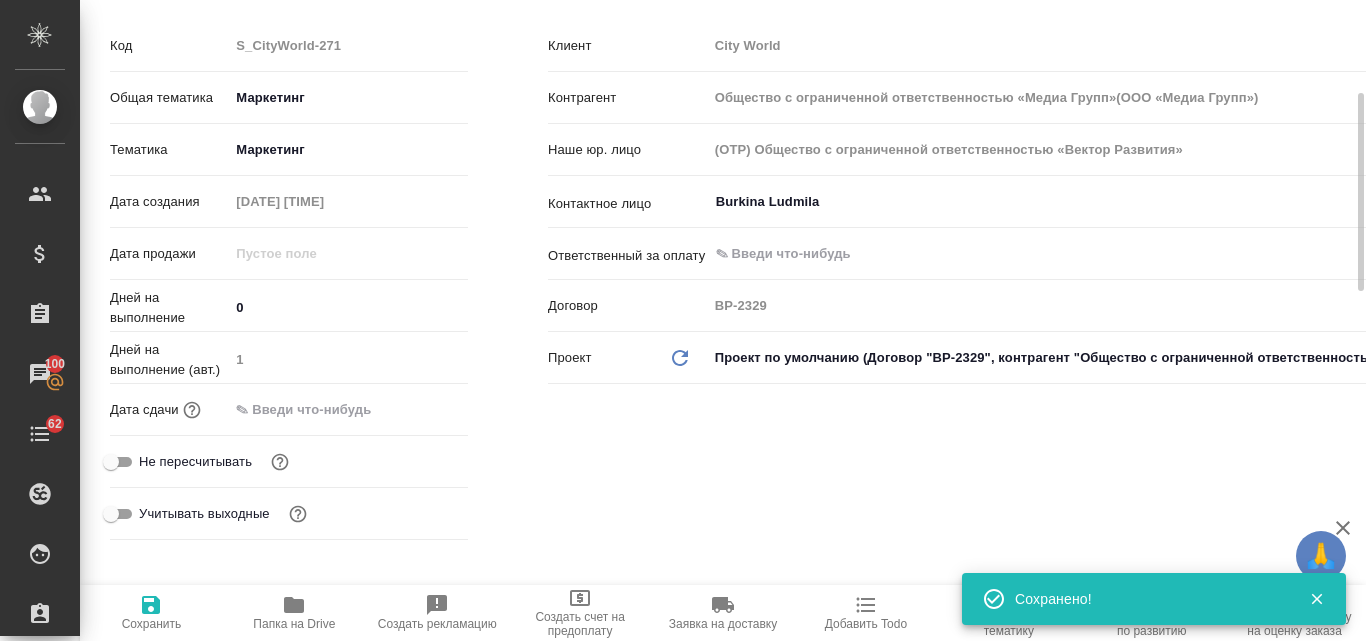 type on "x" 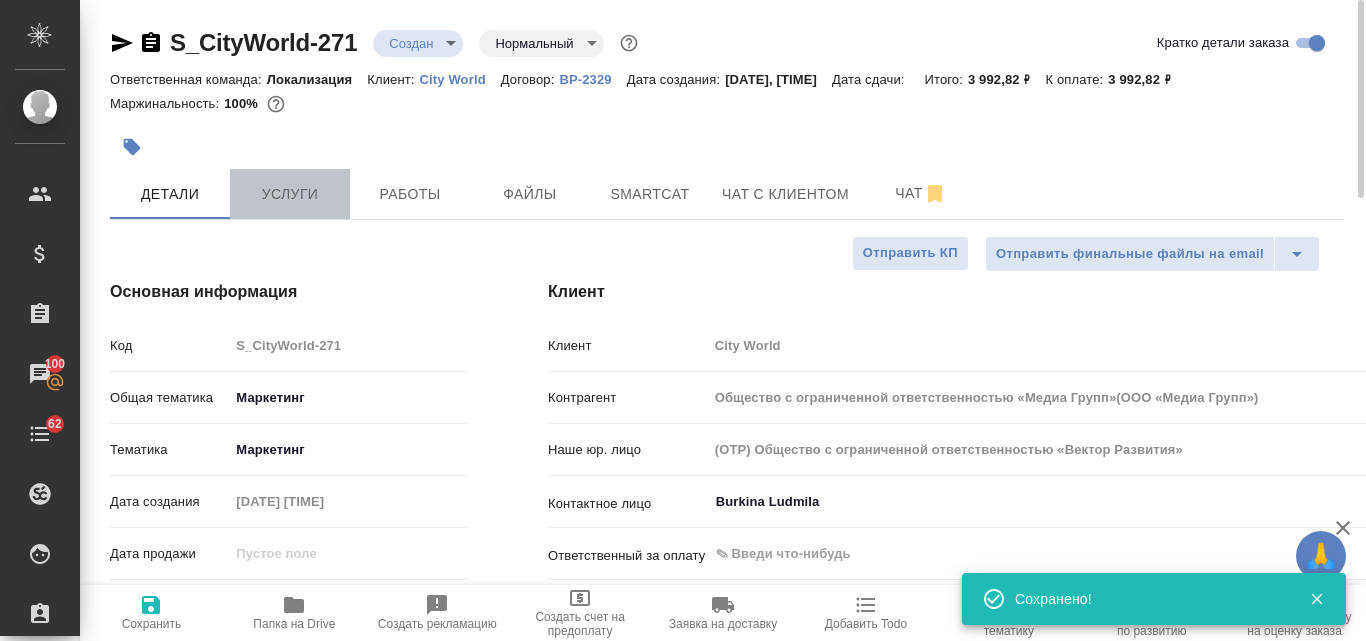 click on "Услуги" at bounding box center (290, 194) 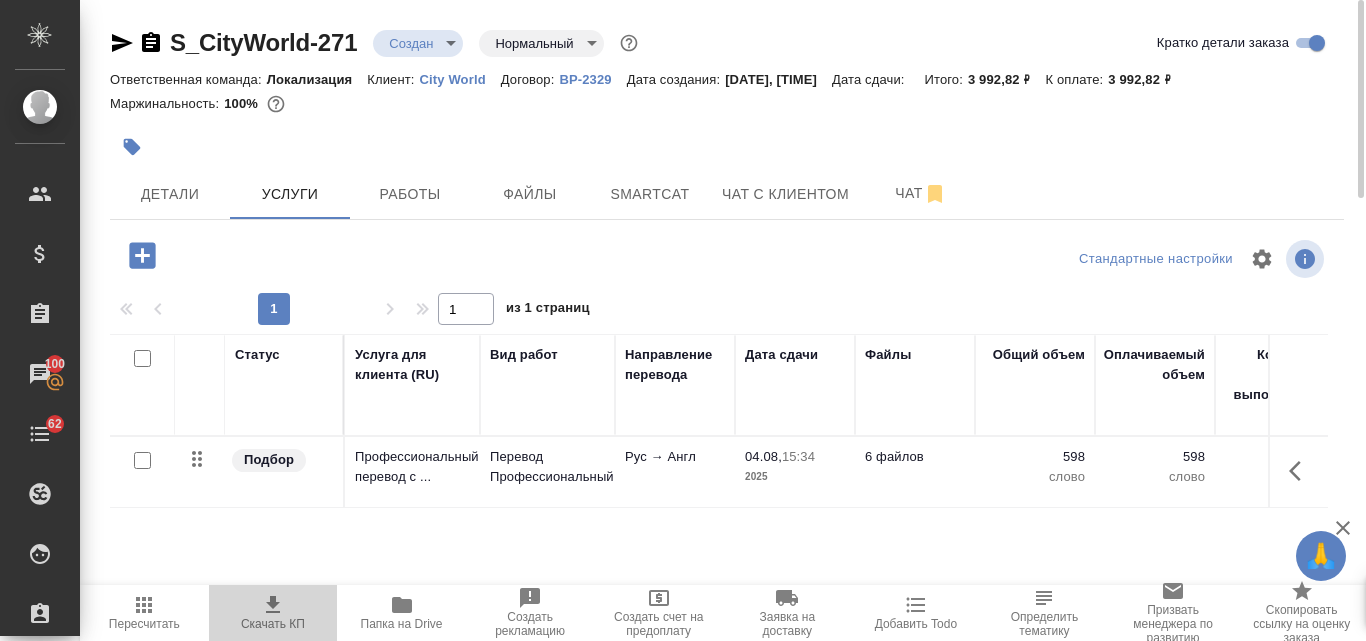 click 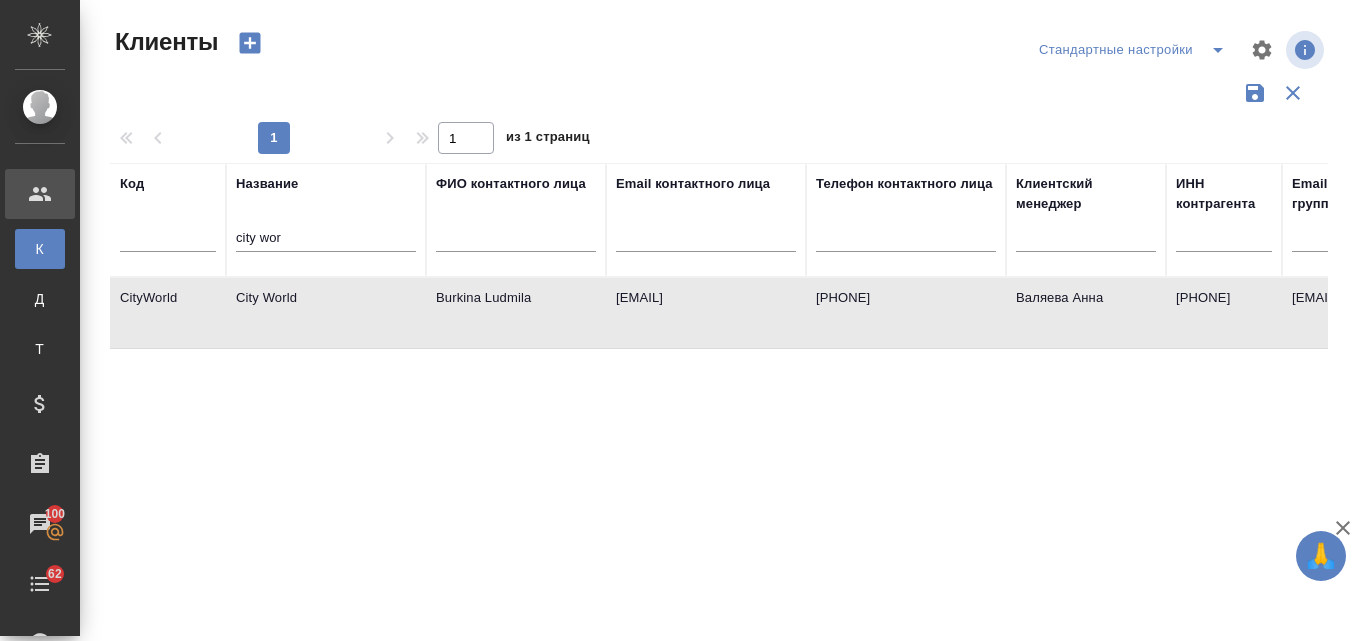 select on "RU" 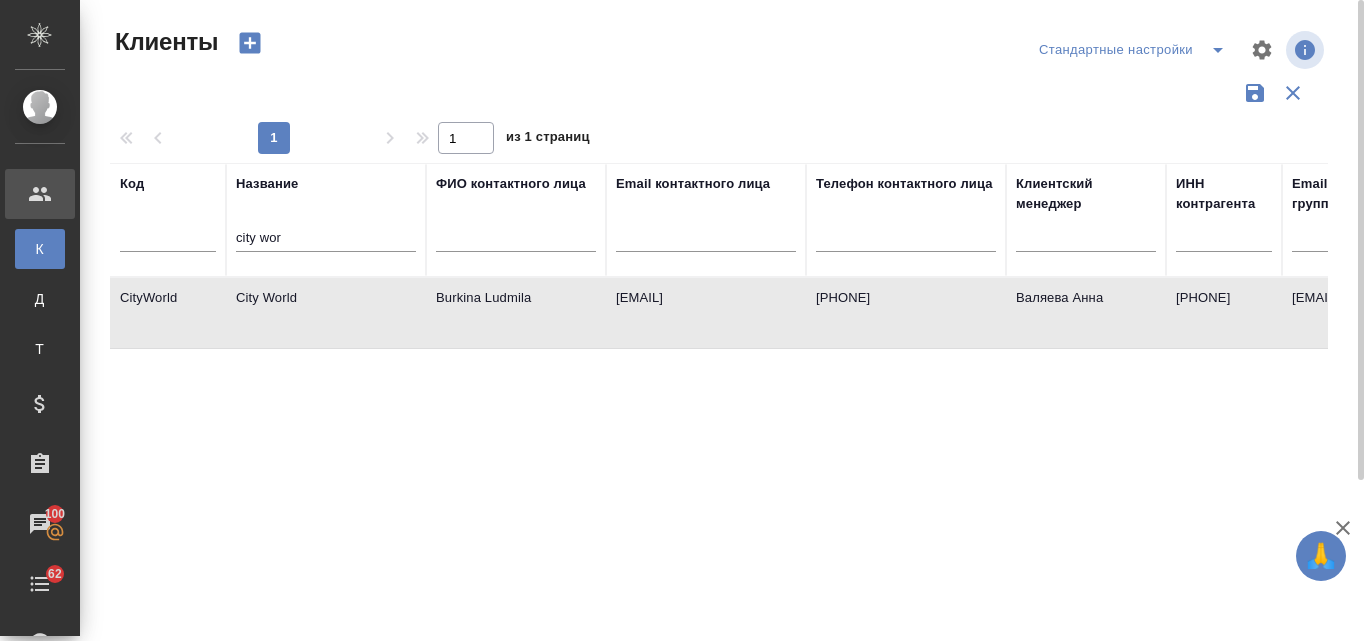 scroll, scrollTop: 0, scrollLeft: 0, axis: both 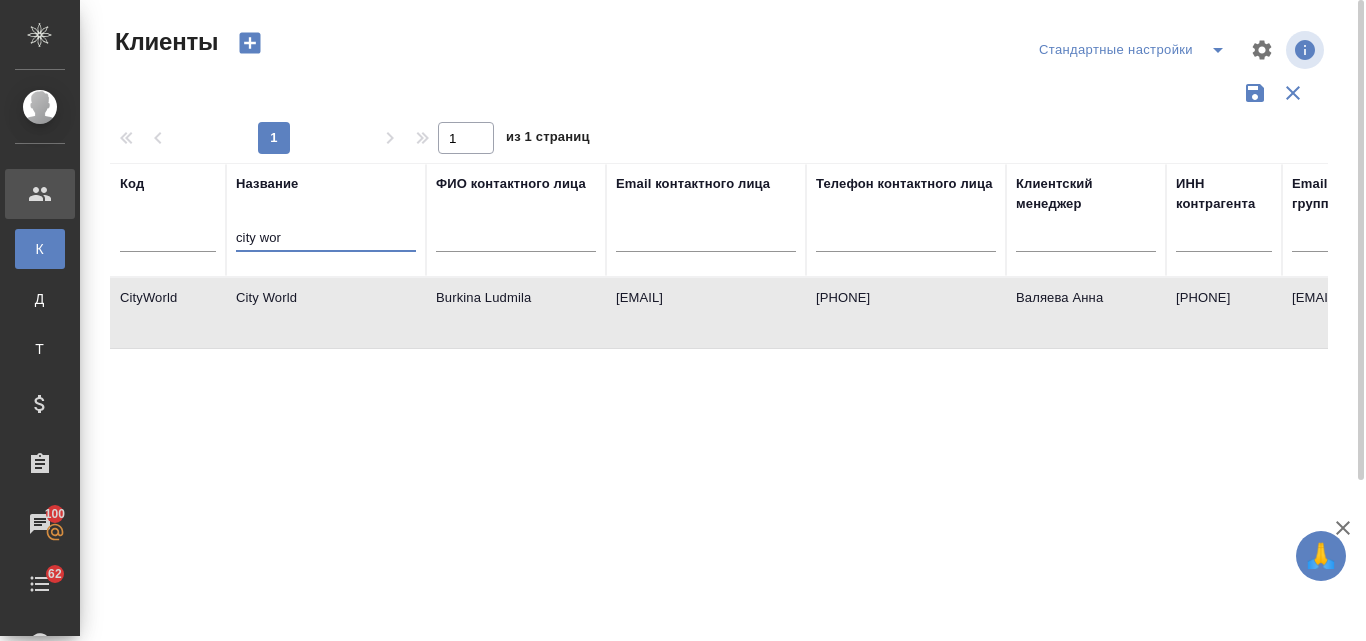 drag, startPoint x: 309, startPoint y: 234, endPoint x: 217, endPoint y: 235, distance: 92.00543 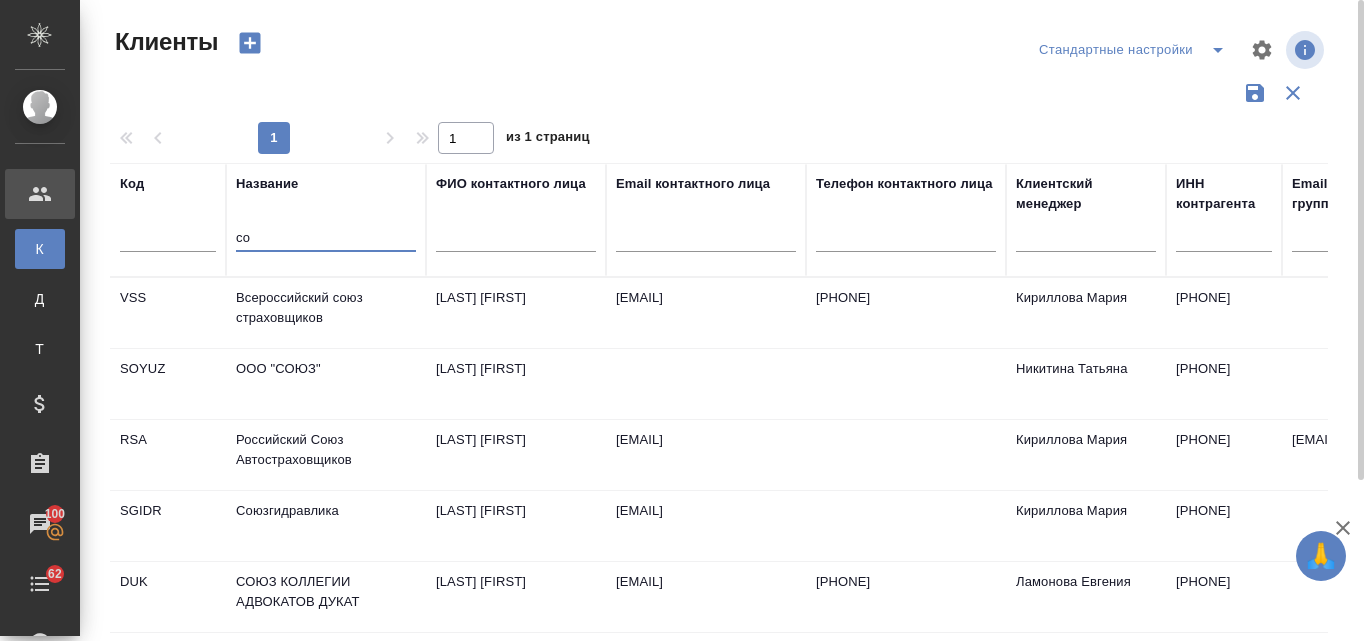 type on "с" 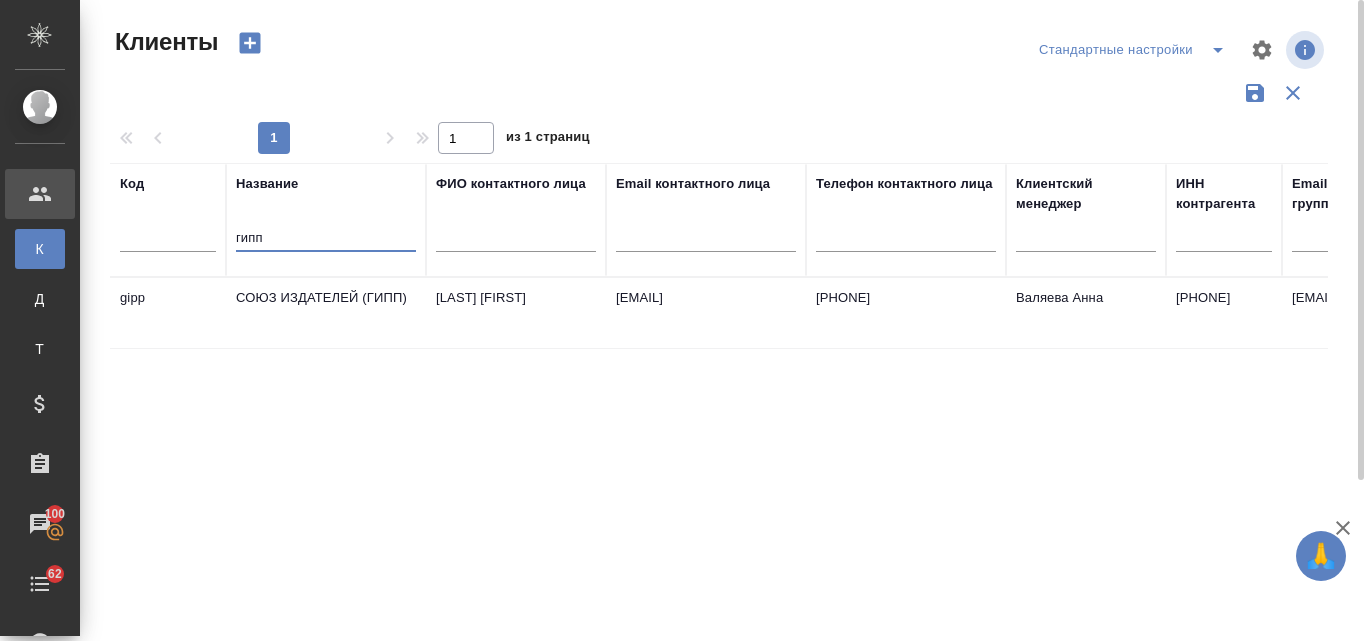 type on "гипп" 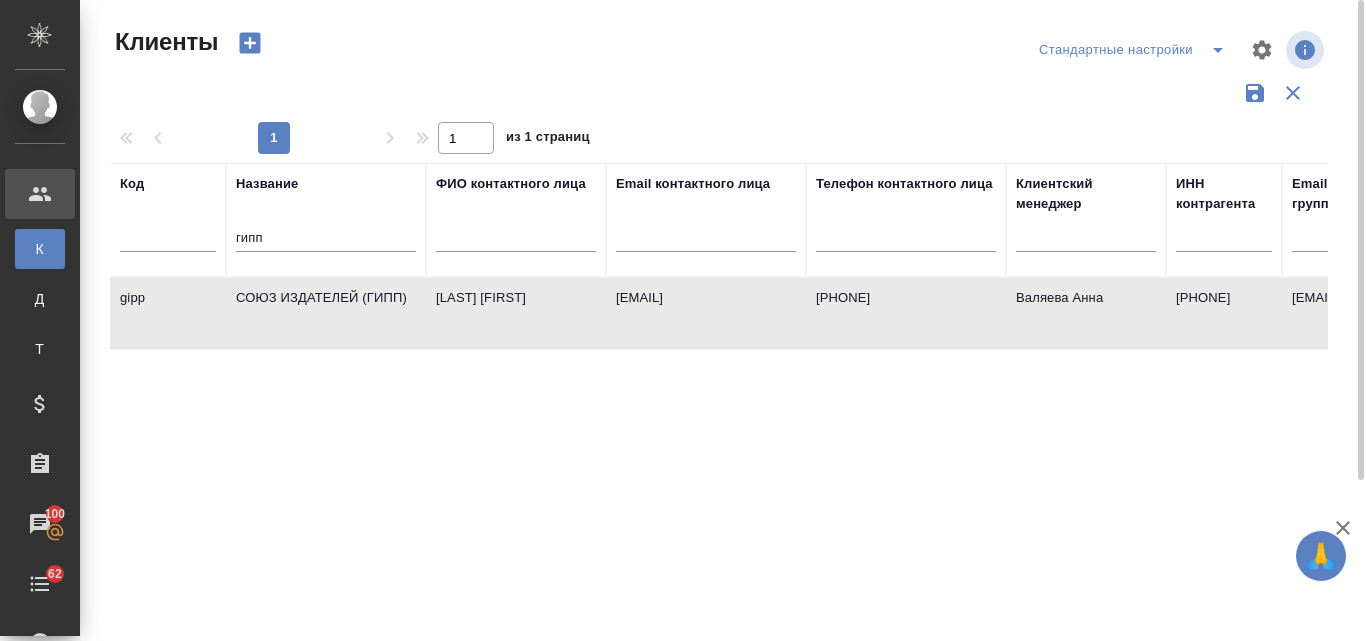click on "СОЮЗ ИЗДАТЕЛЕЙ (ГИПП)" at bounding box center [326, 313] 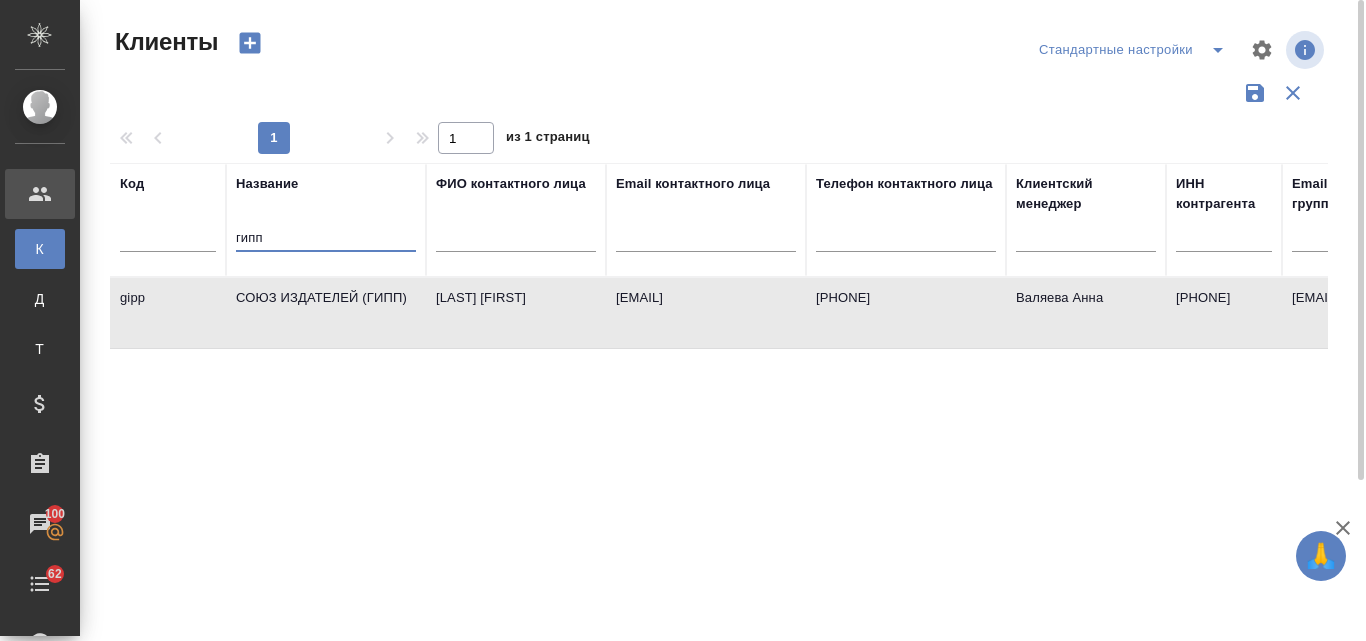 drag, startPoint x: 291, startPoint y: 226, endPoint x: 215, endPoint y: 224, distance: 76.02631 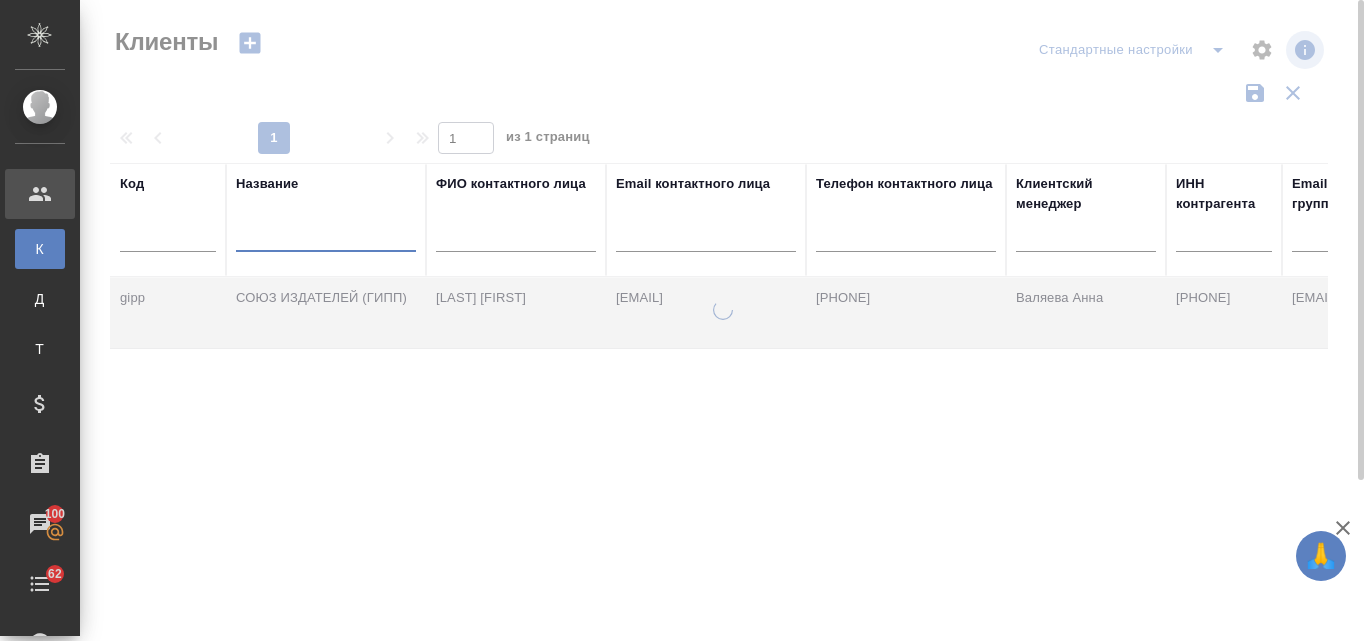type 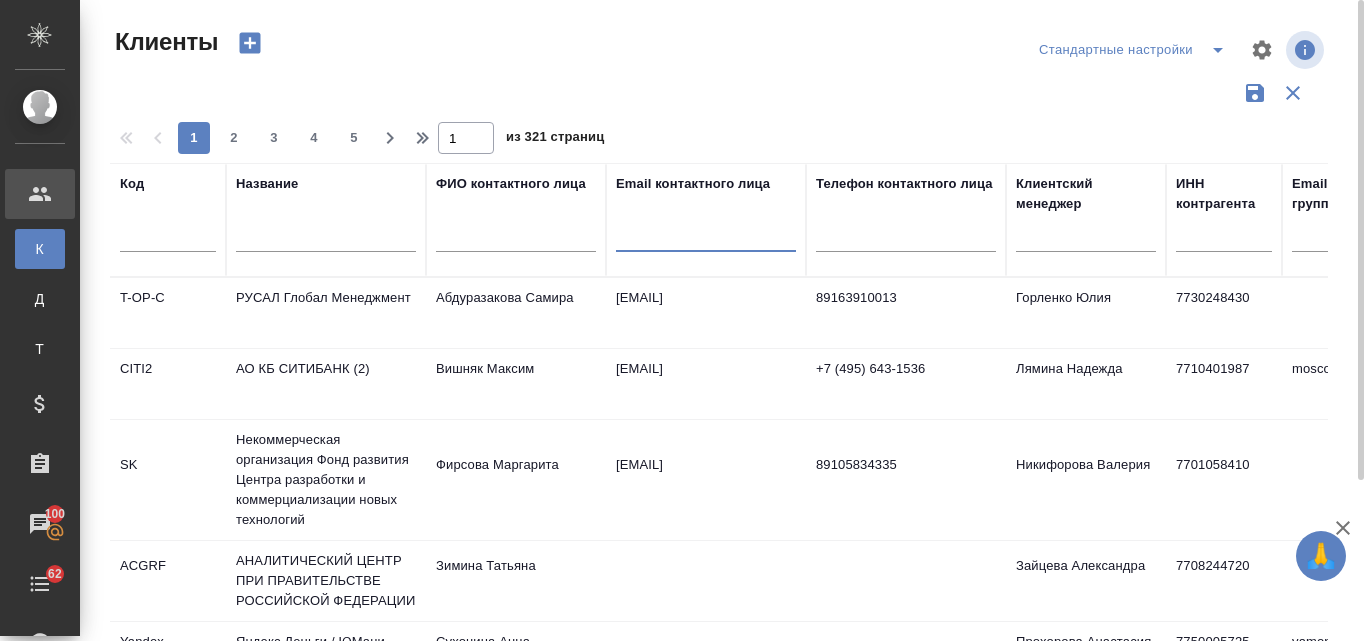 paste on "@tickethouse.pro" 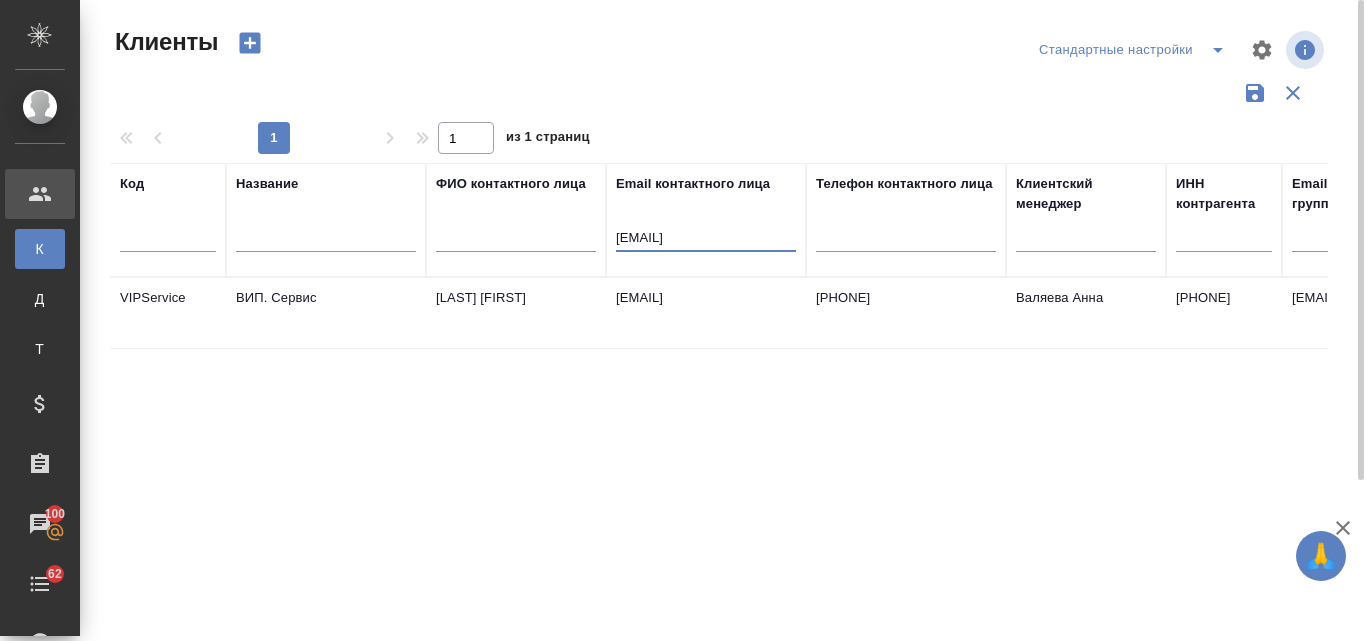 type on "@tickethouse.pro" 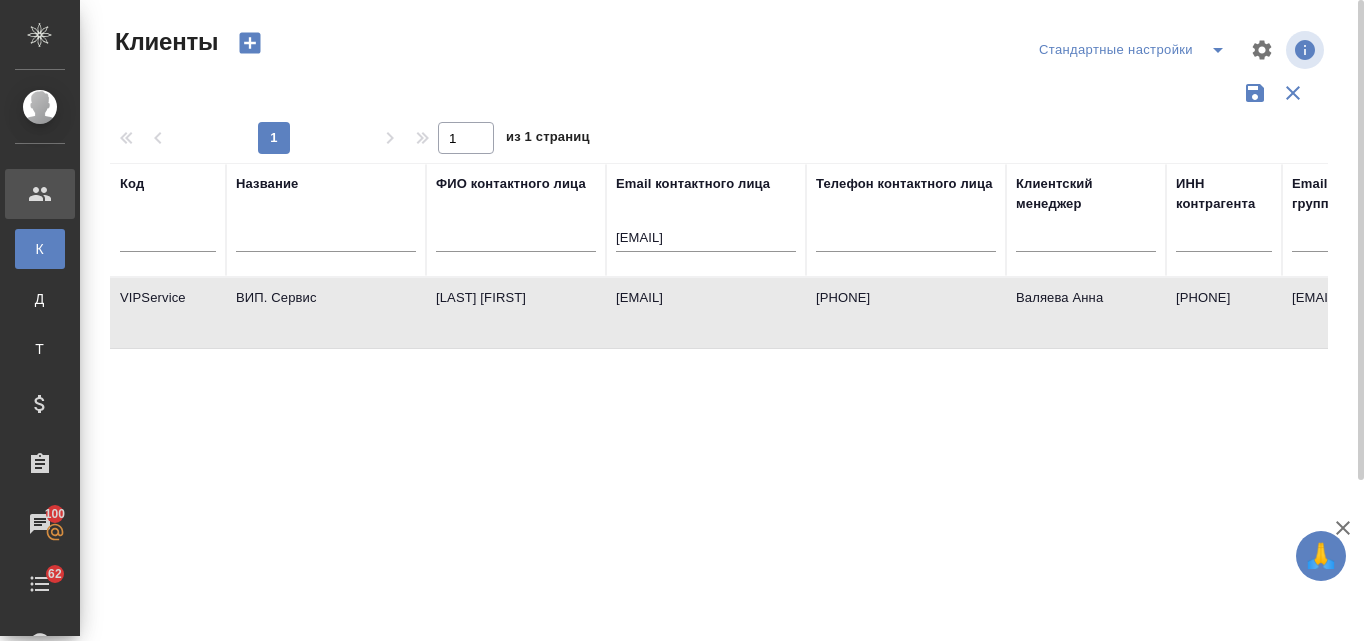 click on "ВИП. Сервис" at bounding box center [326, 313] 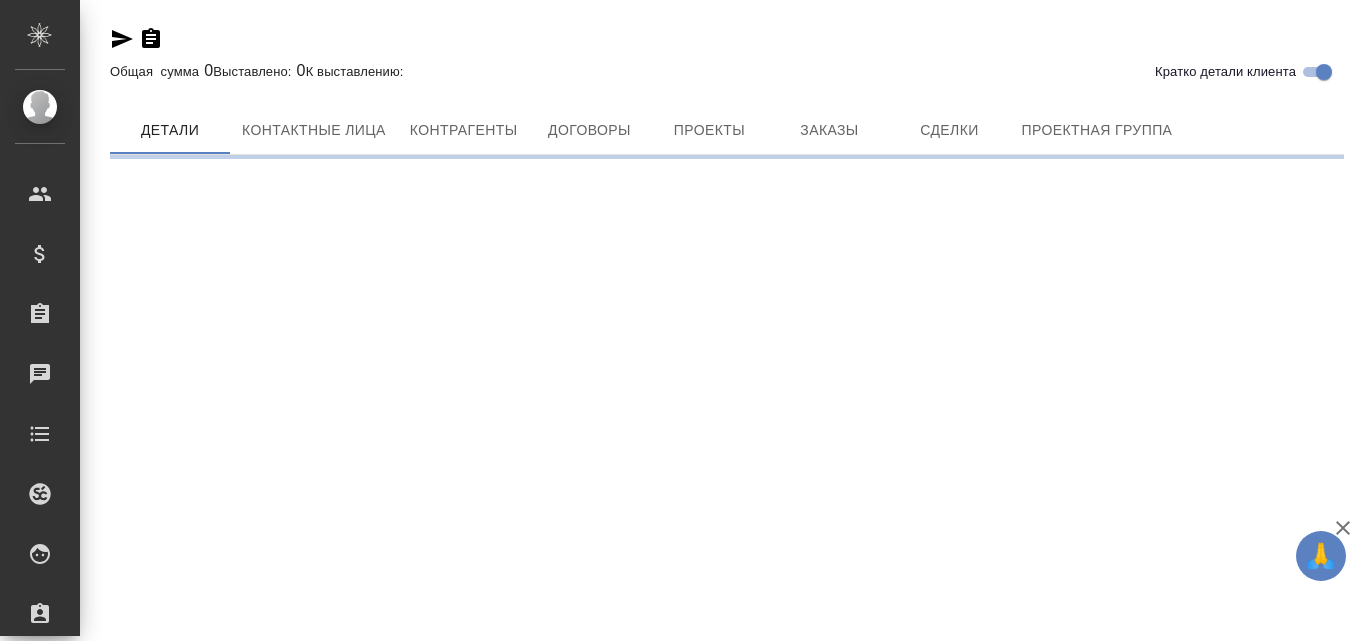 scroll, scrollTop: 0, scrollLeft: 0, axis: both 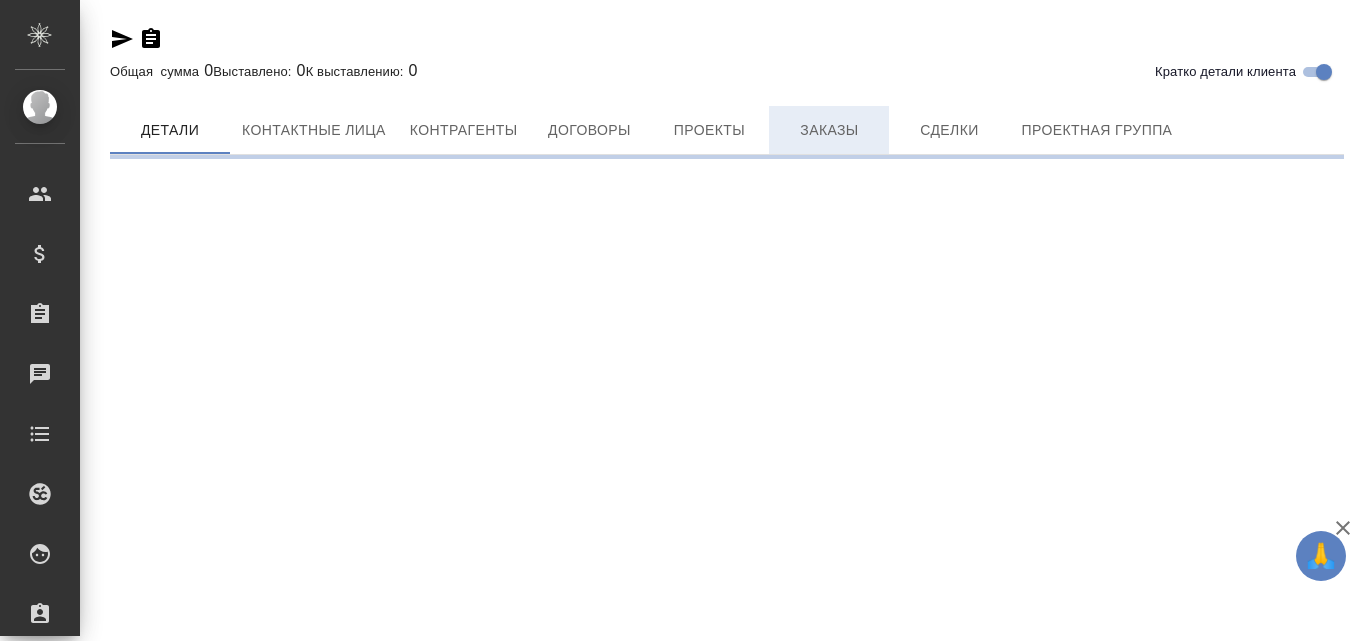 click on "Заказы" at bounding box center [829, 130] 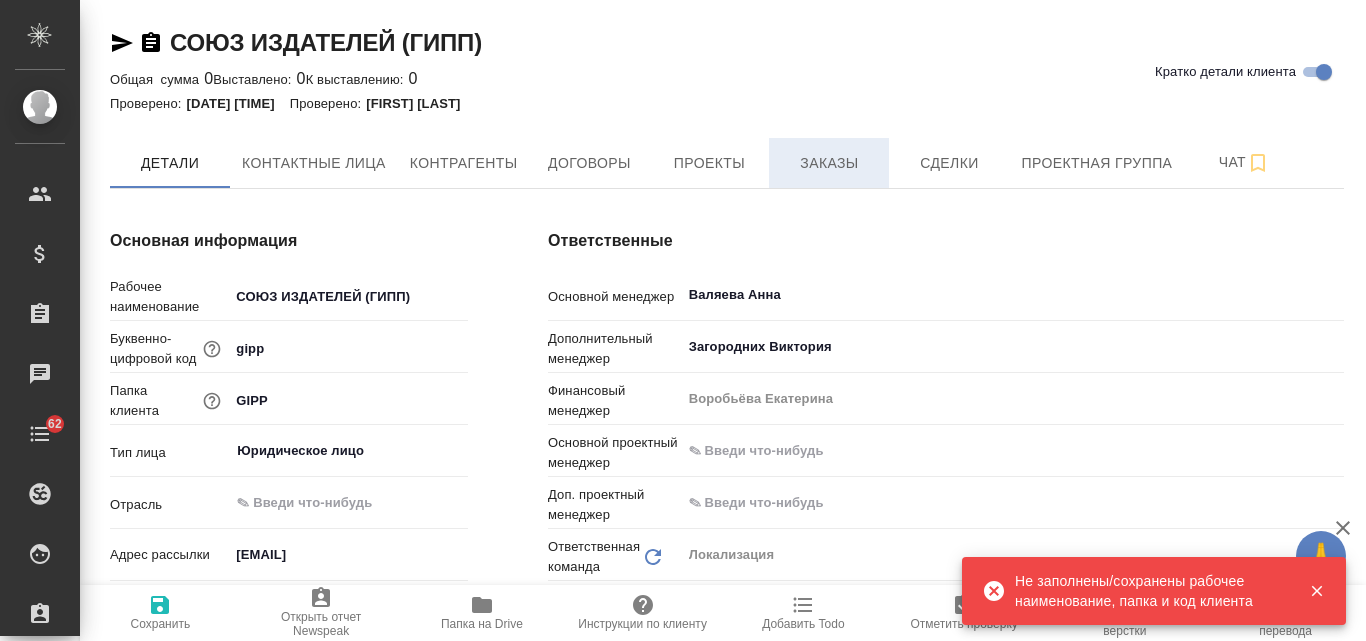 type on "x" 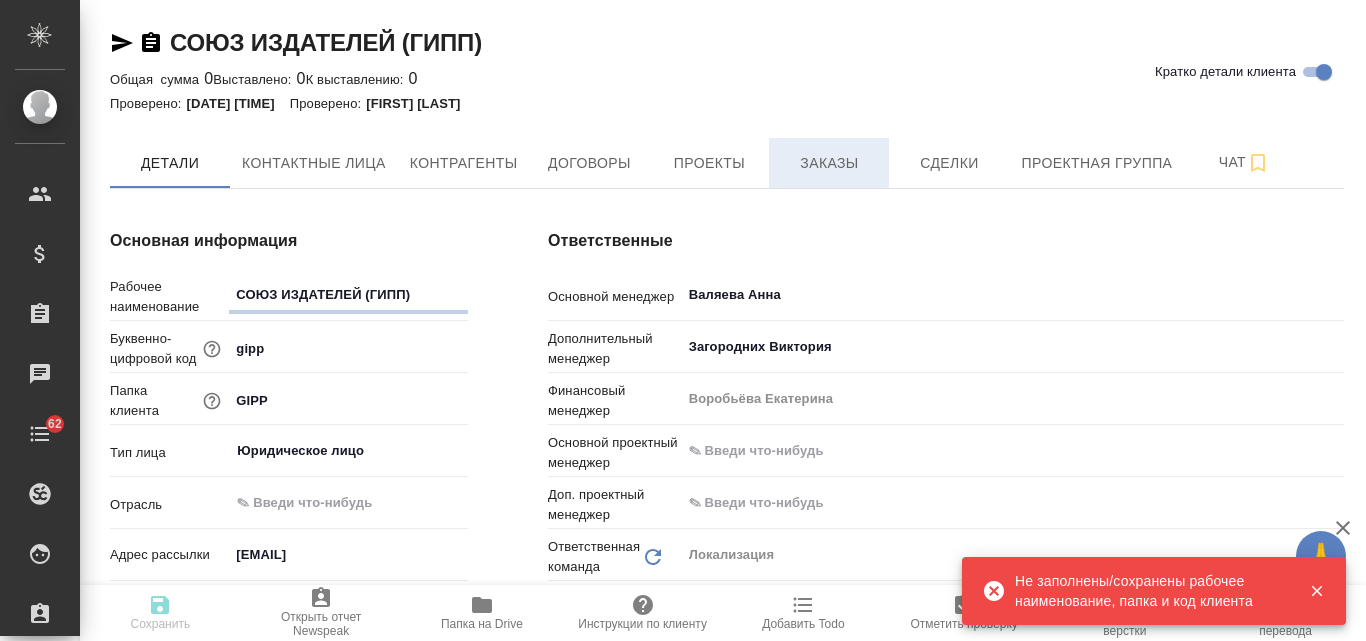 click on "Заказы" at bounding box center [829, 163] 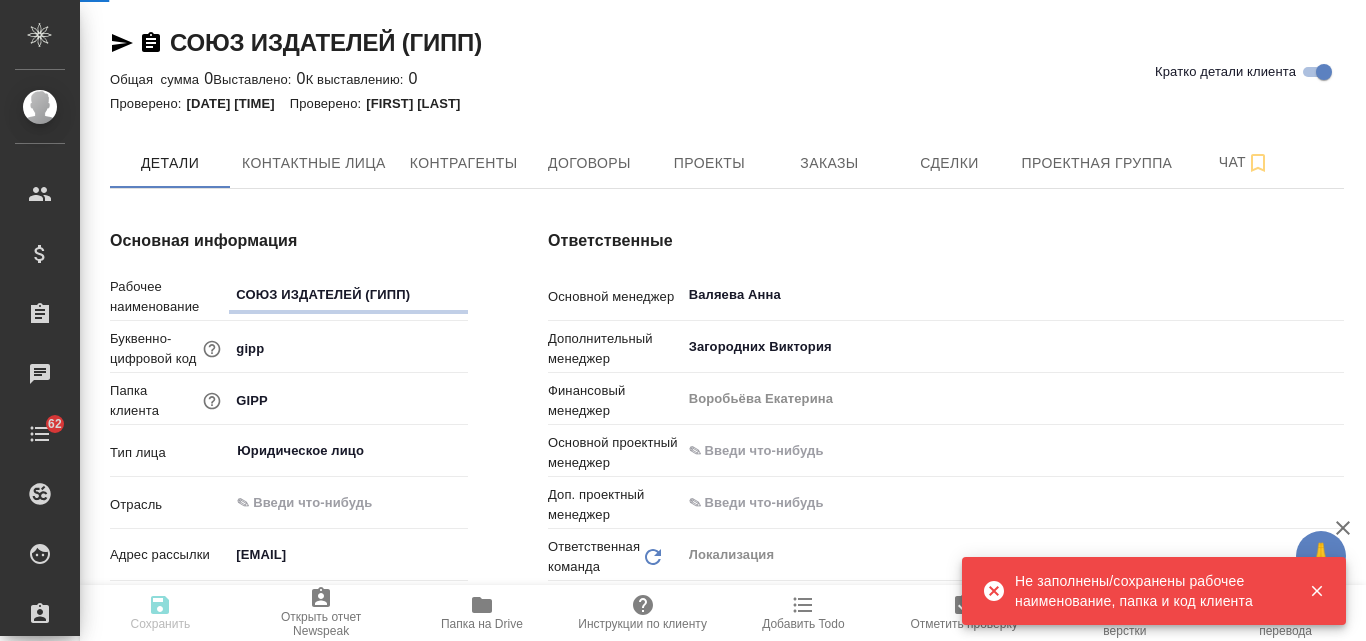 type on "x" 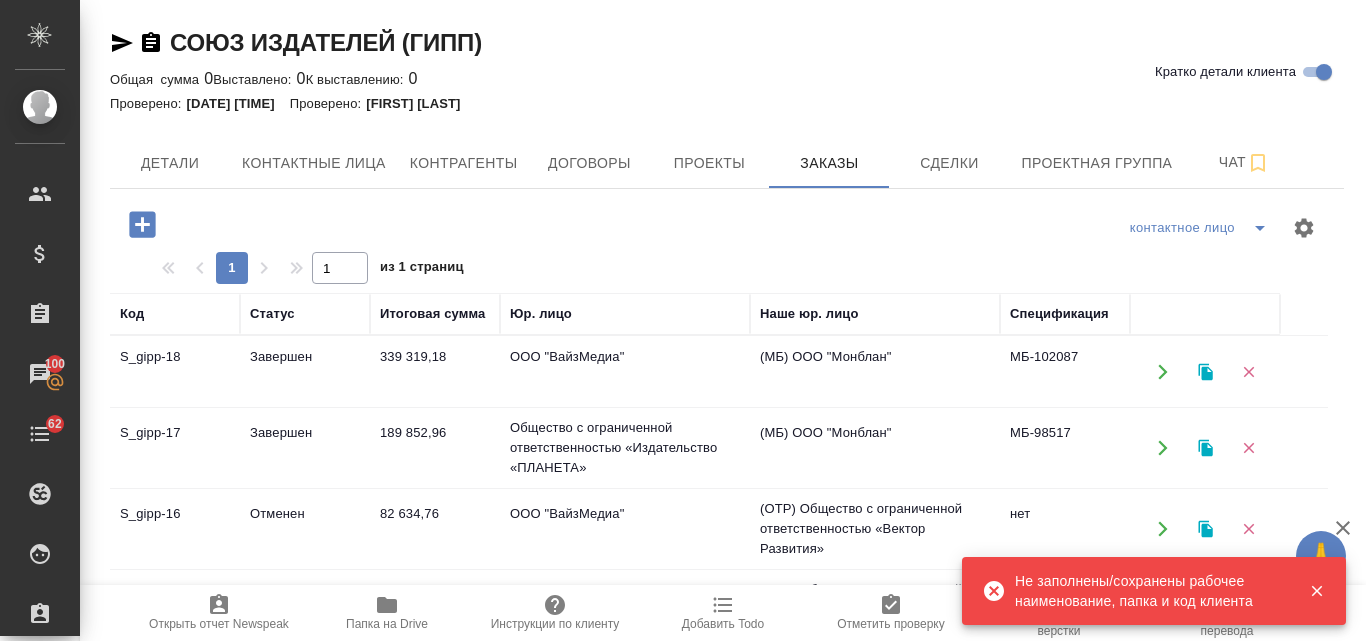 click on "Завершен" at bounding box center (305, 372) 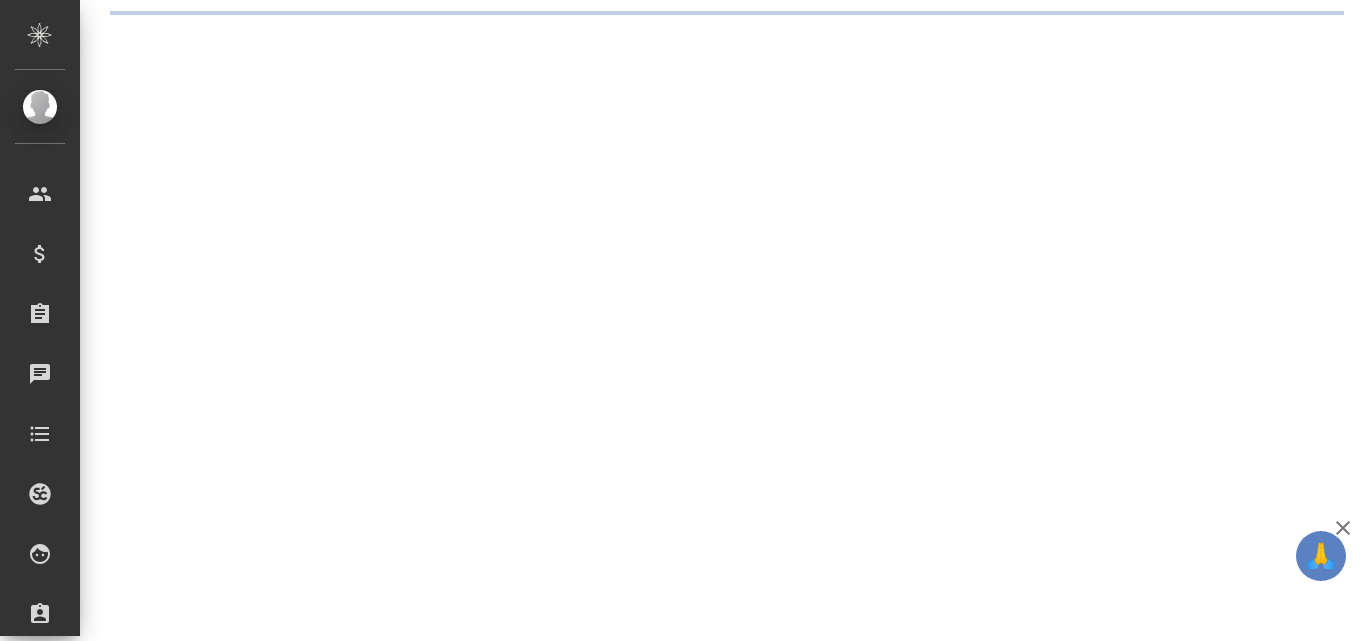 scroll, scrollTop: 0, scrollLeft: 0, axis: both 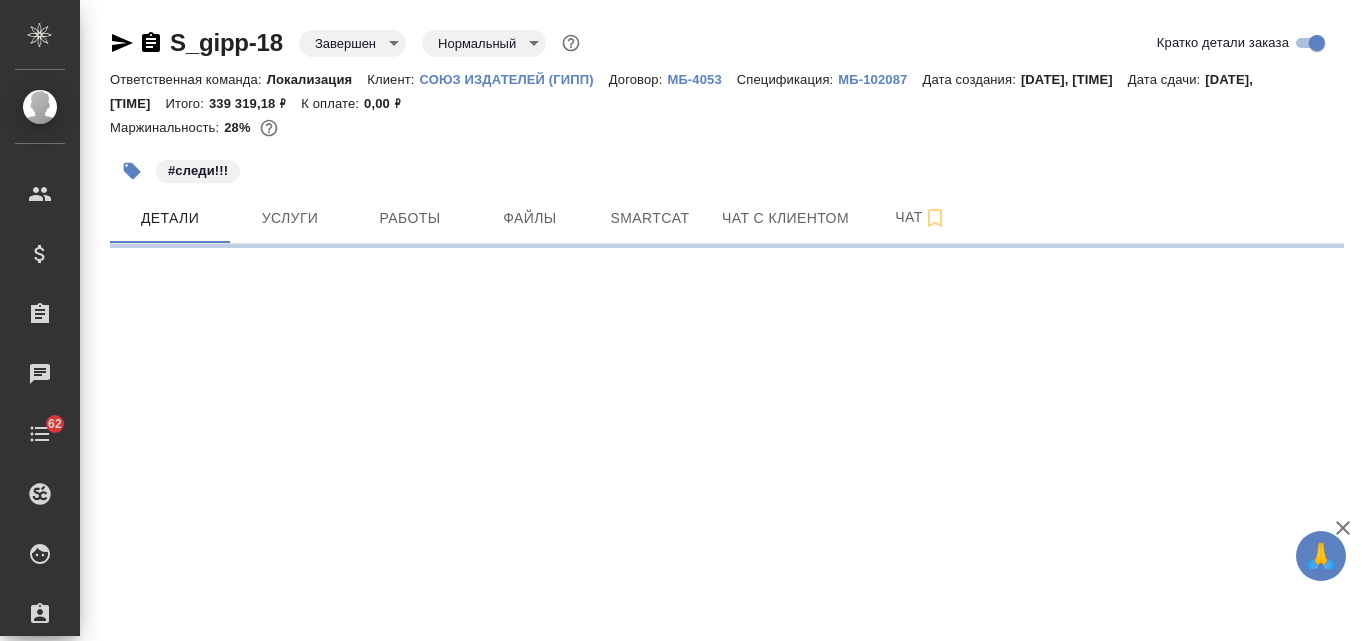 select on "RU" 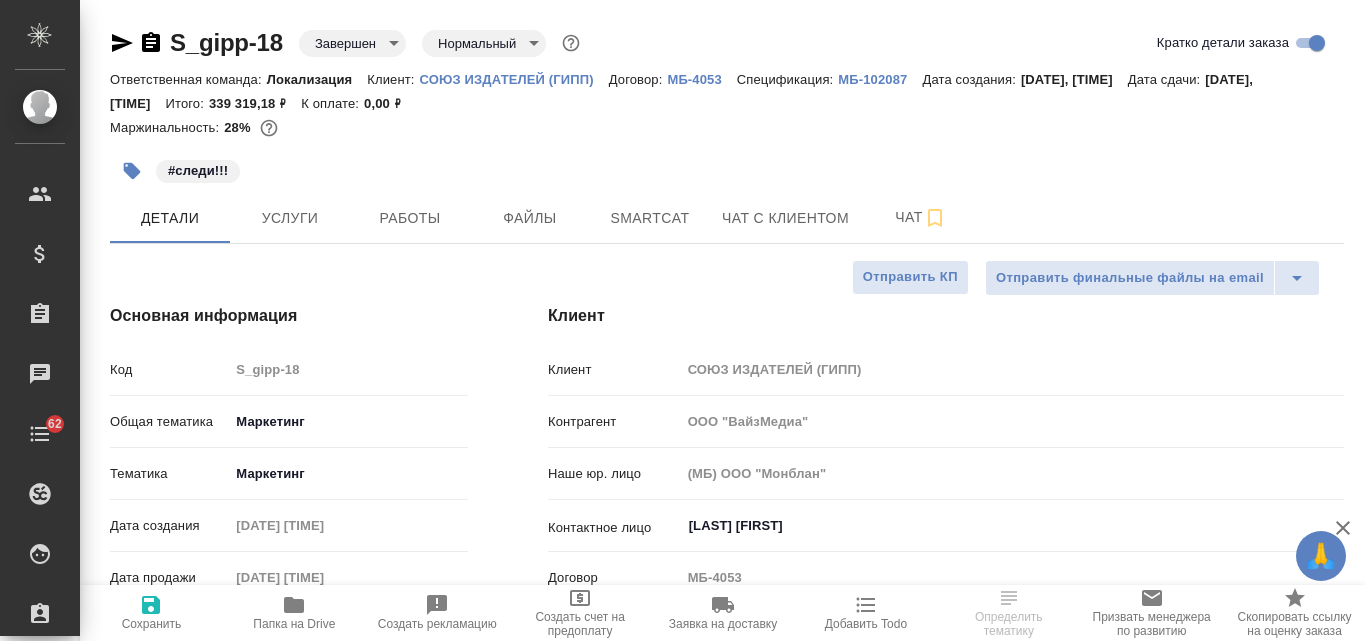 type on "x" 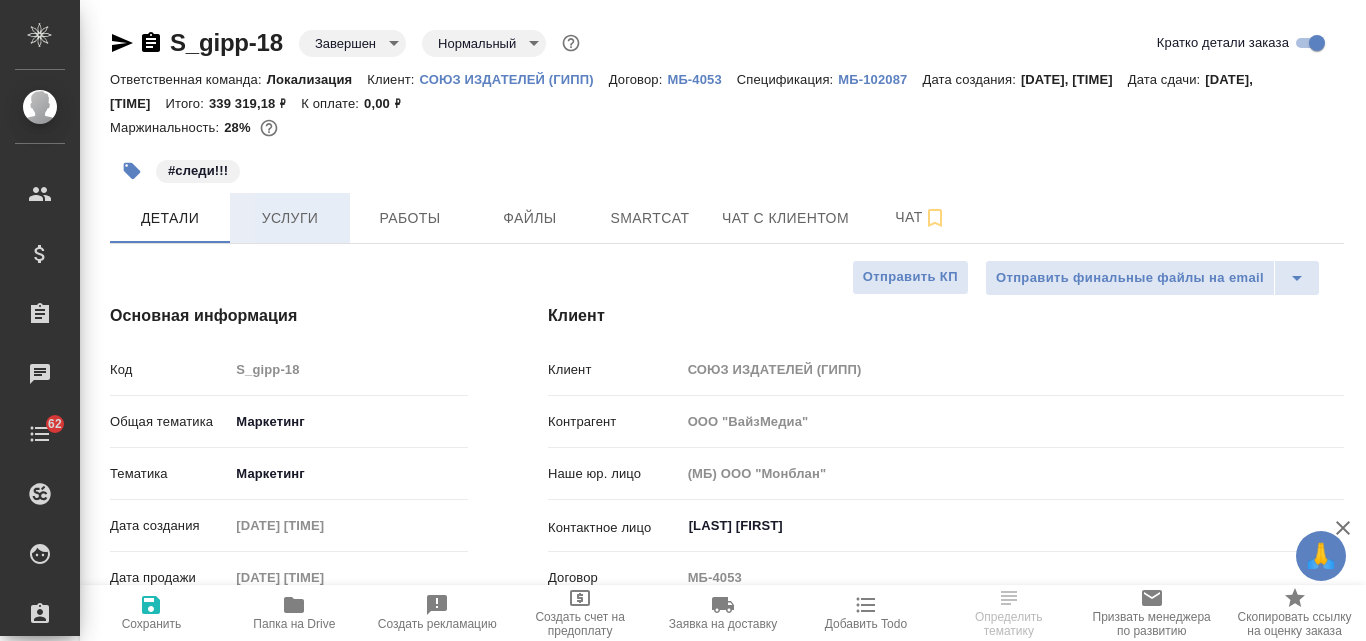 type on "x" 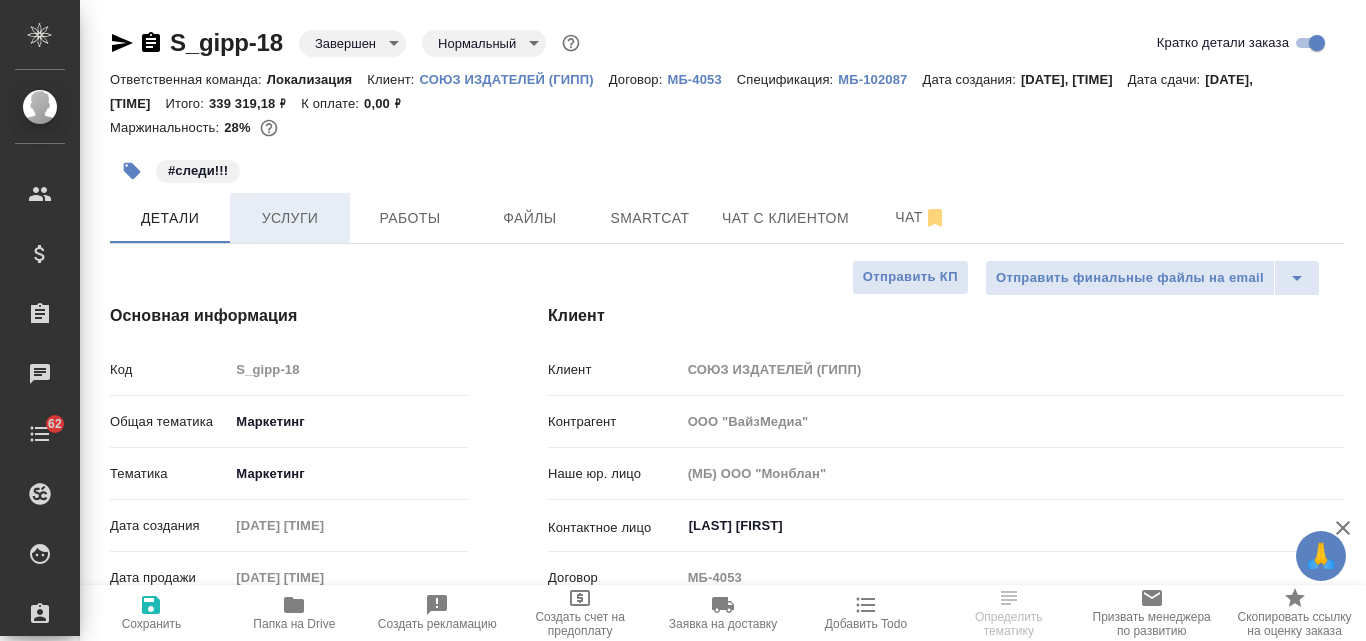 click on "Услуги" at bounding box center (290, 218) 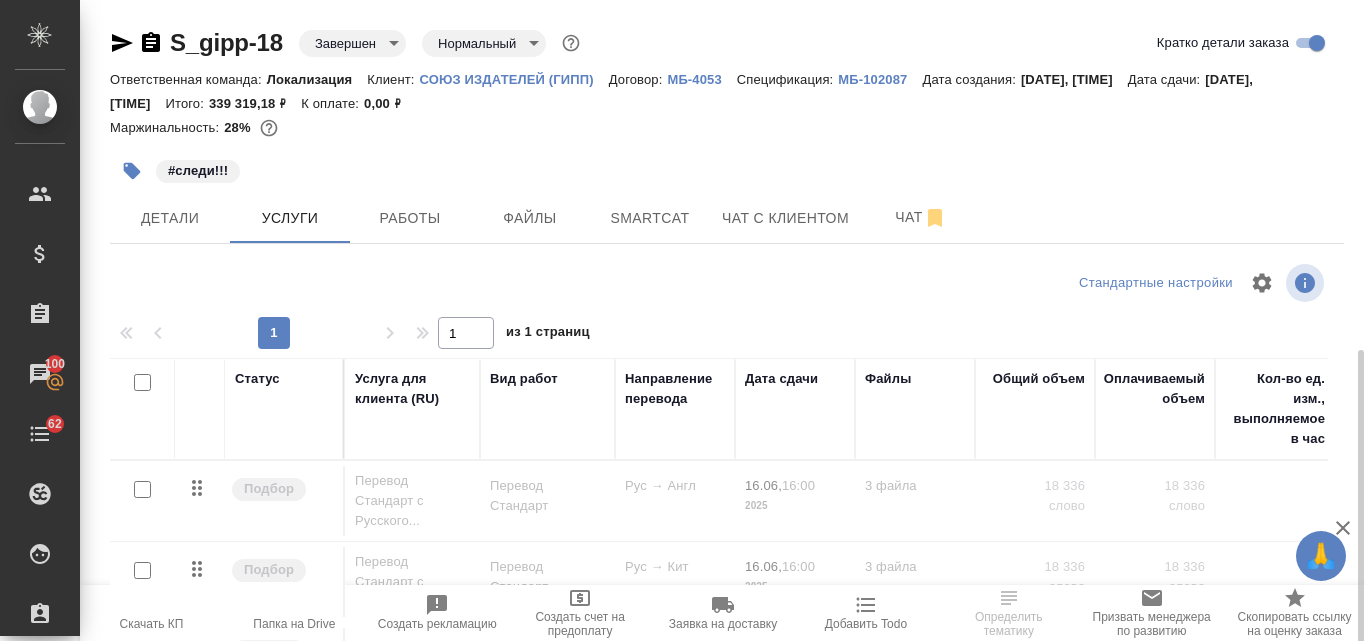 scroll, scrollTop: 198, scrollLeft: 0, axis: vertical 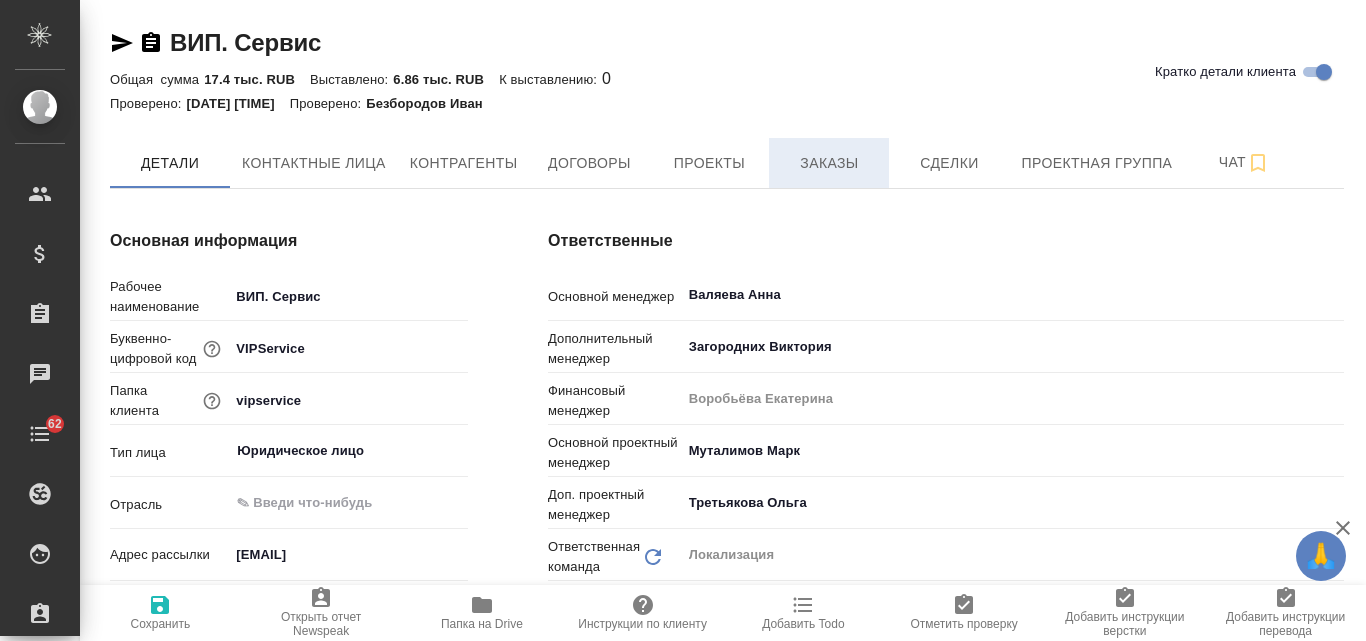 click on "Заказы" at bounding box center [829, 163] 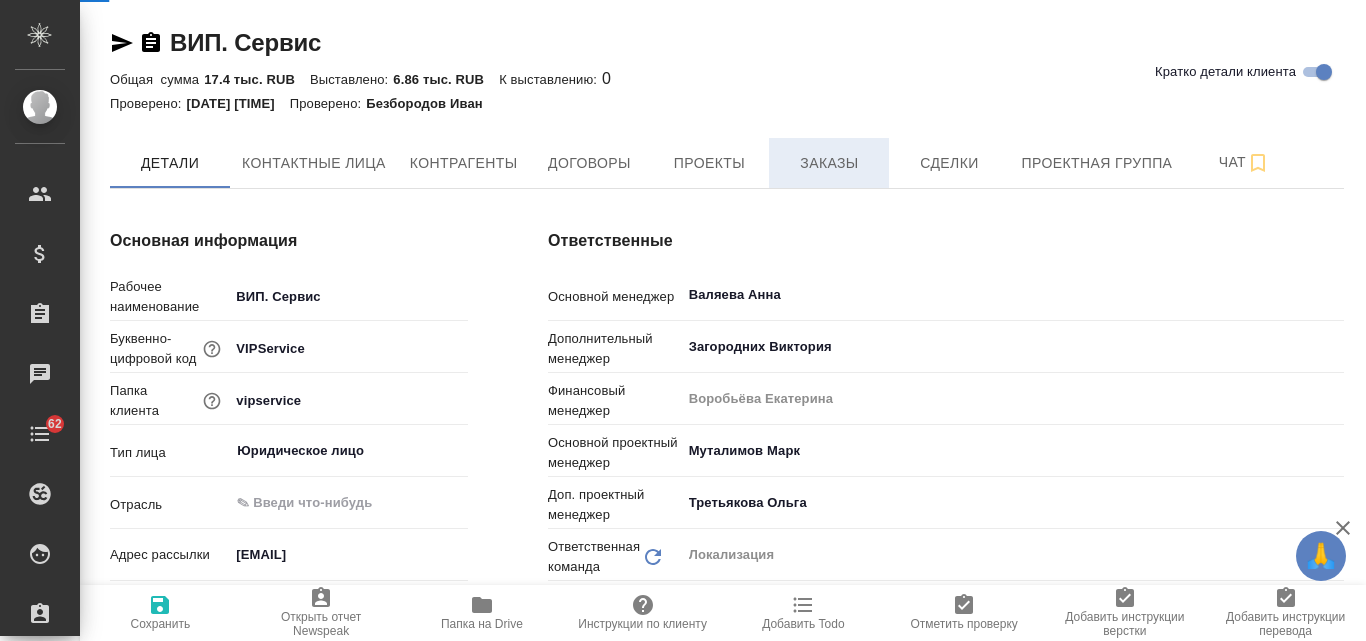 type on "x" 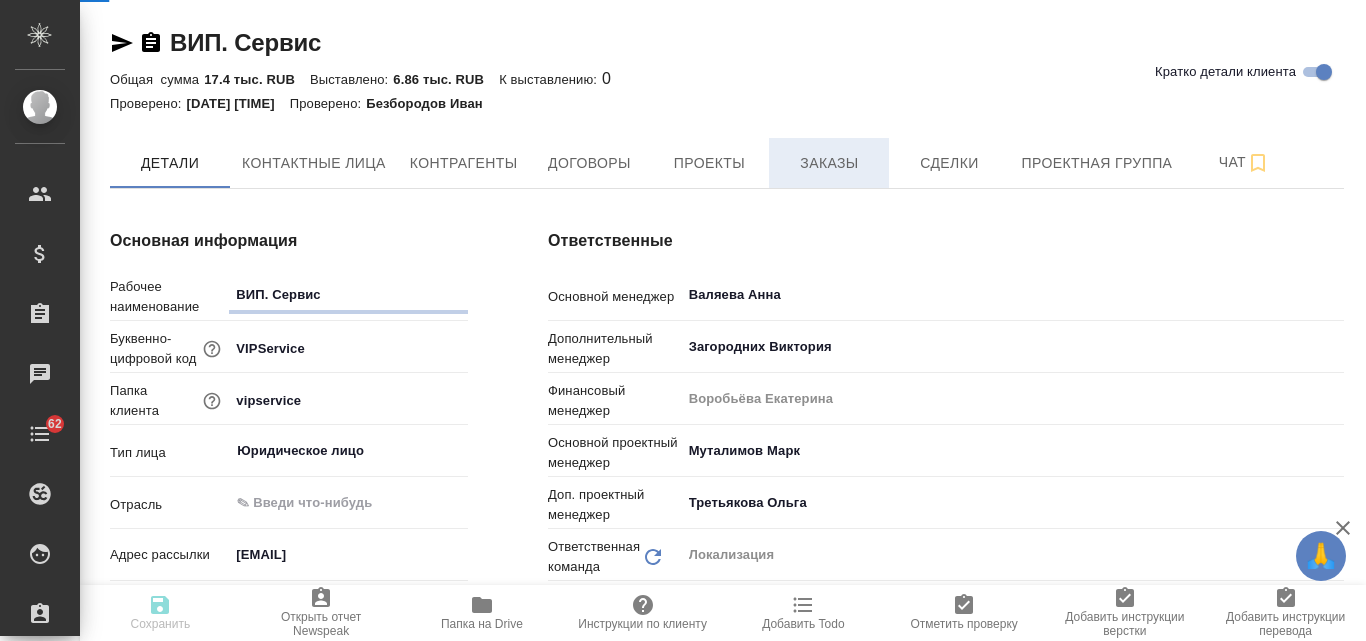 type on "x" 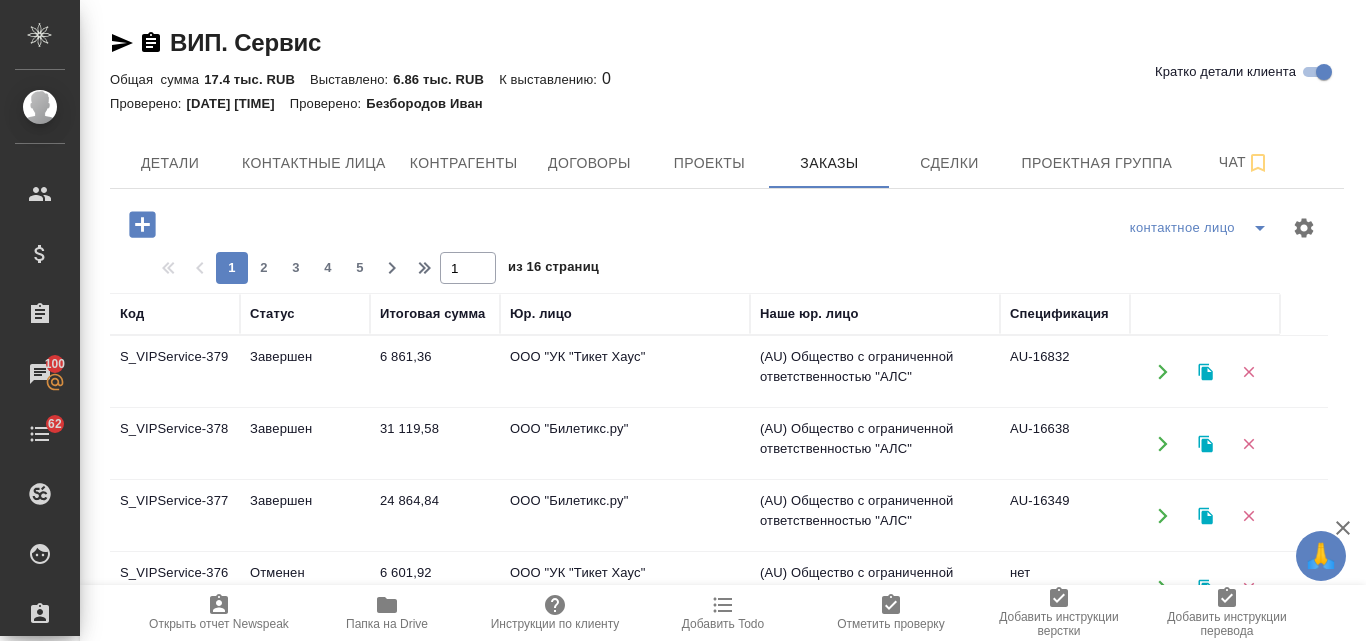 click on "Завершен" at bounding box center [305, 372] 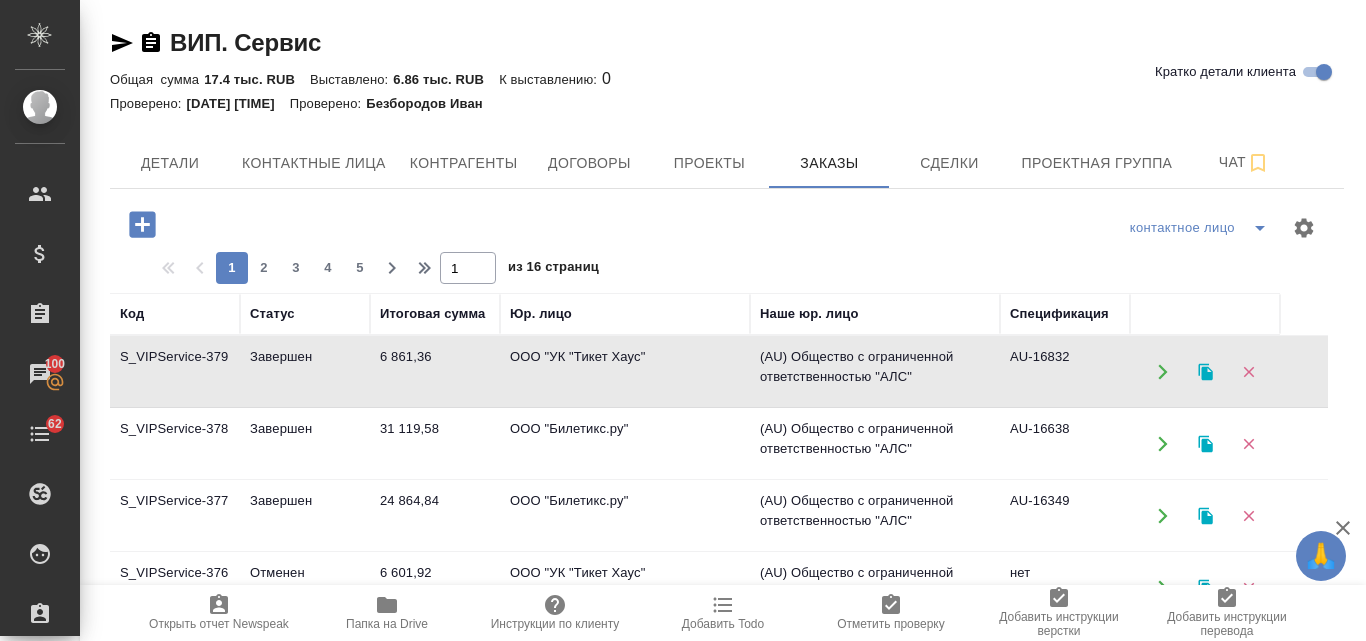 click on "Завершен" at bounding box center (305, 372) 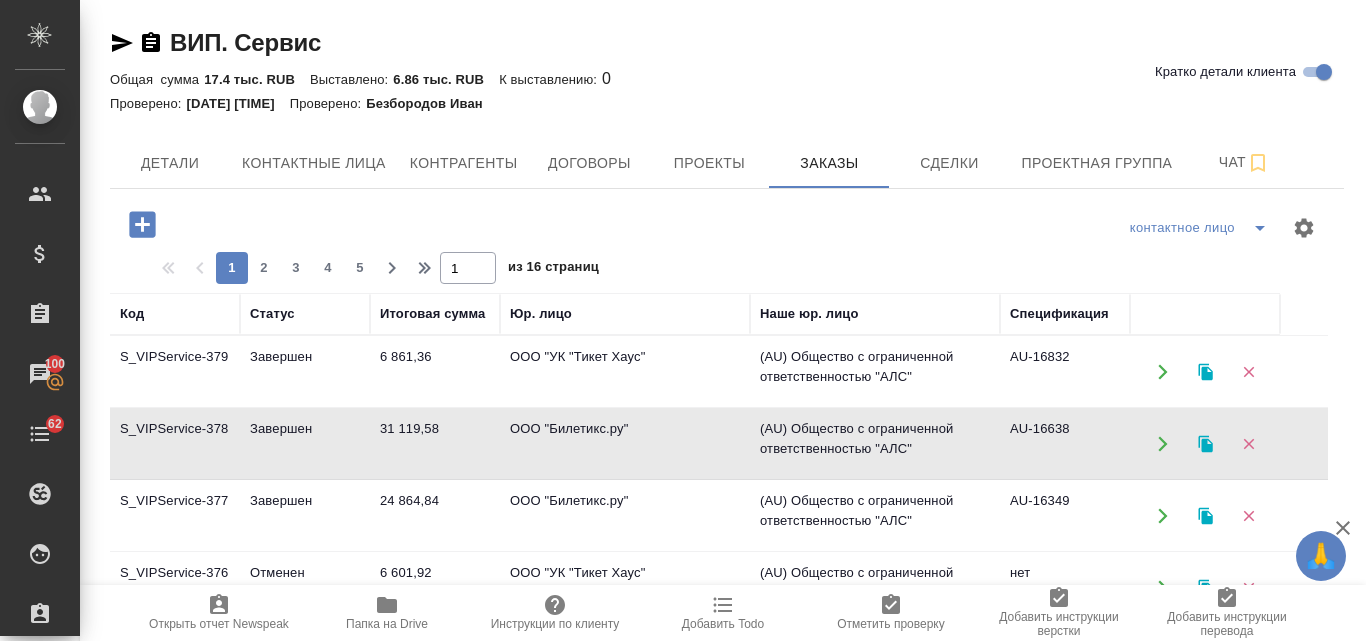 click on "Завершен" at bounding box center [305, 372] 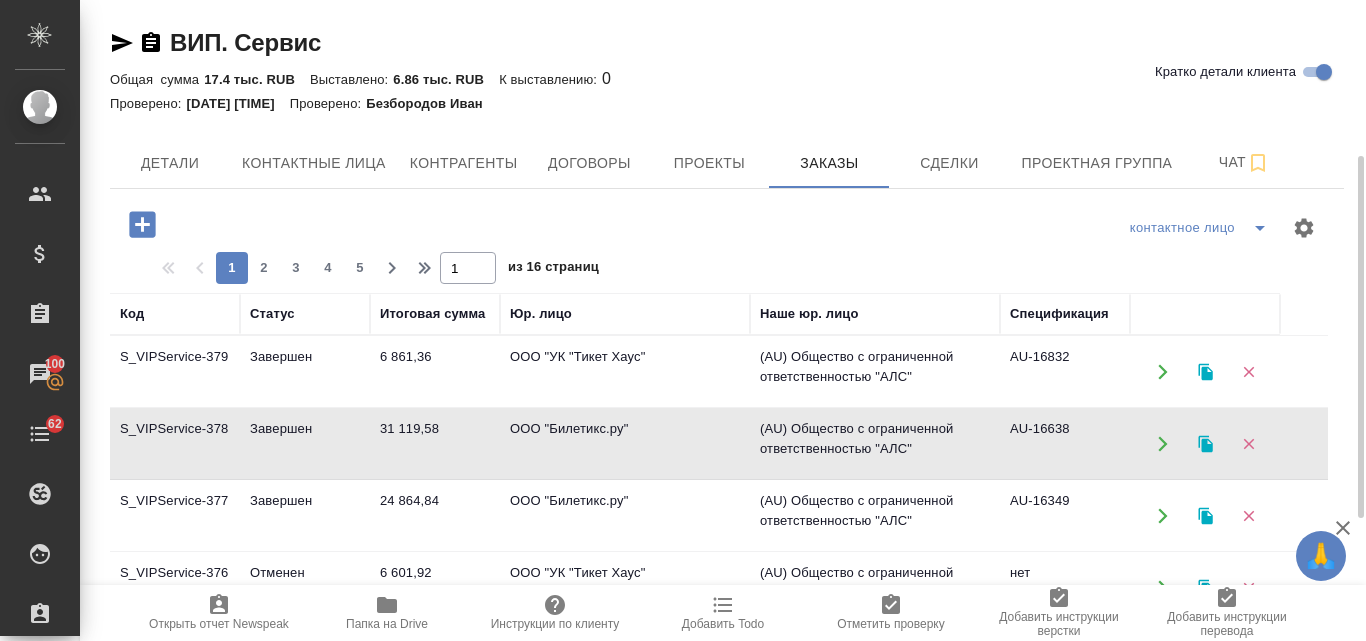 scroll, scrollTop: 100, scrollLeft: 0, axis: vertical 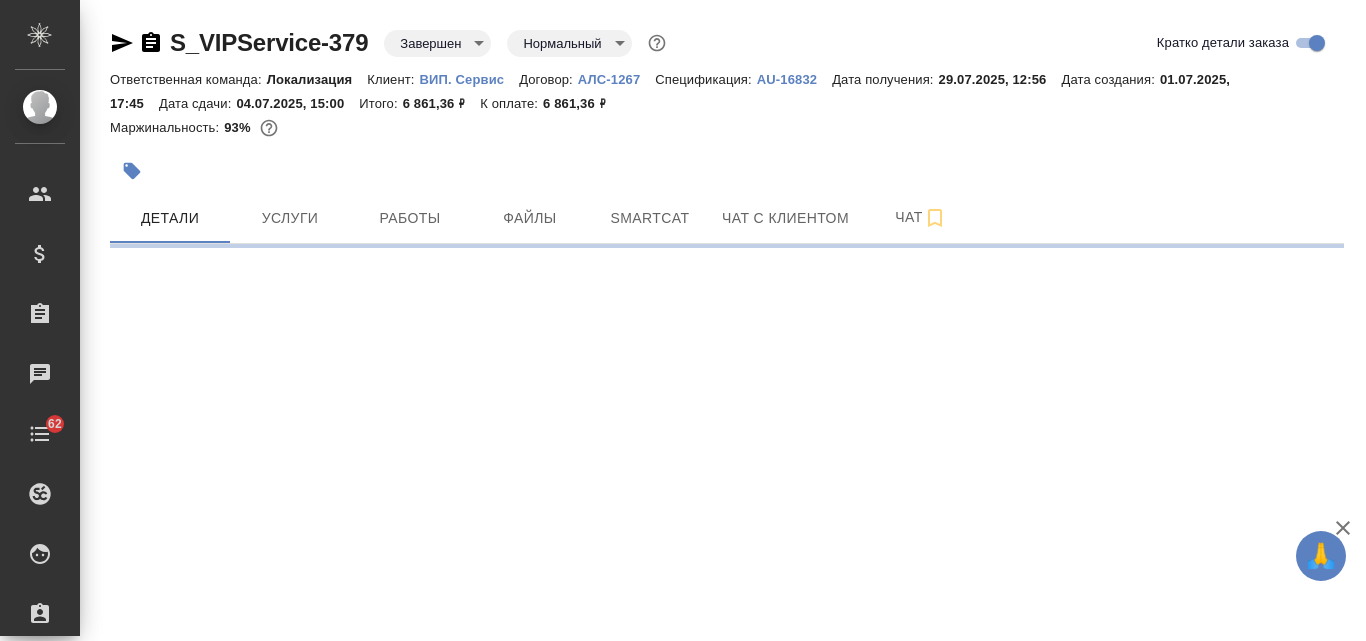 select on "RU" 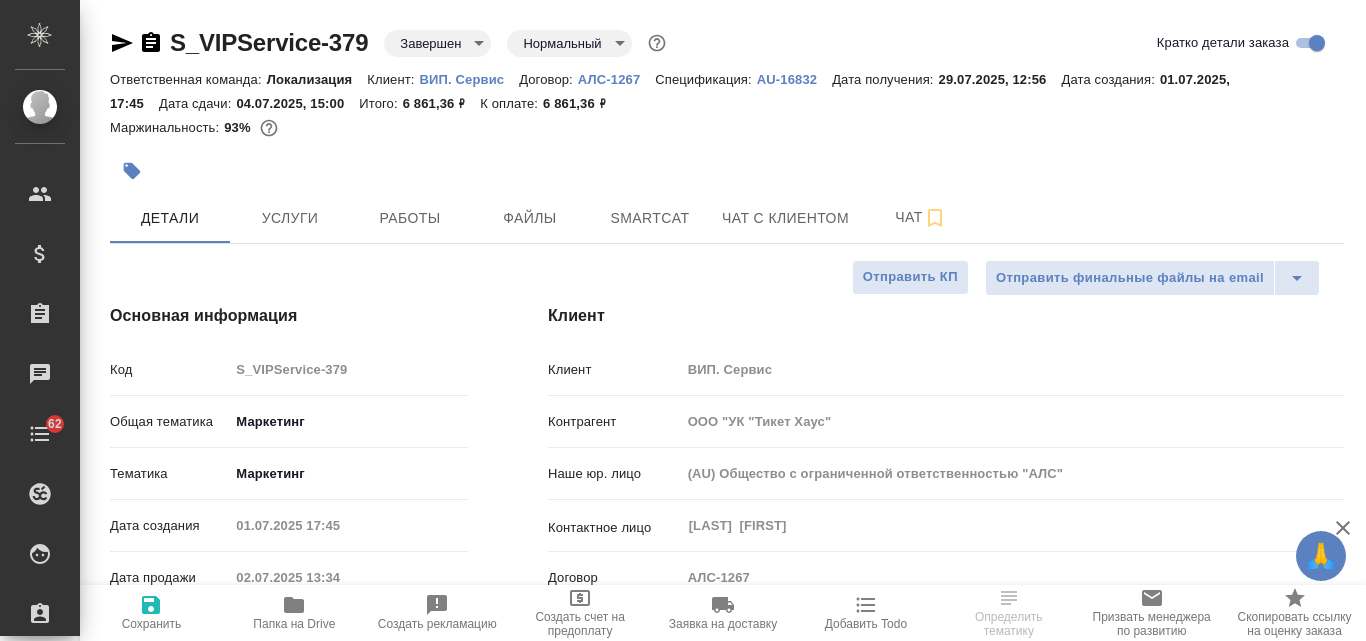 type on "x" 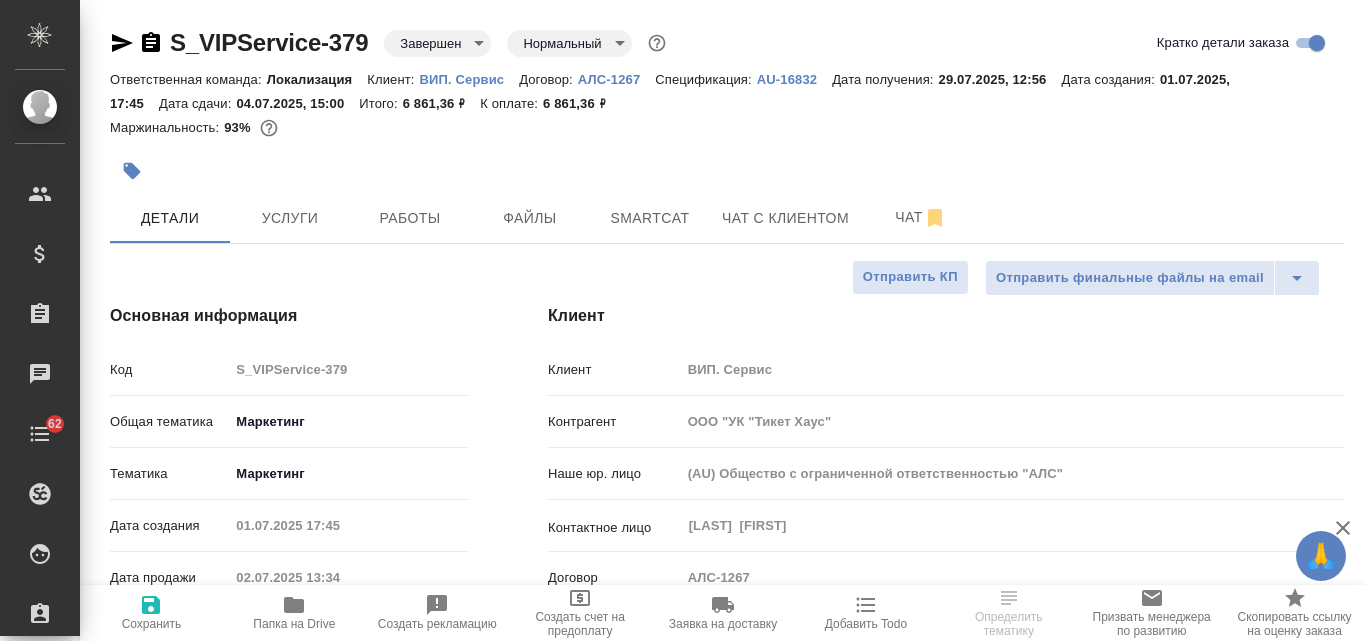 type on "x" 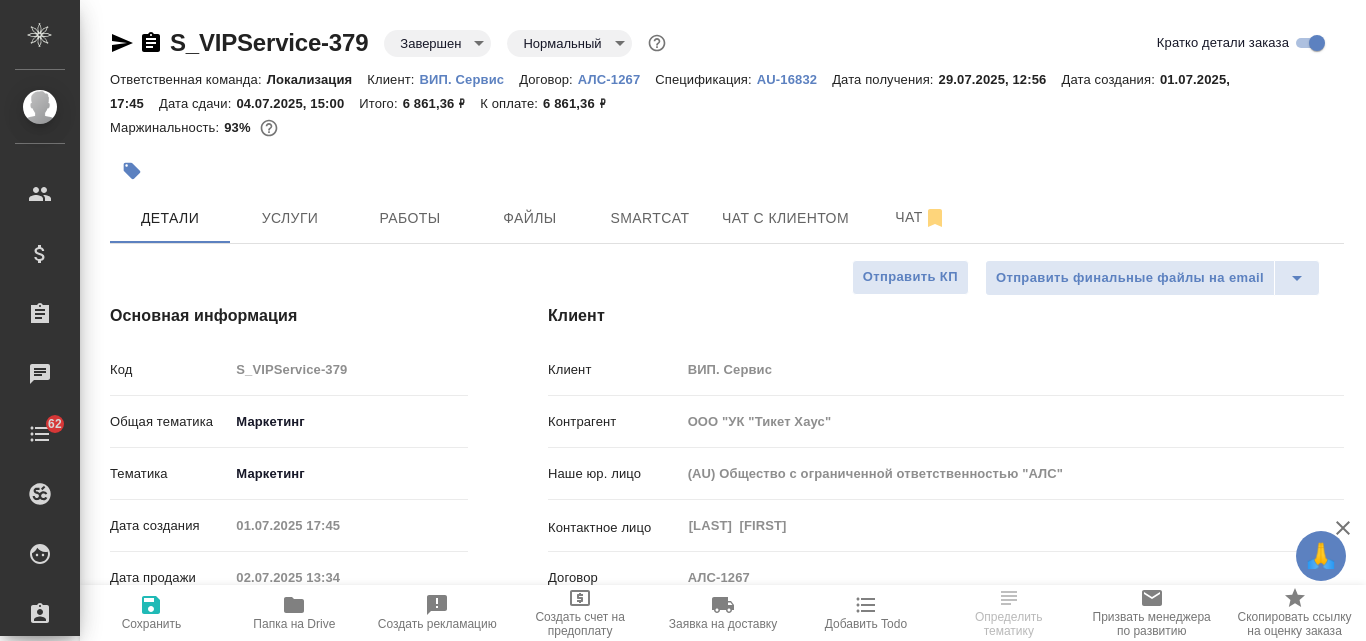 click 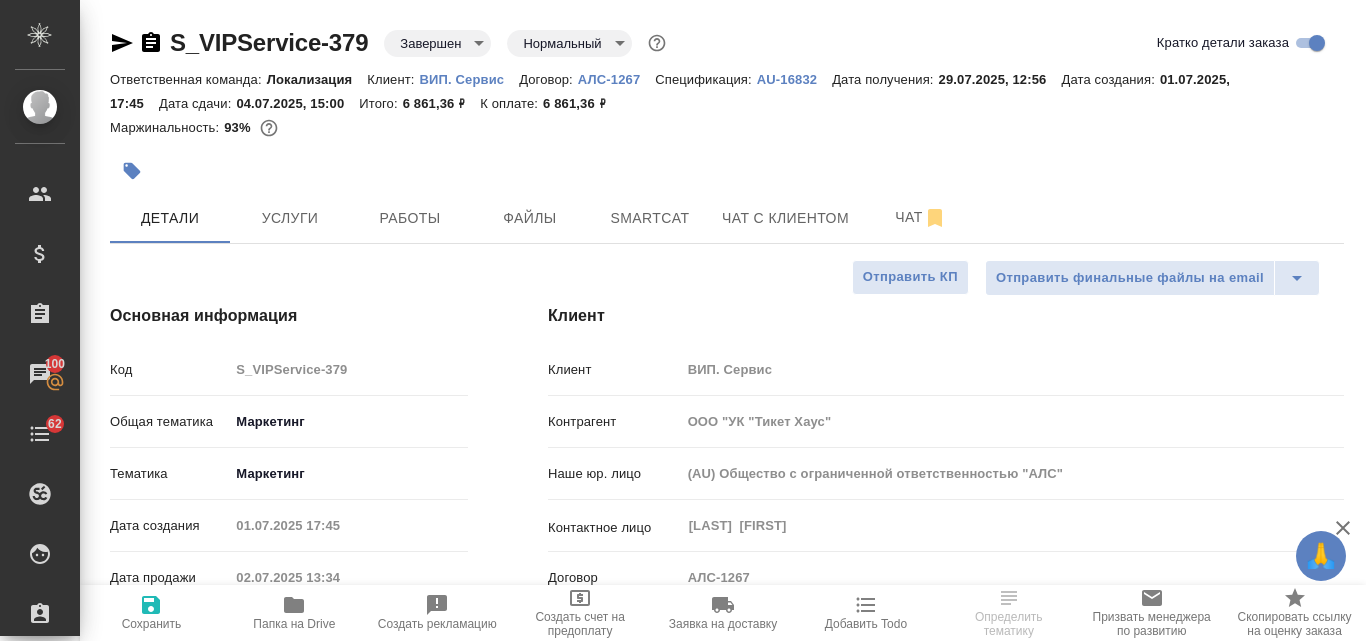 type on "x" 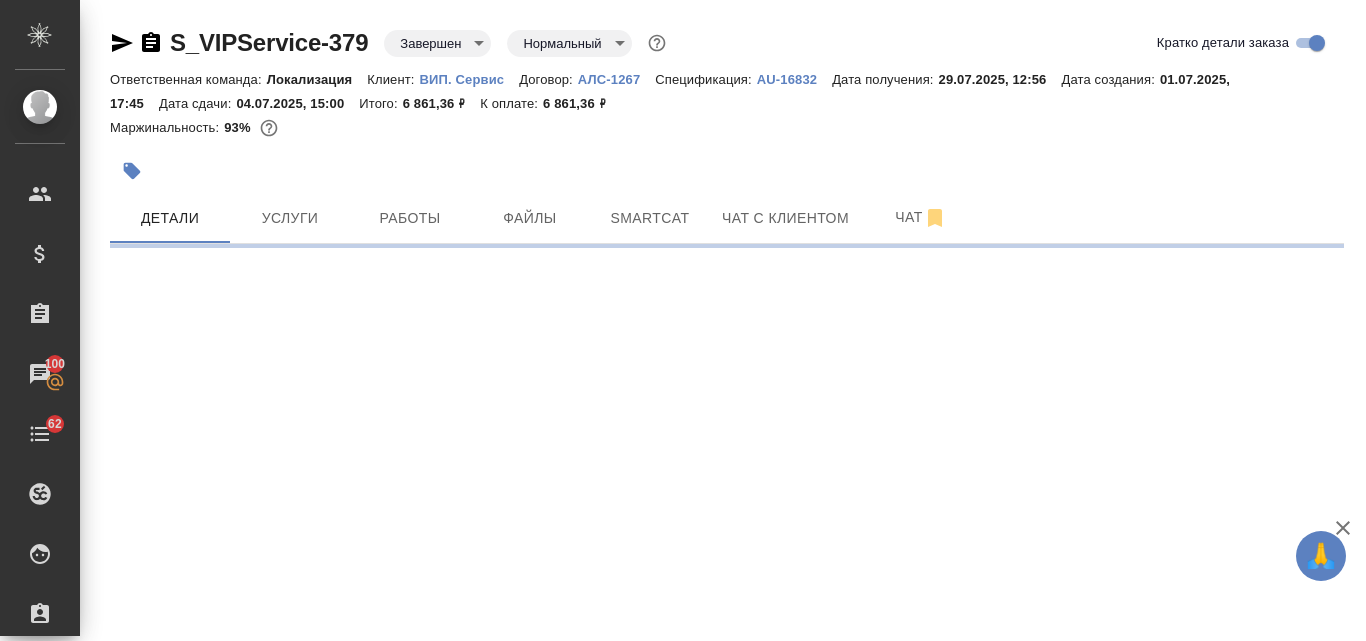 select on "RU" 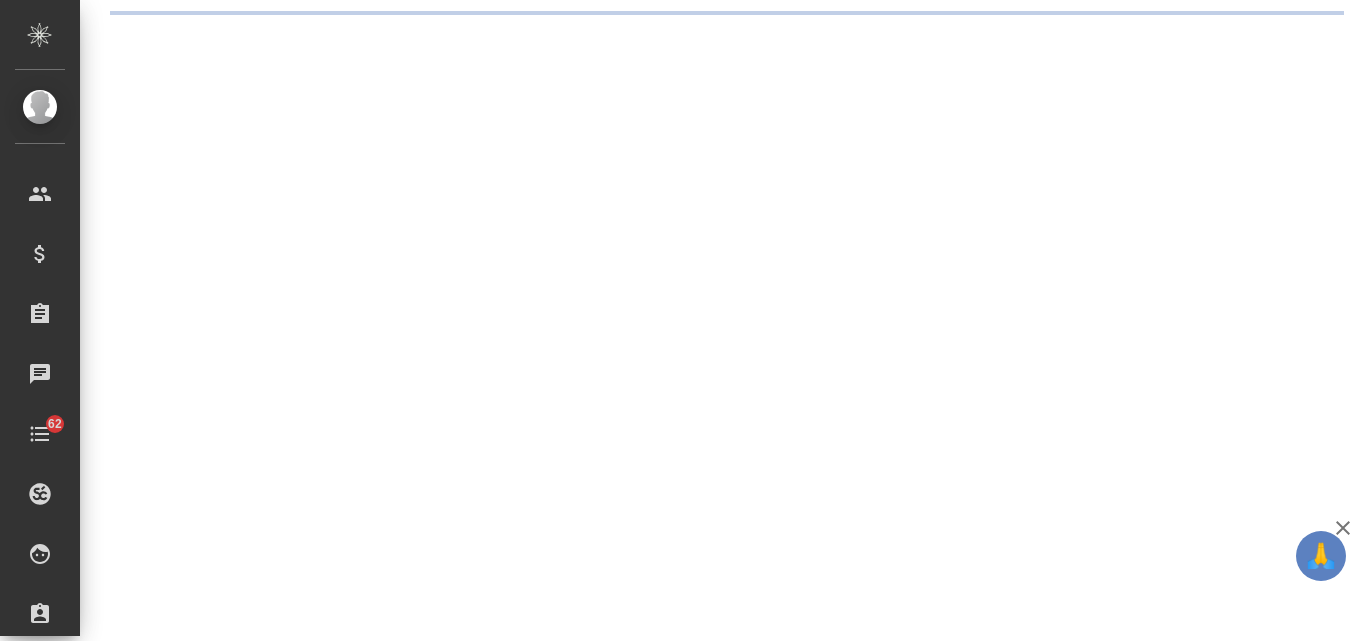 scroll, scrollTop: 0, scrollLeft: 0, axis: both 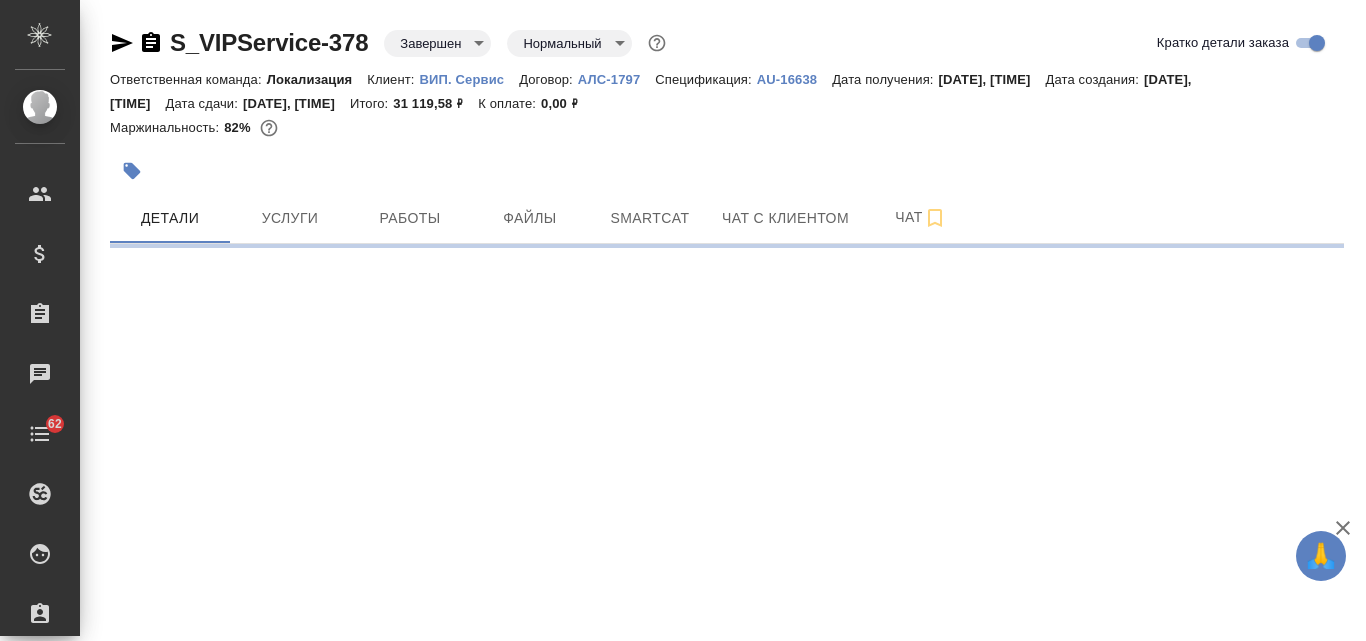 select on "RU" 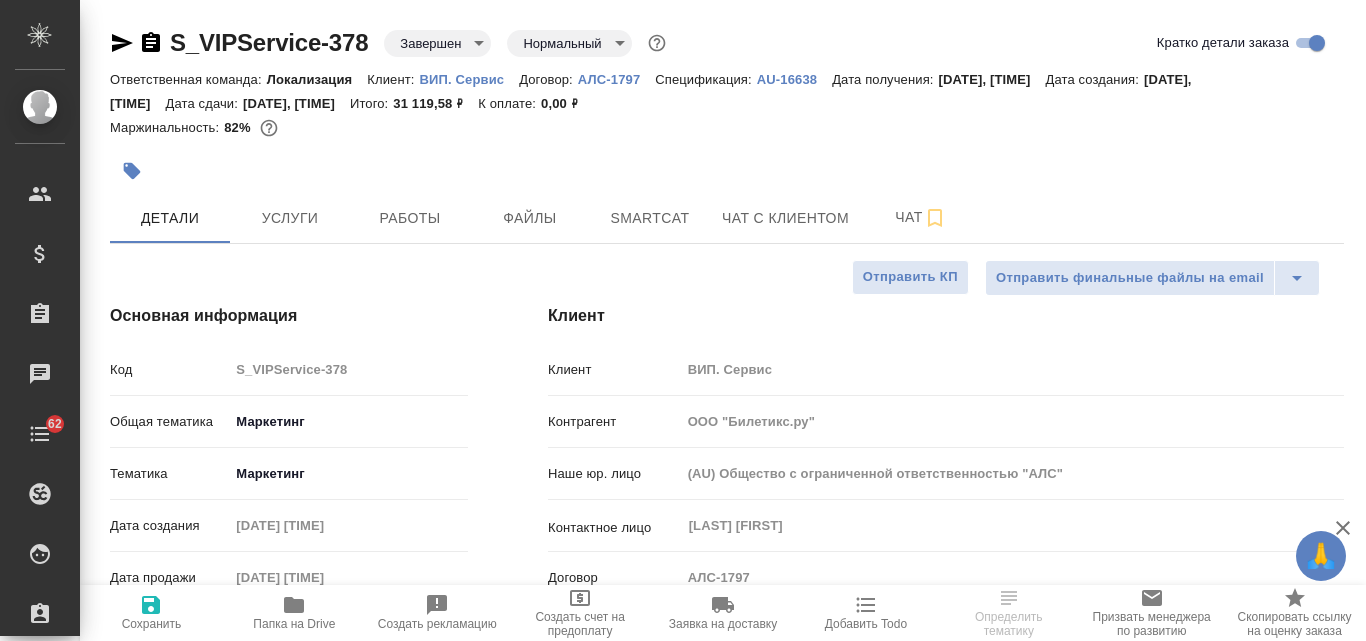 type on "x" 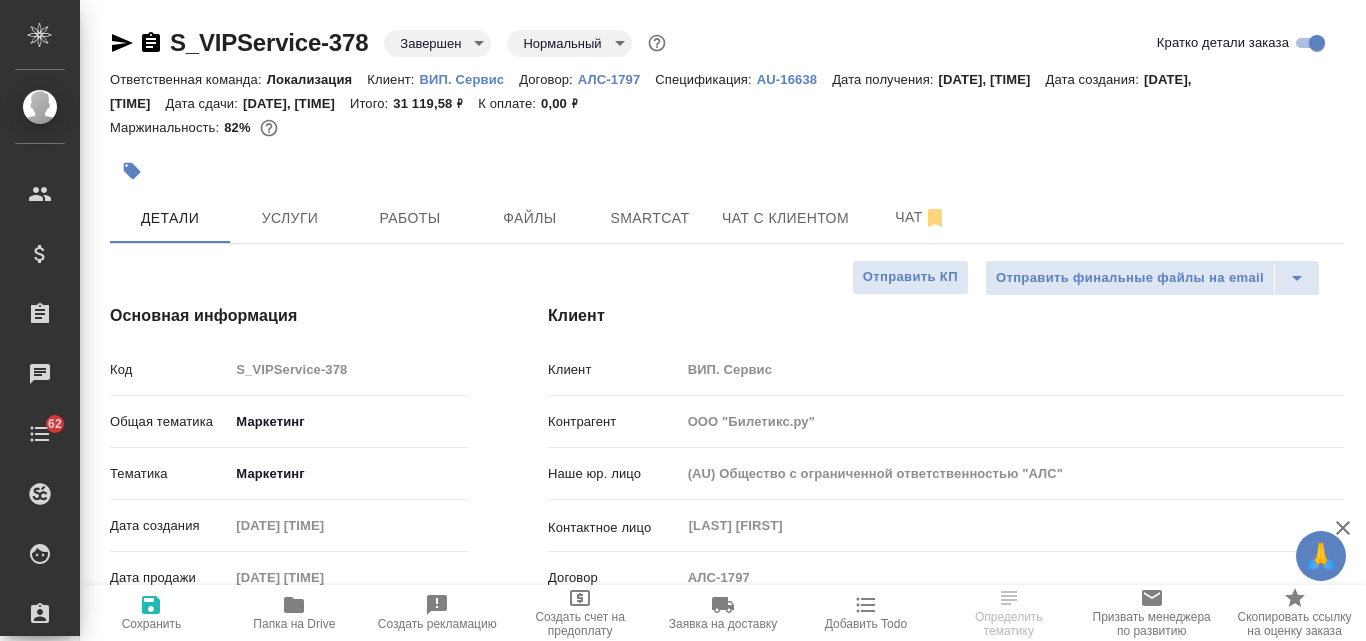 type on "x" 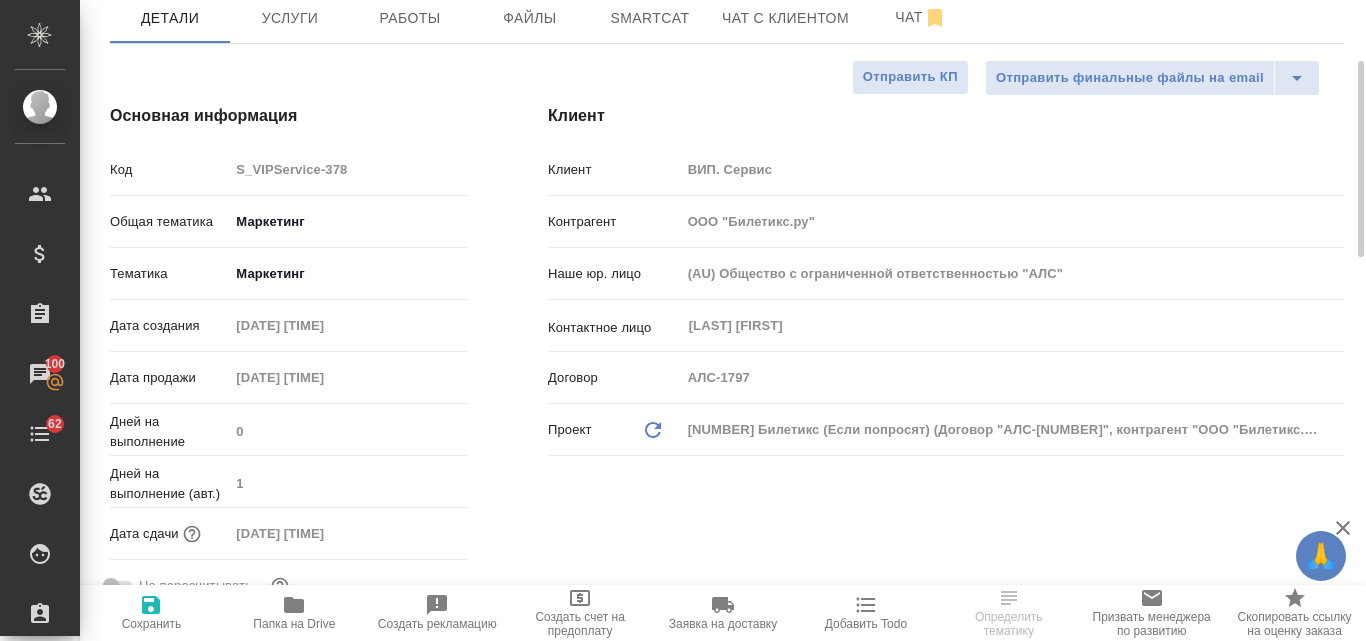 scroll, scrollTop: 0, scrollLeft: 0, axis: both 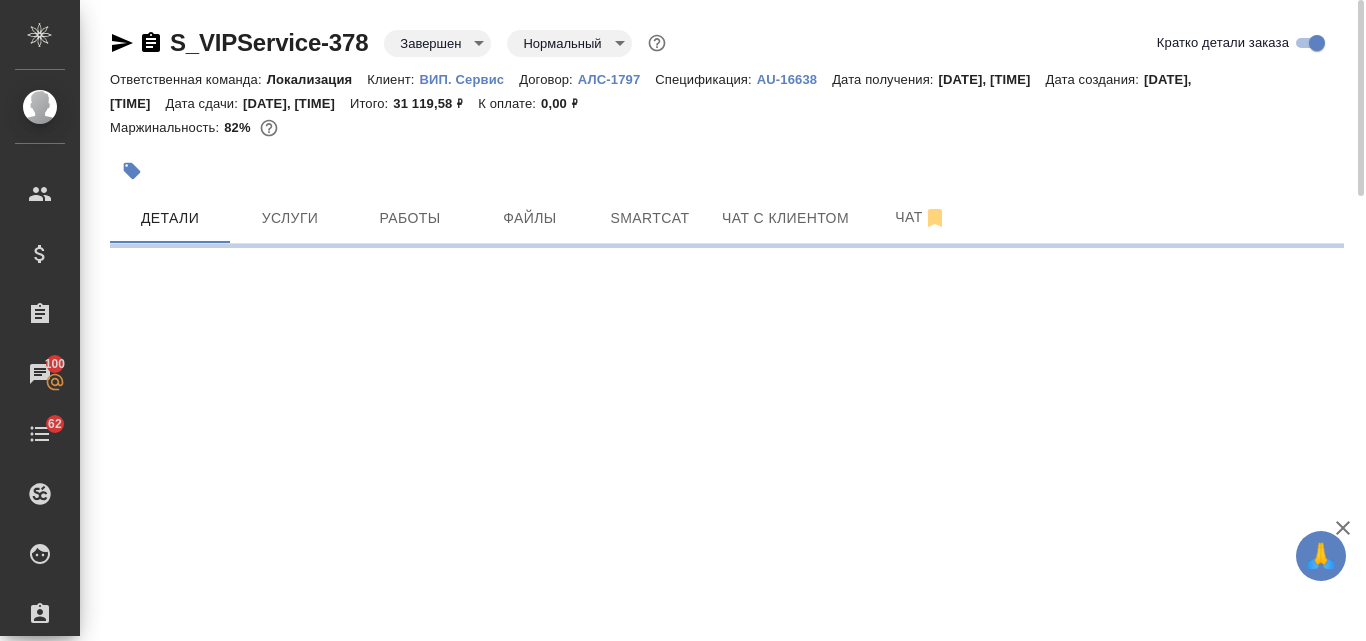select on "RU" 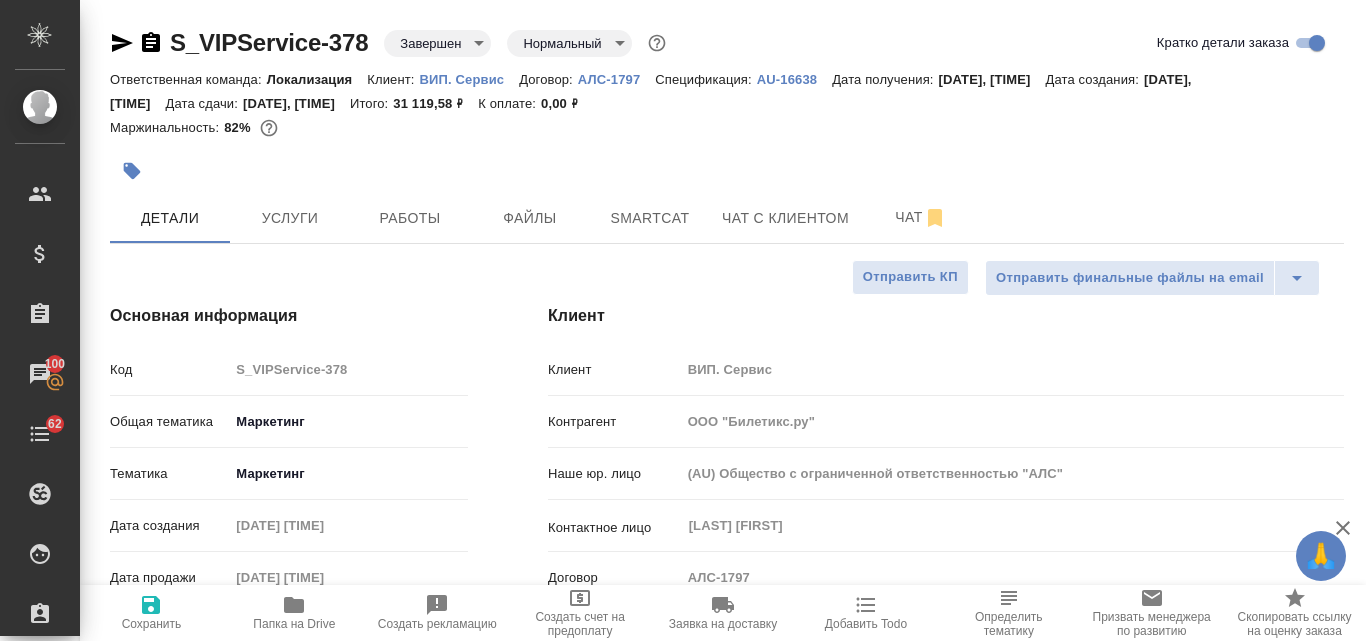type on "x" 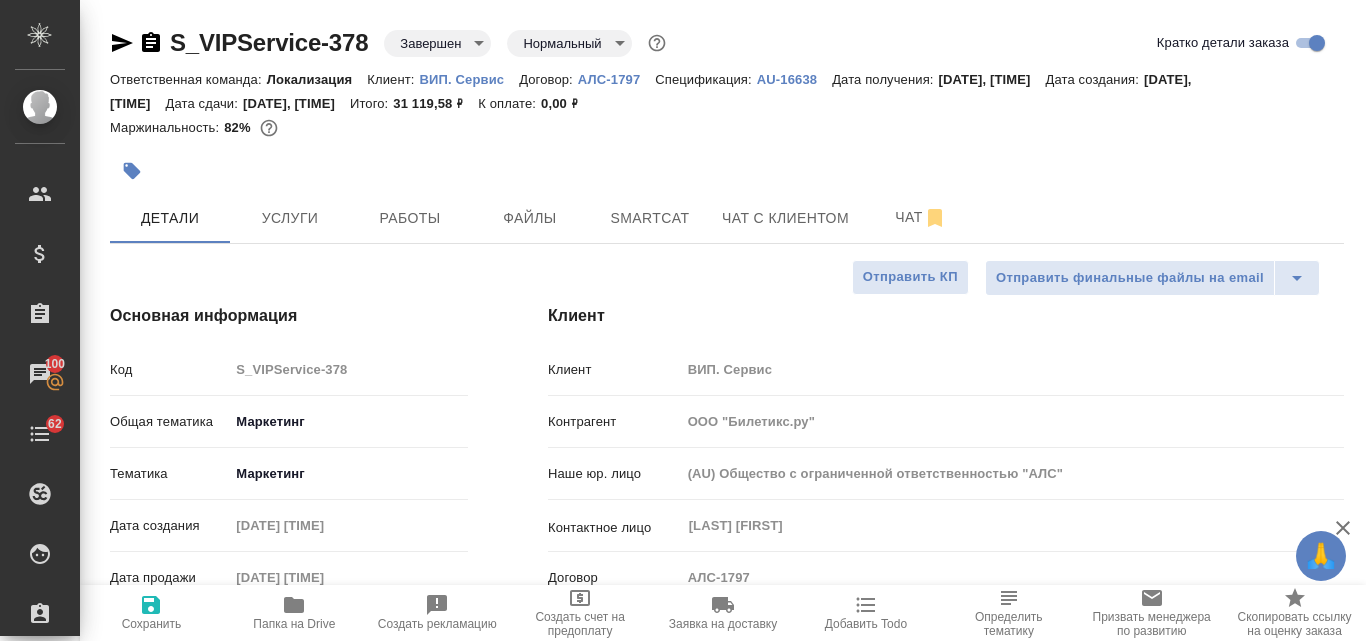 type on "x" 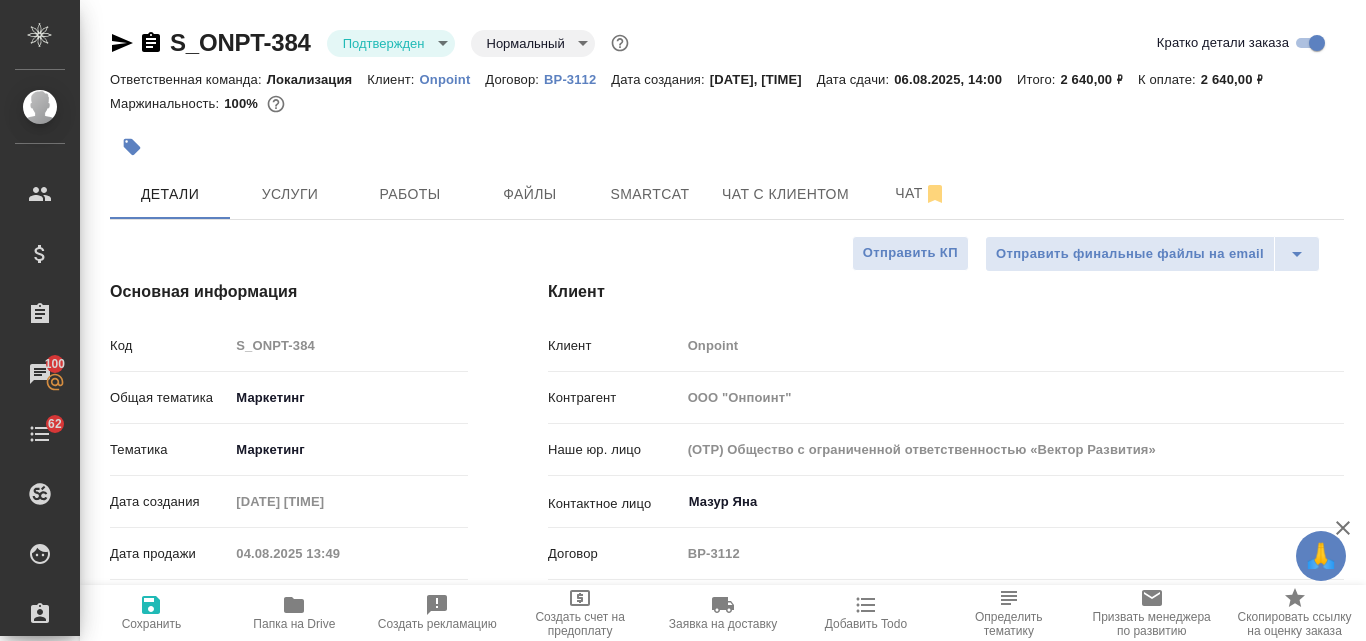 select on "RU" 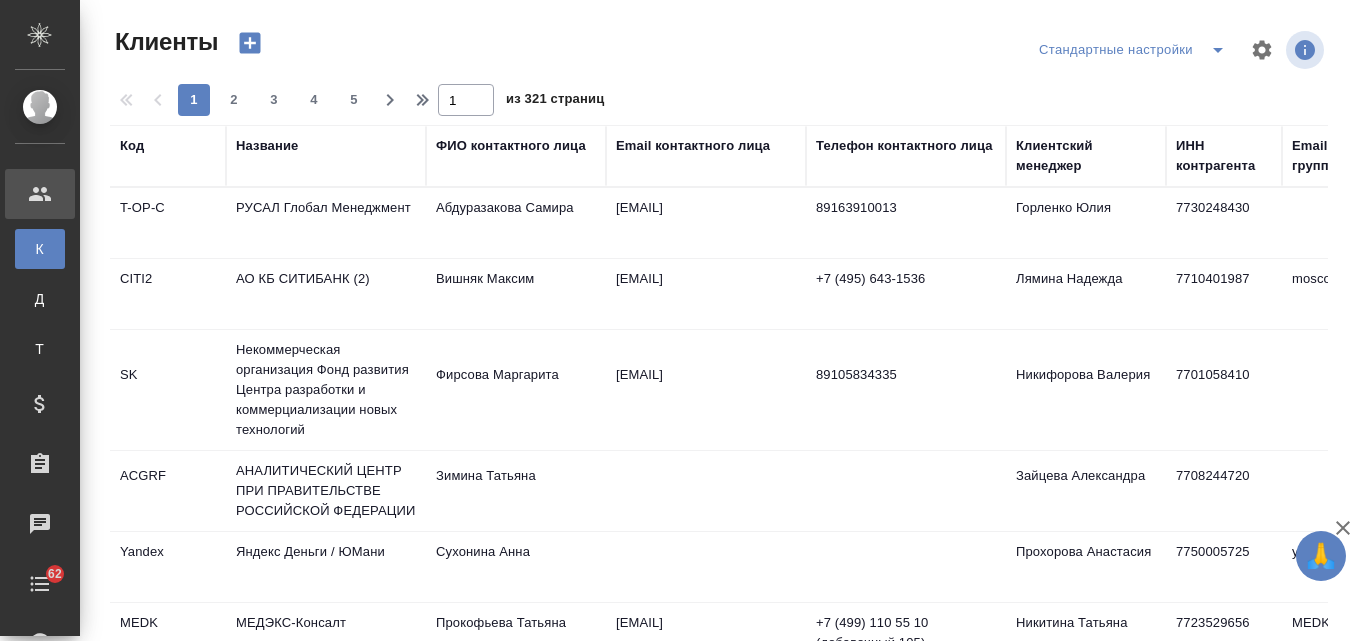 select on "RU" 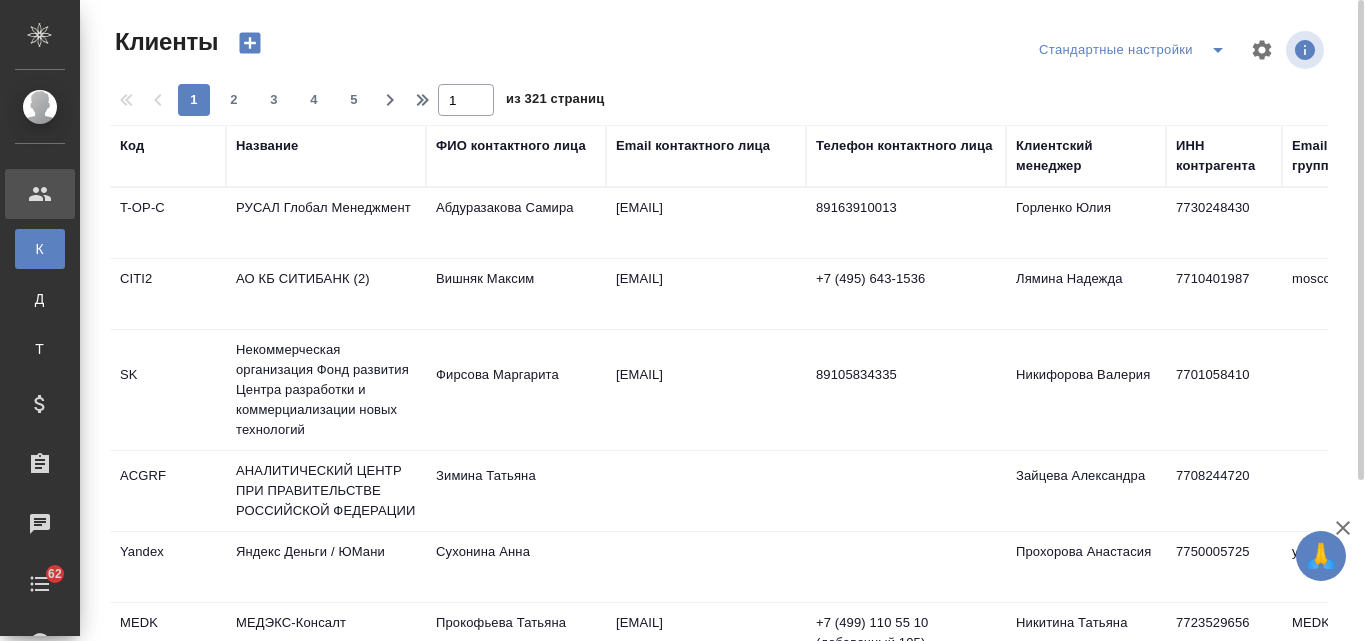 scroll, scrollTop: 0, scrollLeft: 0, axis: both 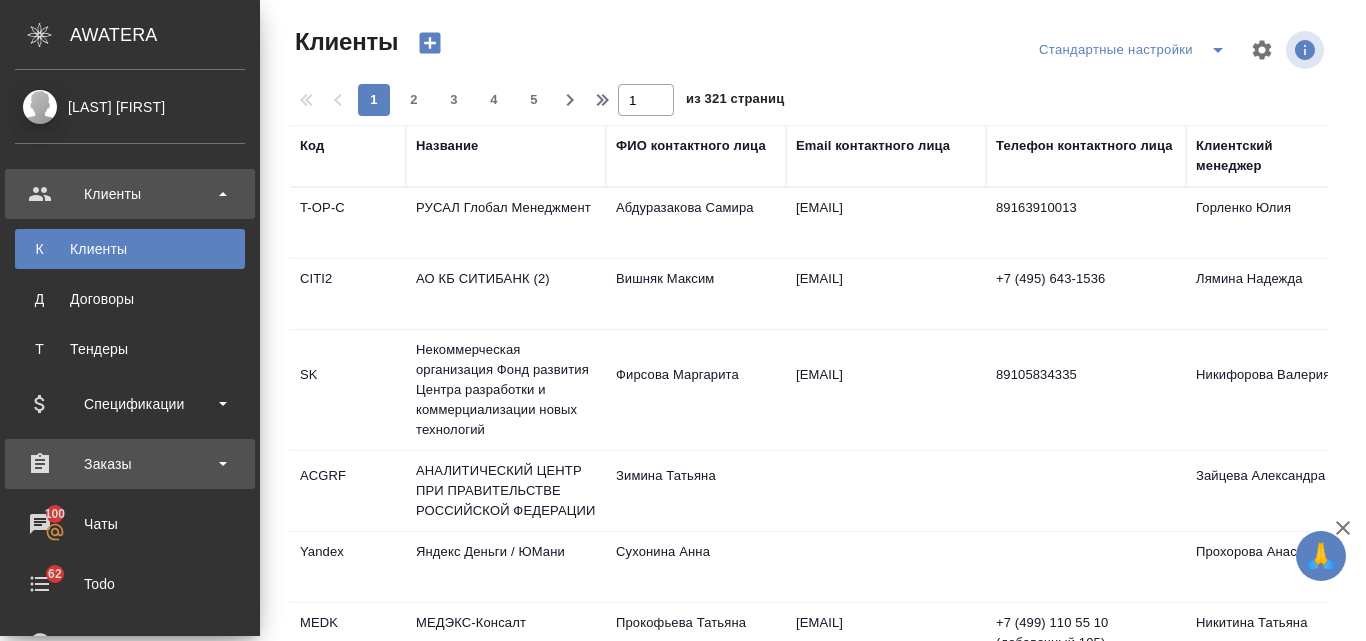 click on "Заказы" at bounding box center (130, 464) 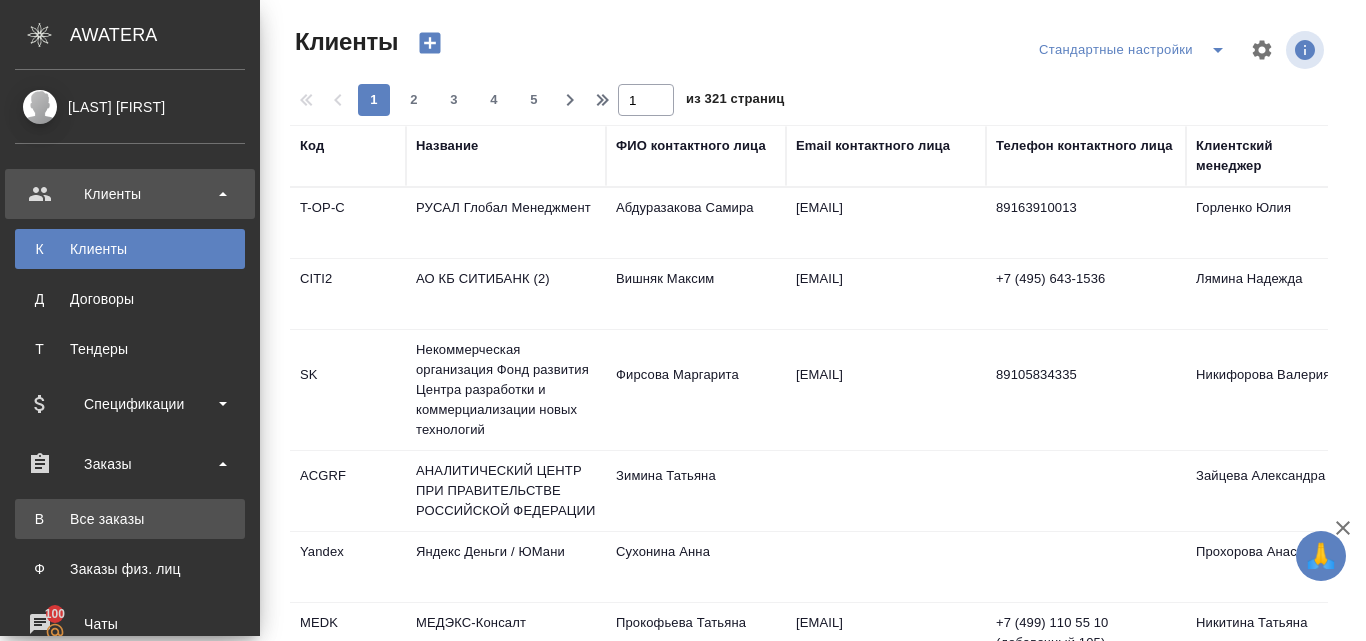 click on "Все заказы" at bounding box center [130, 519] 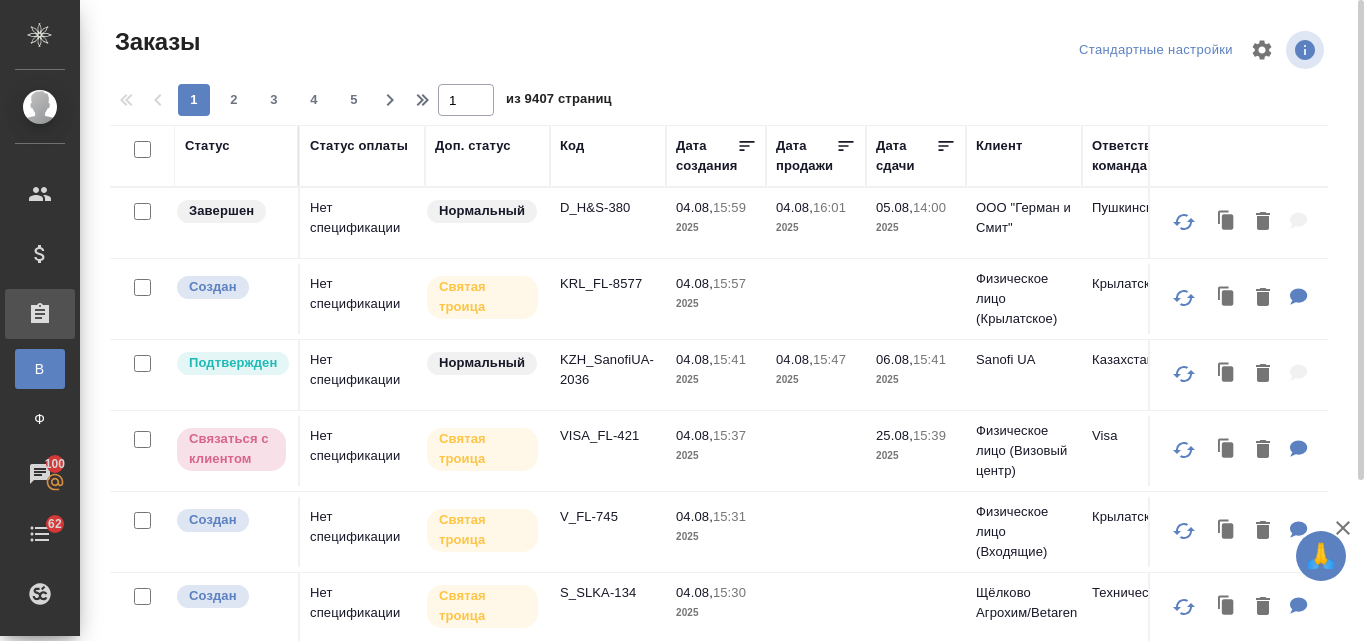 click on "Статус" at bounding box center (207, 146) 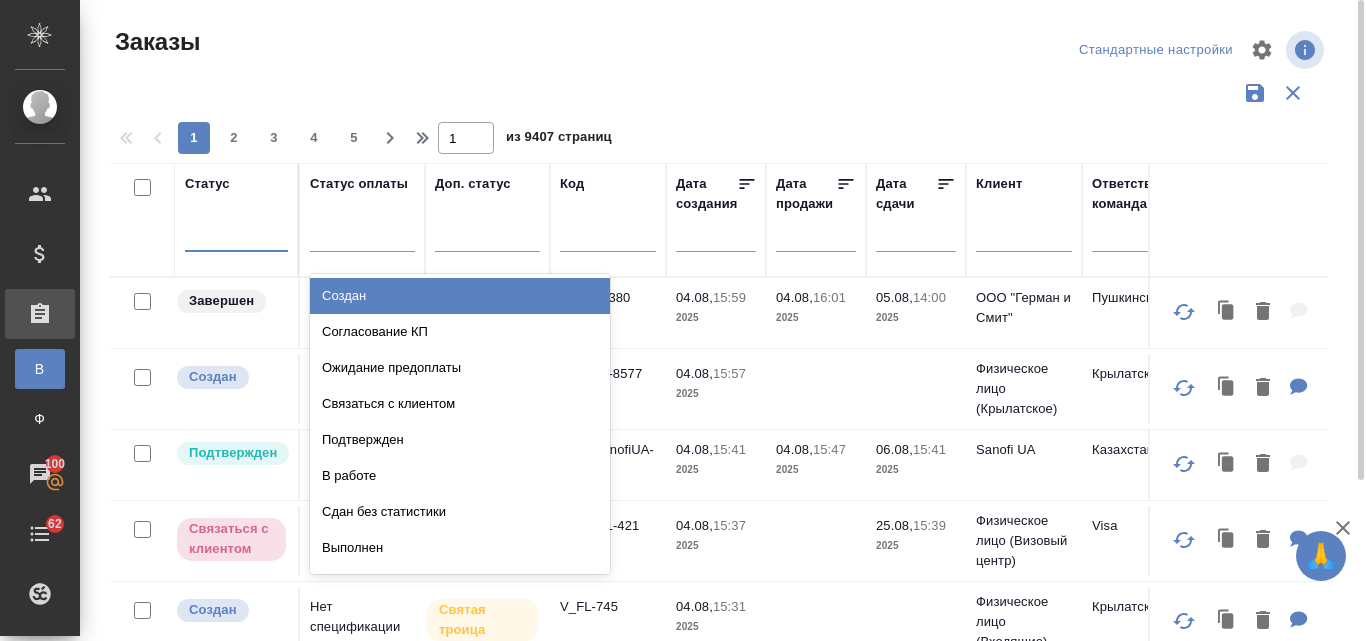 click at bounding box center (236, 231) 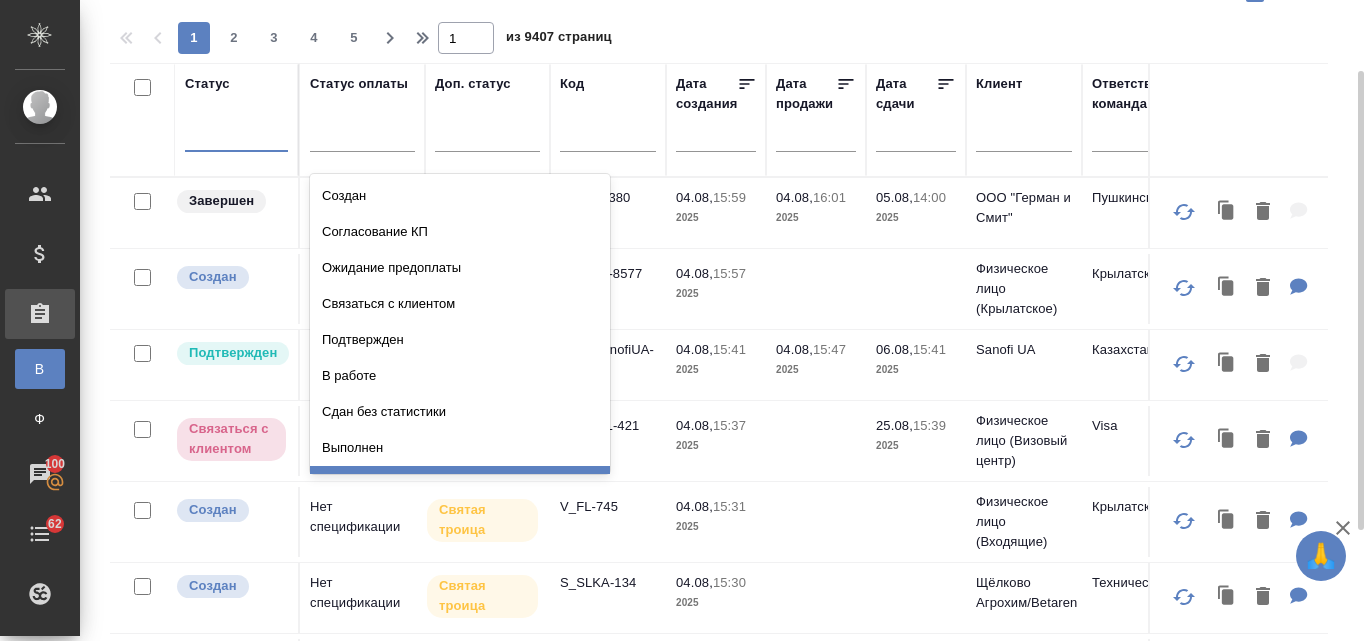 scroll, scrollTop: 200, scrollLeft: 0, axis: vertical 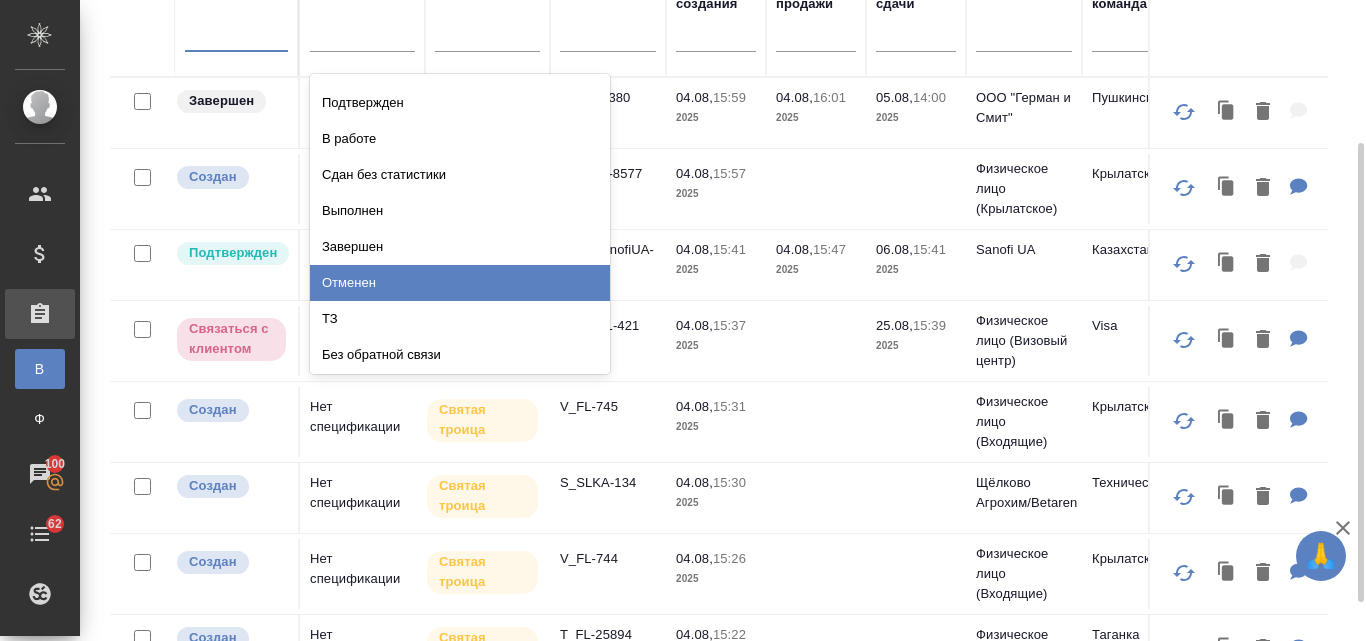 click on "Отменен" at bounding box center (460, 283) 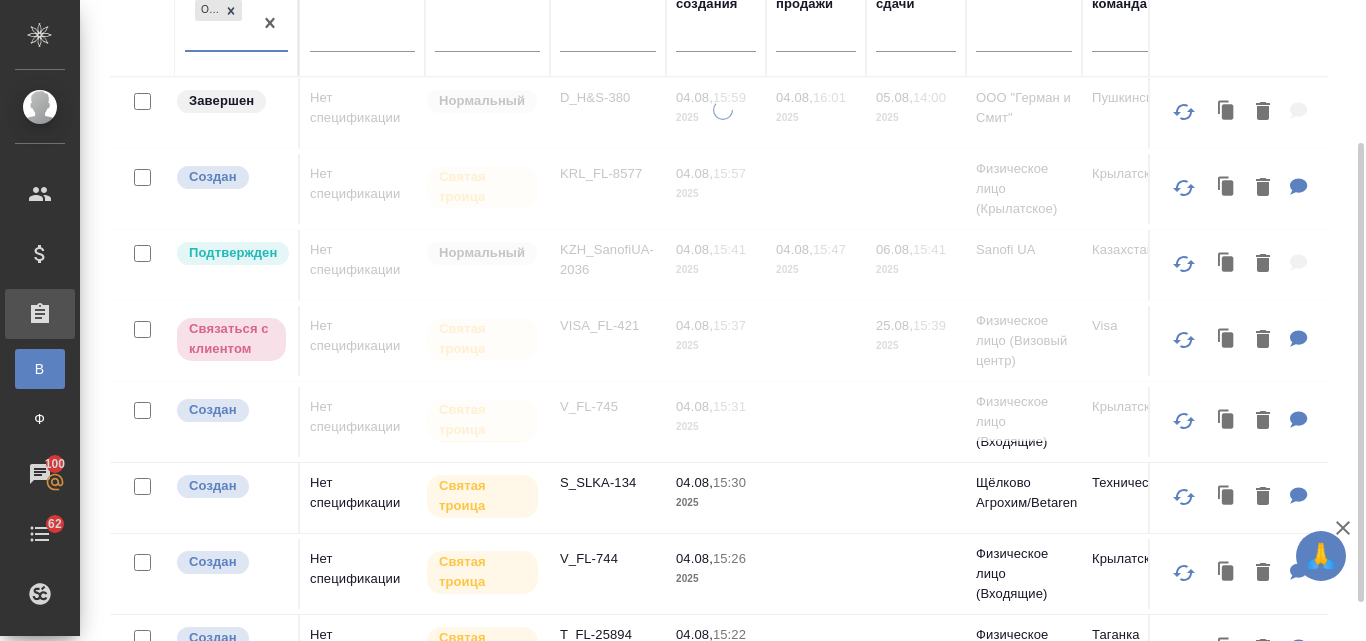click at bounding box center [1358, 320] 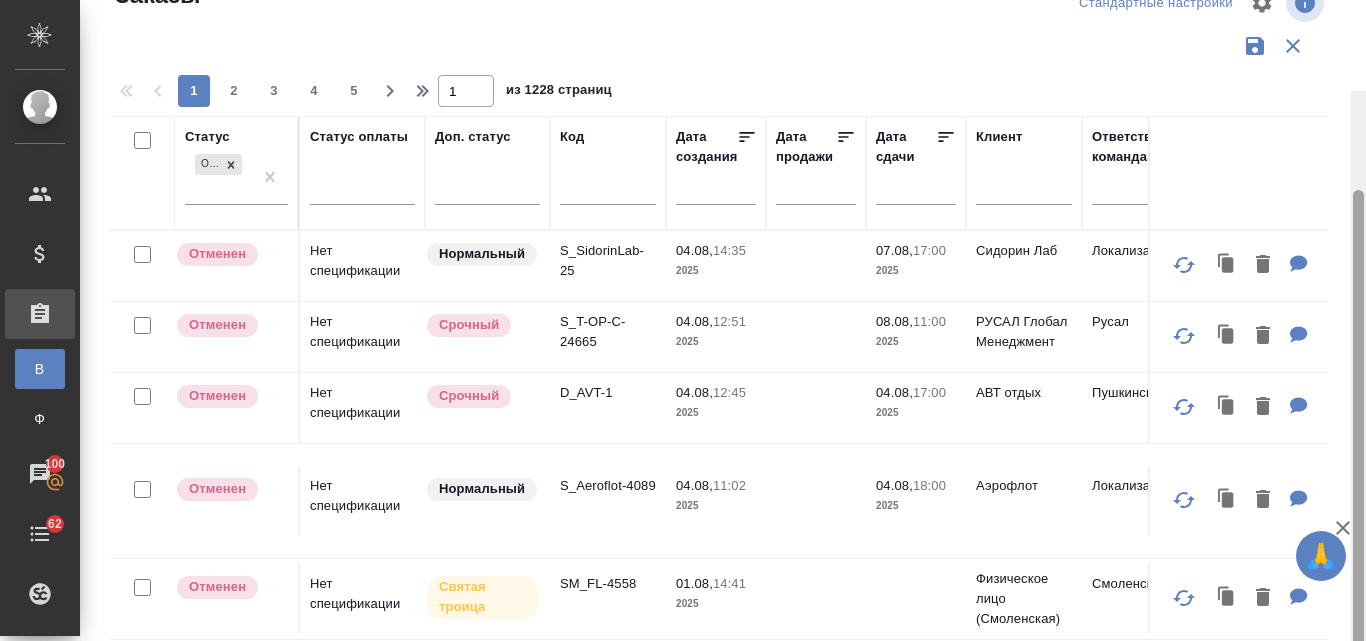 scroll, scrollTop: 0, scrollLeft: 0, axis: both 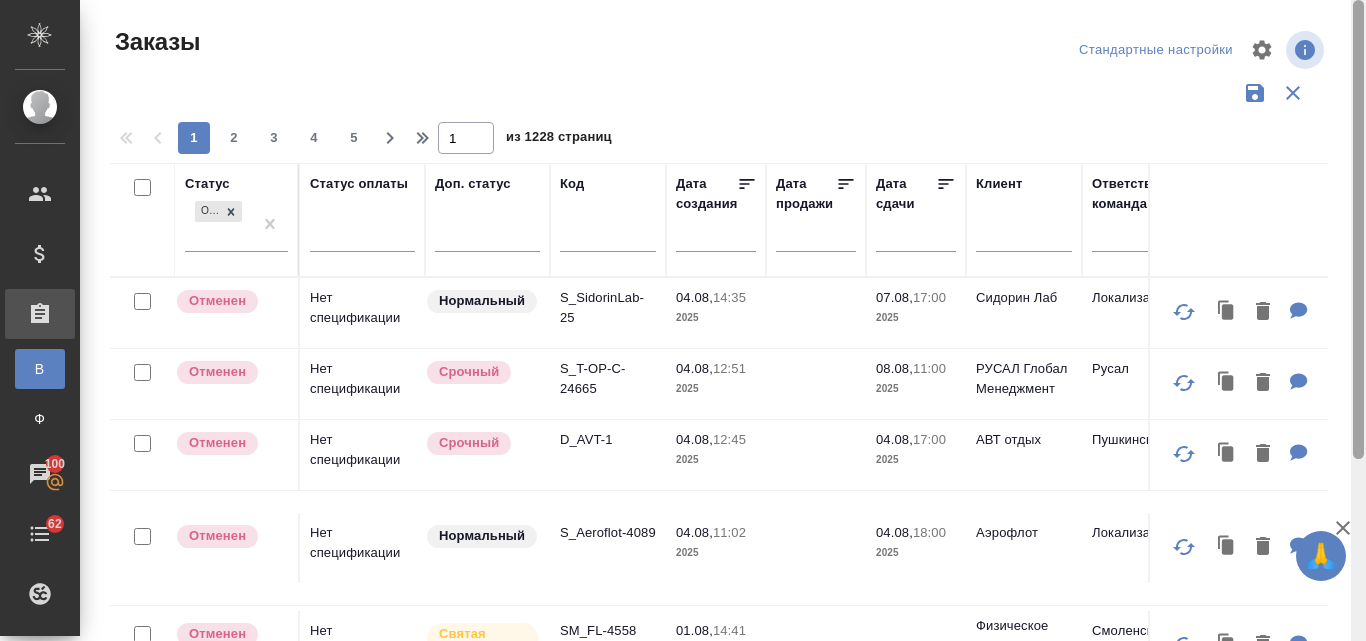 drag, startPoint x: 1357, startPoint y: 343, endPoint x: 1365, endPoint y: 136, distance: 207.15453 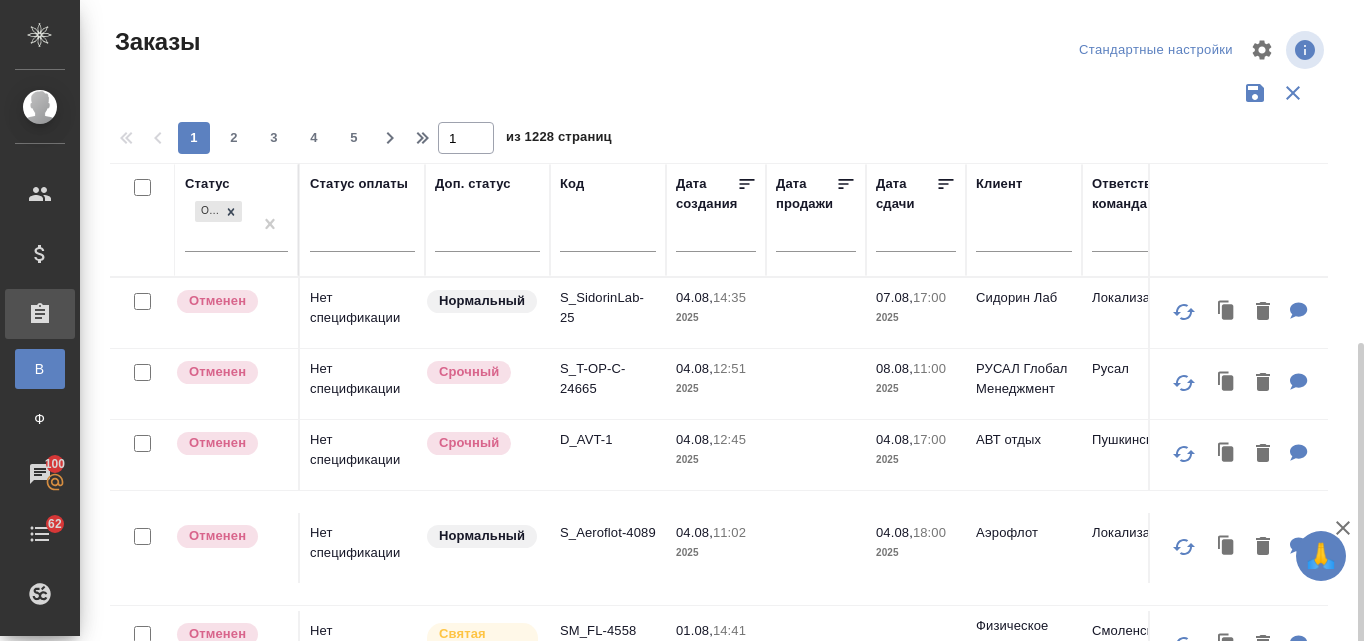 scroll, scrollTop: 253, scrollLeft: 0, axis: vertical 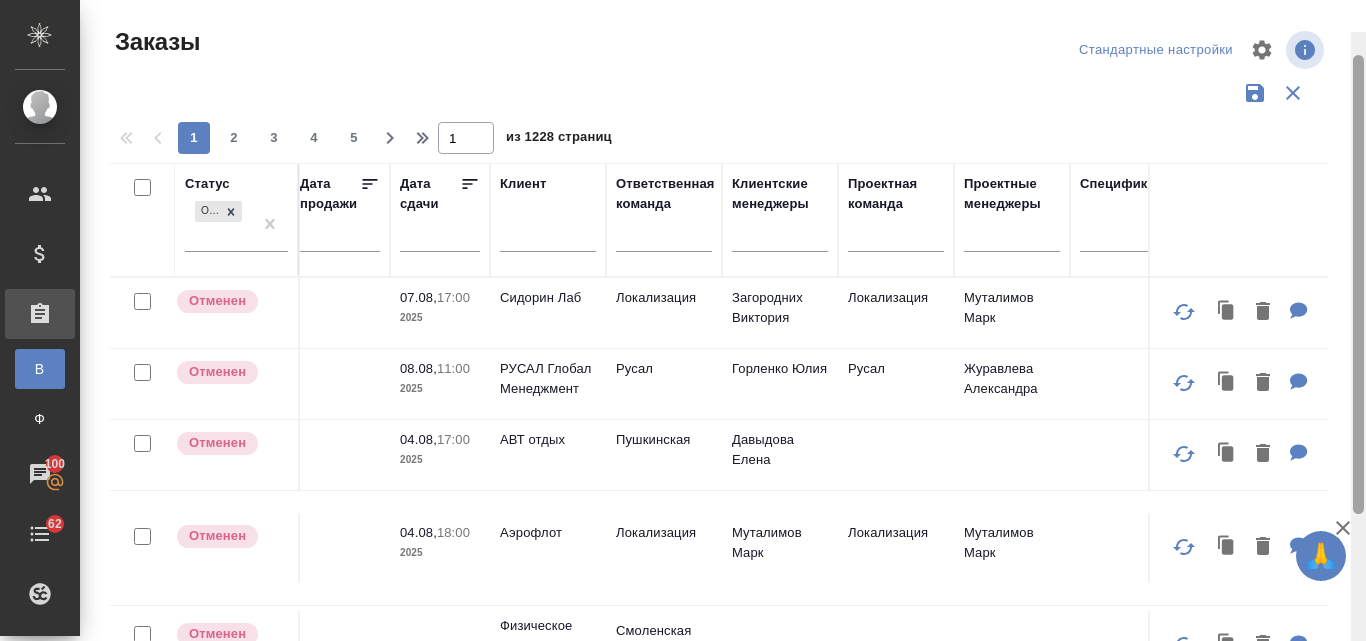 drag, startPoint x: 1361, startPoint y: 251, endPoint x: 1365, endPoint y: 65, distance: 186.043 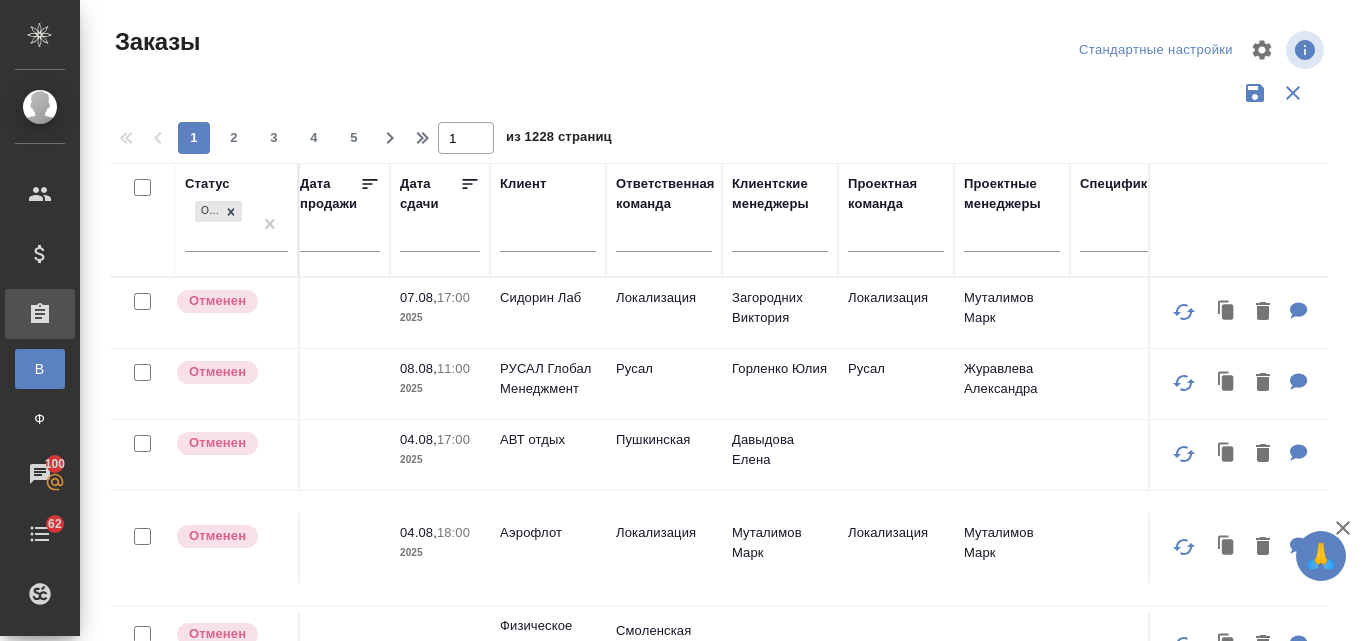 click on "Клиентские менеджеры" at bounding box center [780, 194] 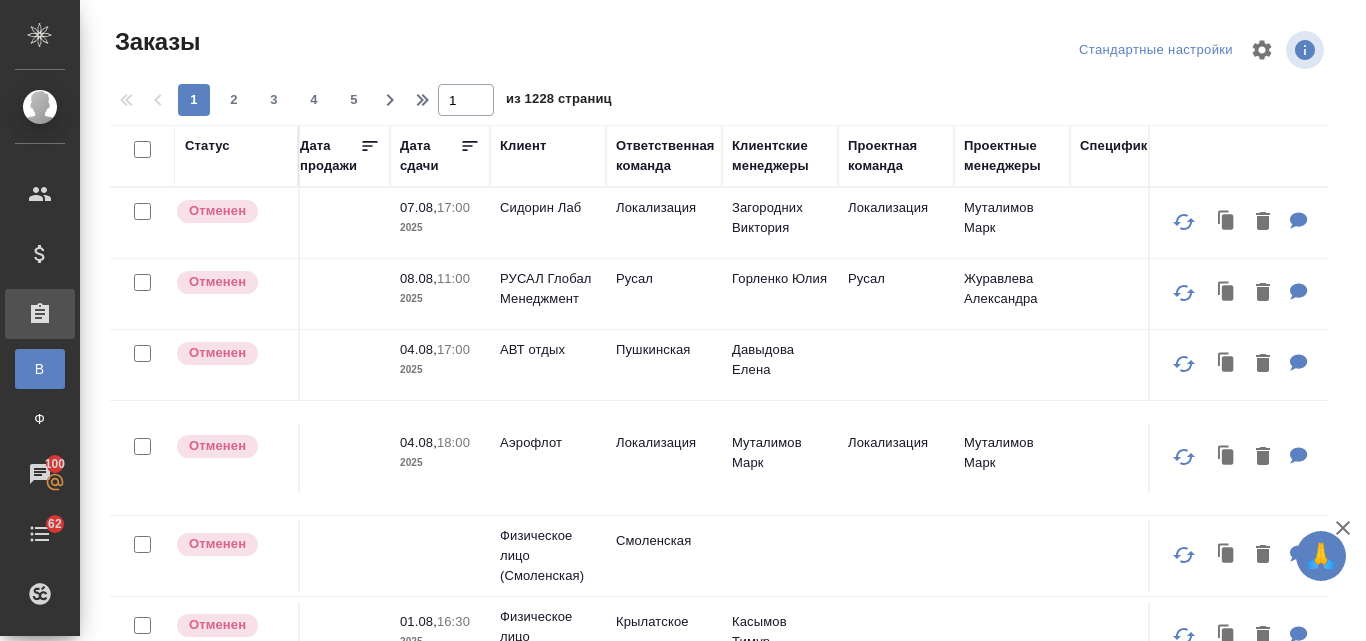 click on "Клиентские менеджеры" at bounding box center [780, 156] 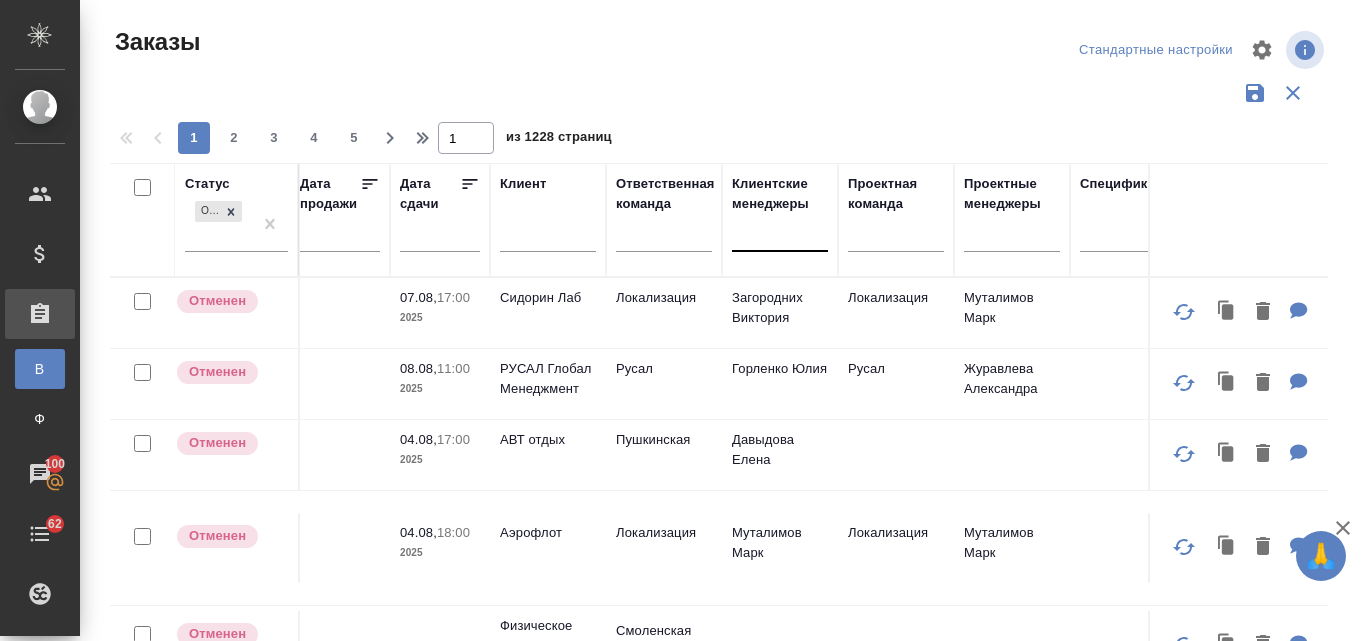 click at bounding box center [780, 231] 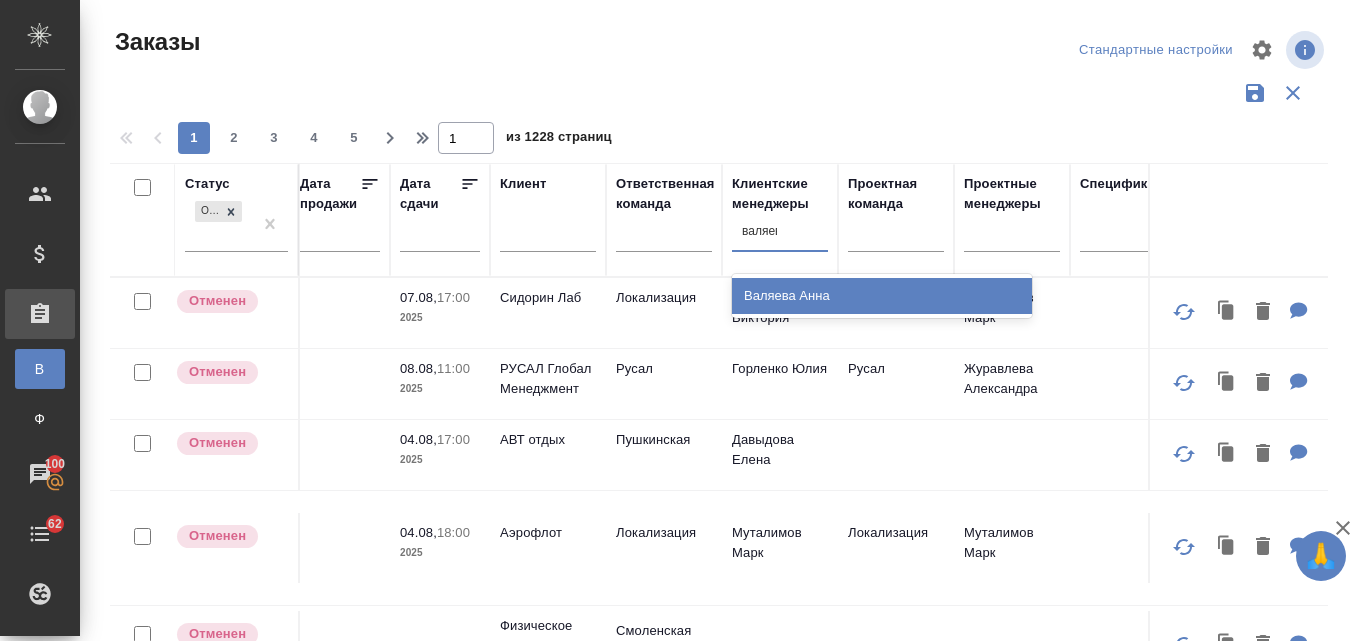 type on "валяева" 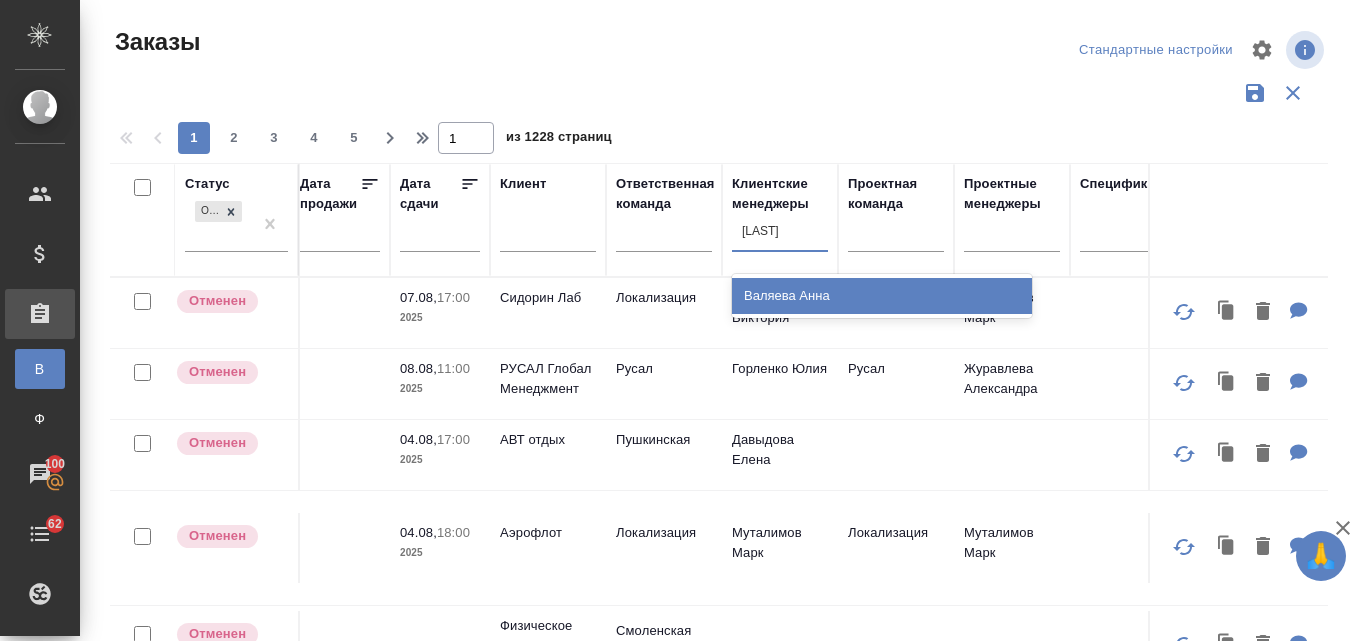 click on "Валяева Анна" at bounding box center [882, 296] 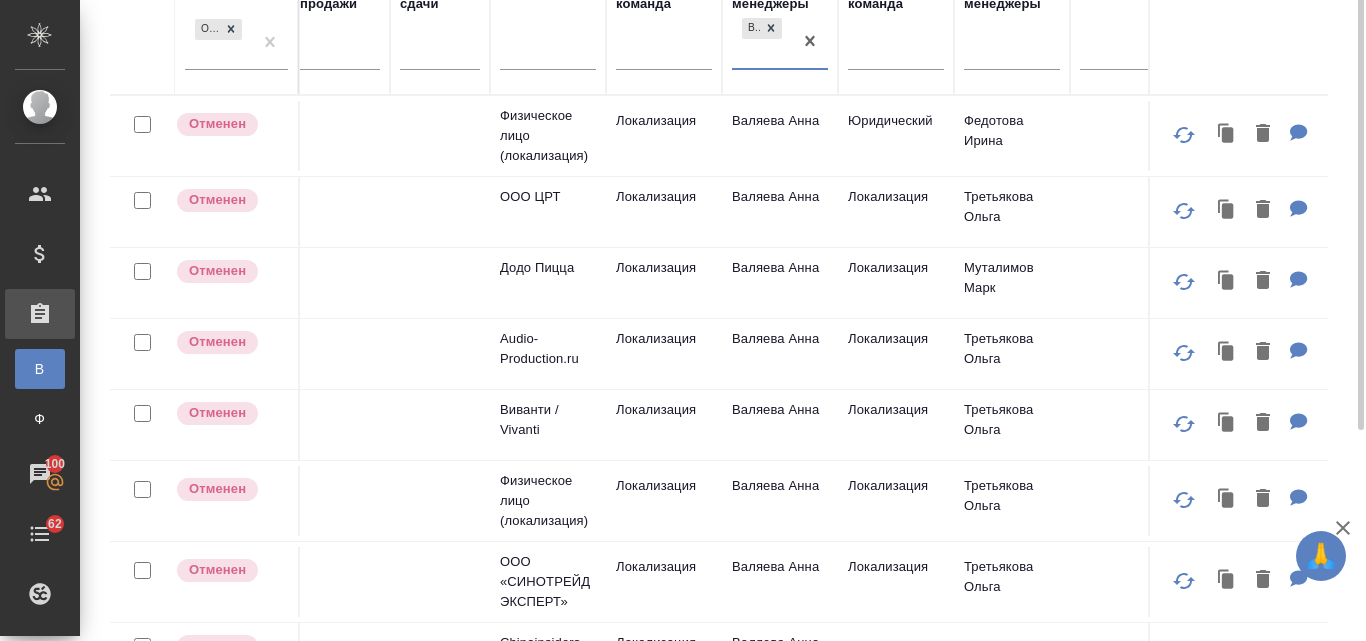 scroll, scrollTop: 253, scrollLeft: 0, axis: vertical 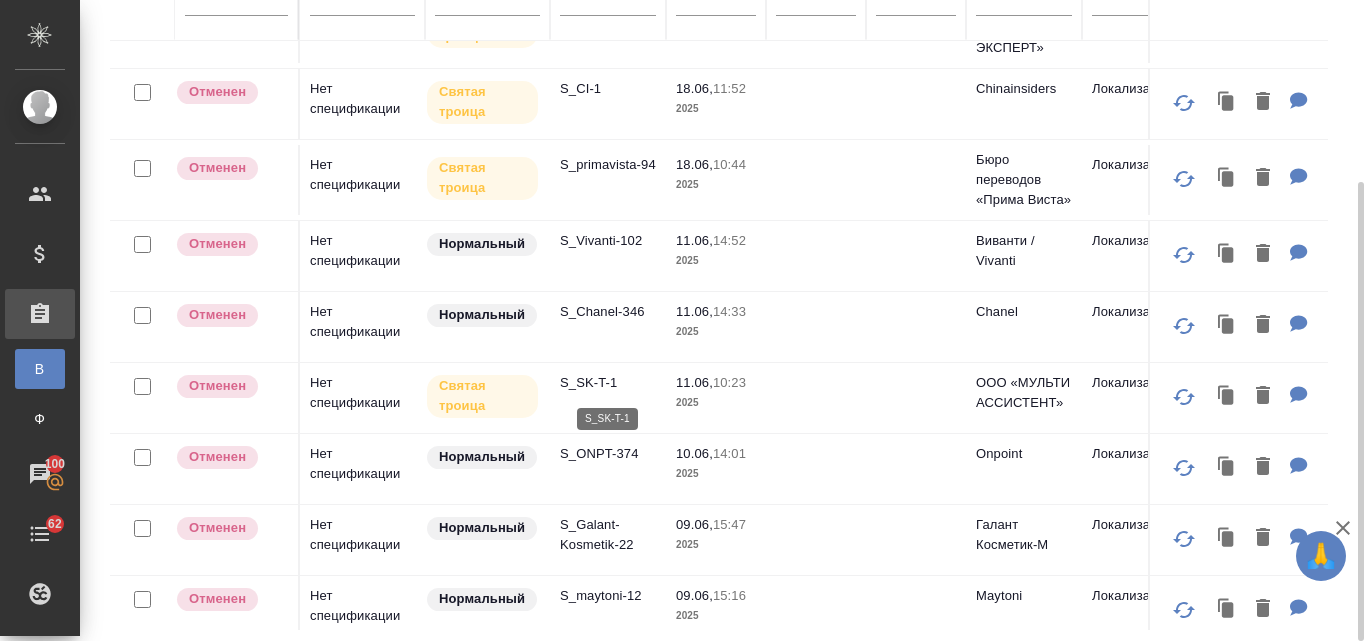 click on "S_SK-T-1" at bounding box center [608, 383] 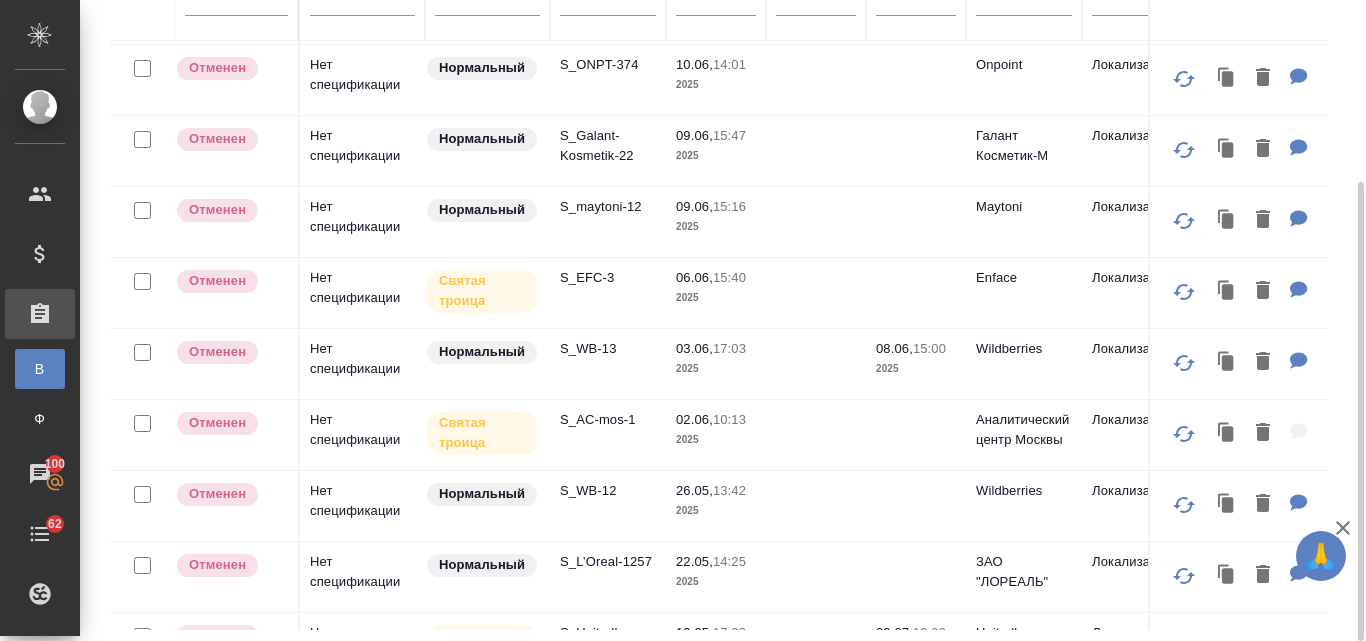 scroll, scrollTop: 900, scrollLeft: 0, axis: vertical 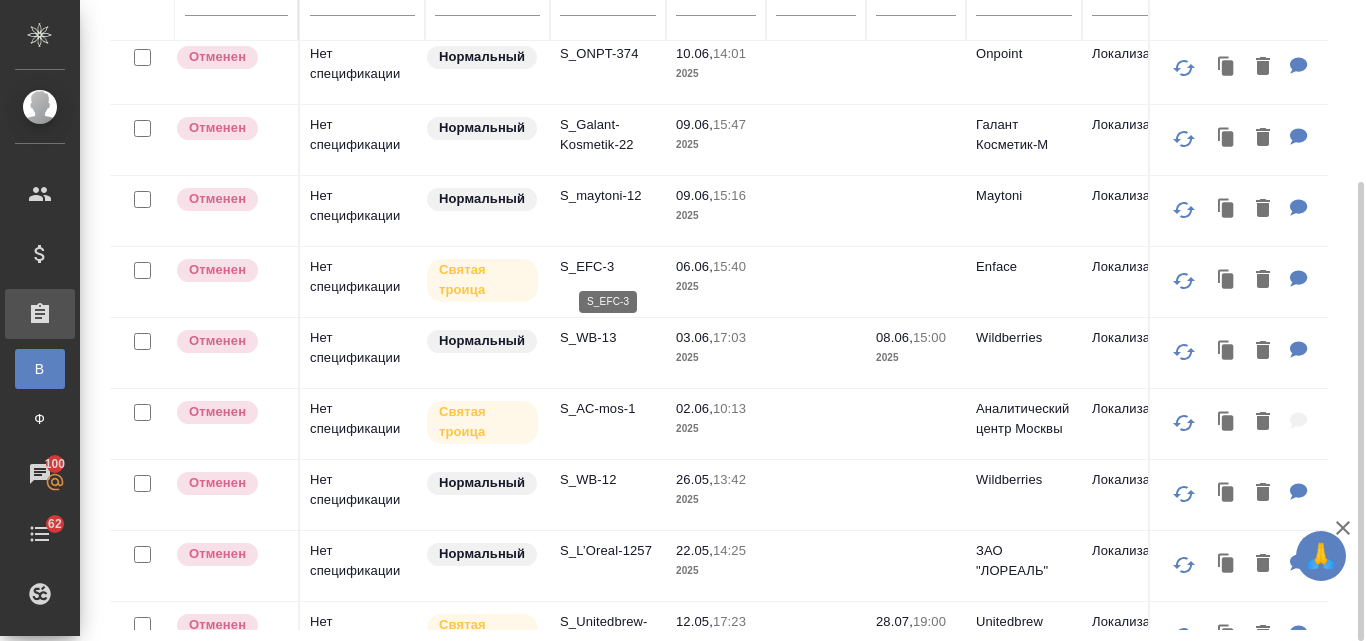 click on "S_EFC-3" at bounding box center (608, 267) 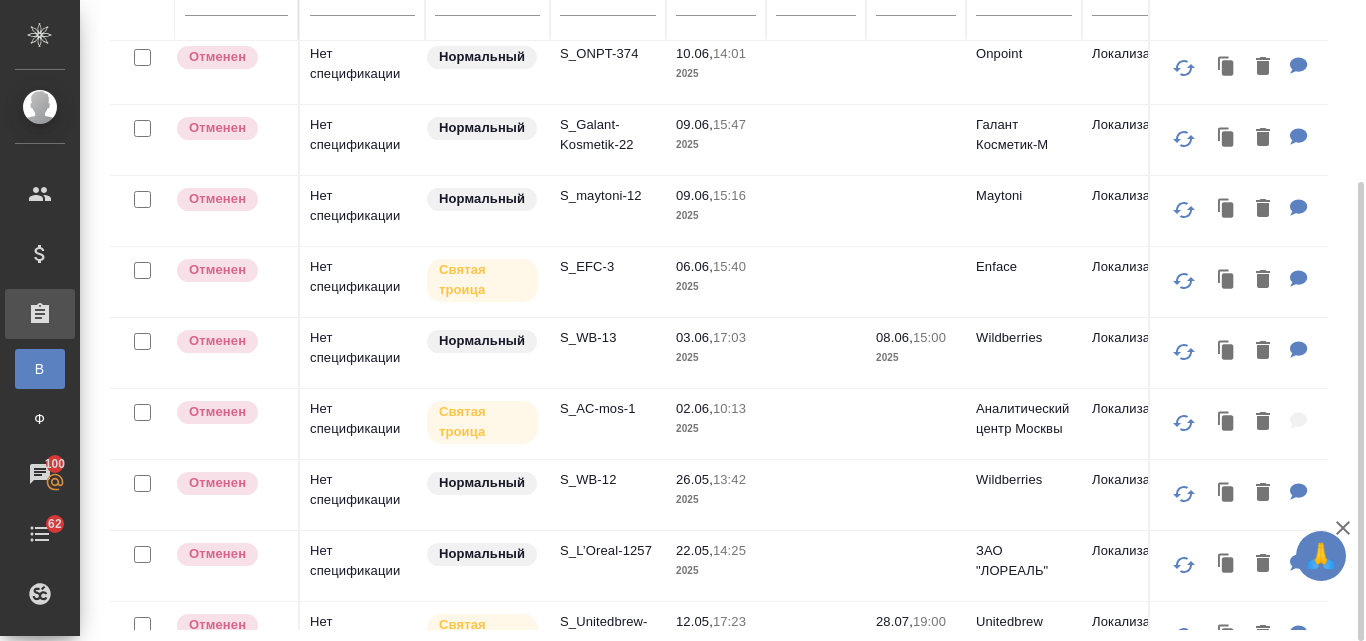 click on "S_AC-mos-1" at bounding box center (608, -818) 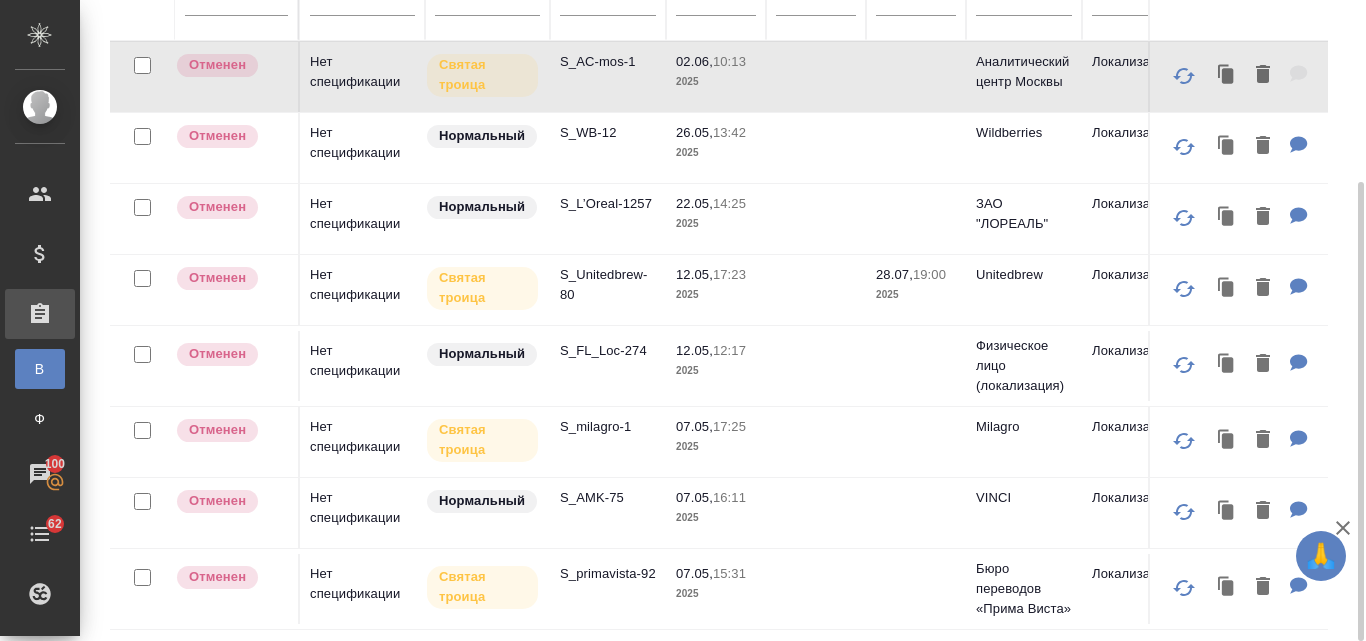 scroll, scrollTop: 1262, scrollLeft: 0, axis: vertical 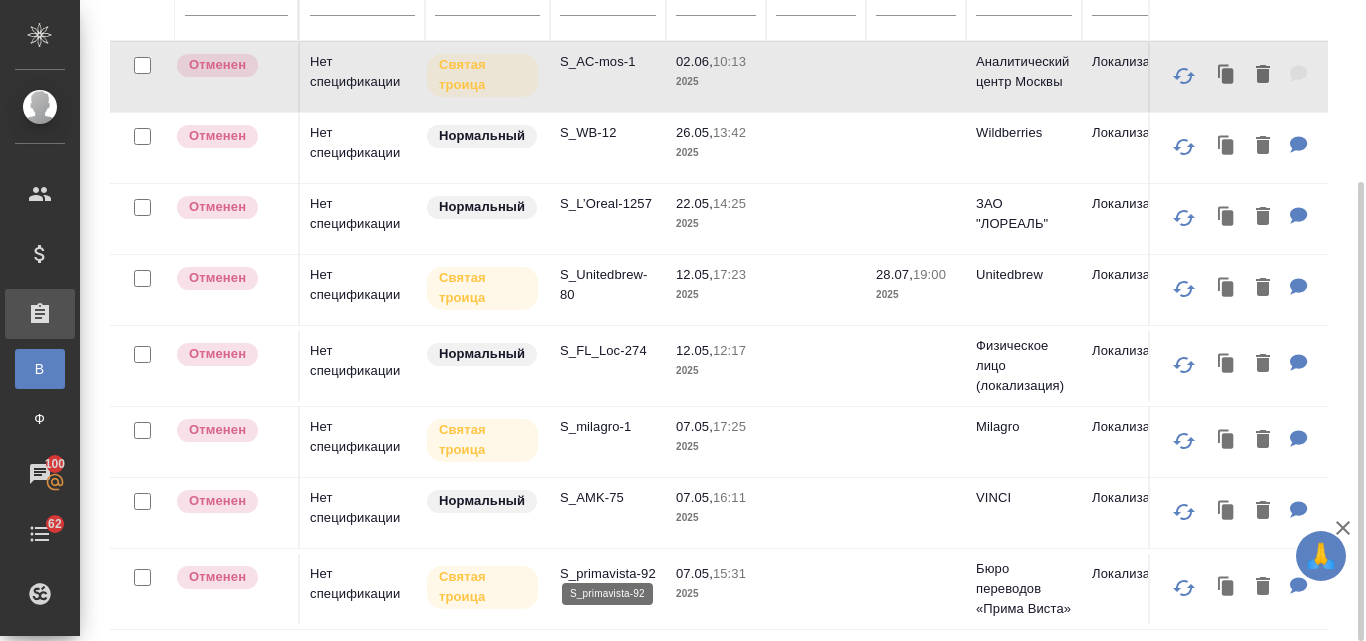click on "S_primavista-92" at bounding box center [608, 574] 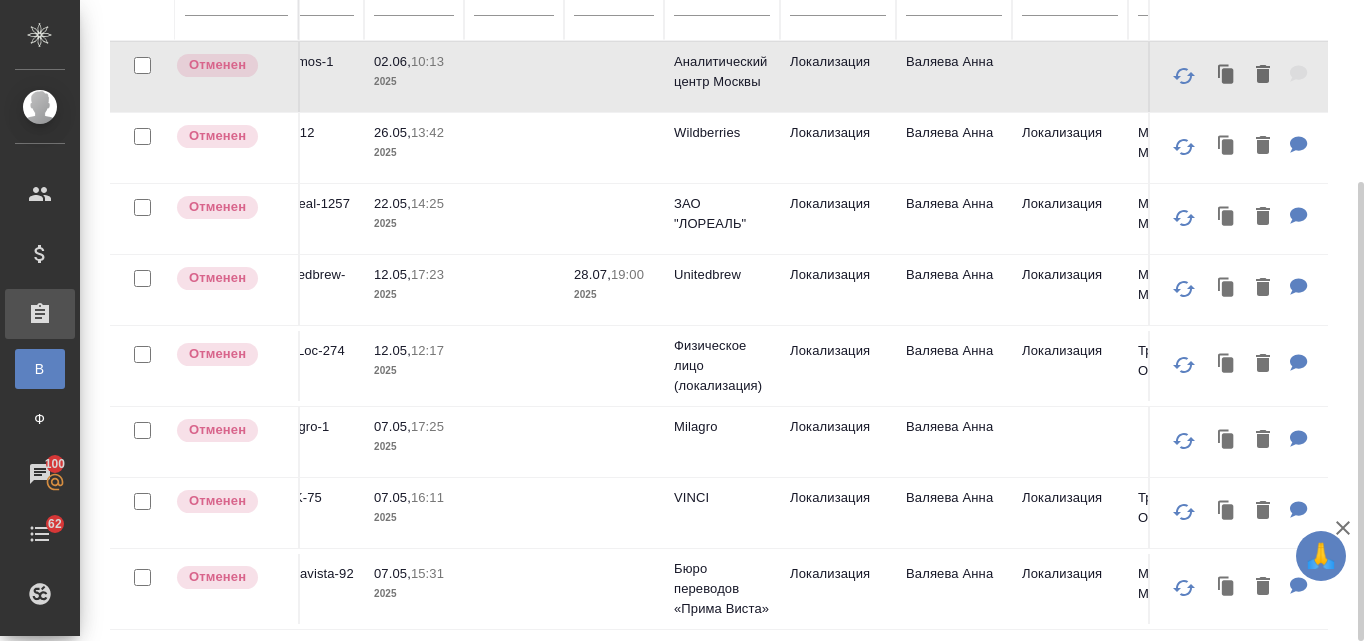 scroll, scrollTop: 1262, scrollLeft: 0, axis: vertical 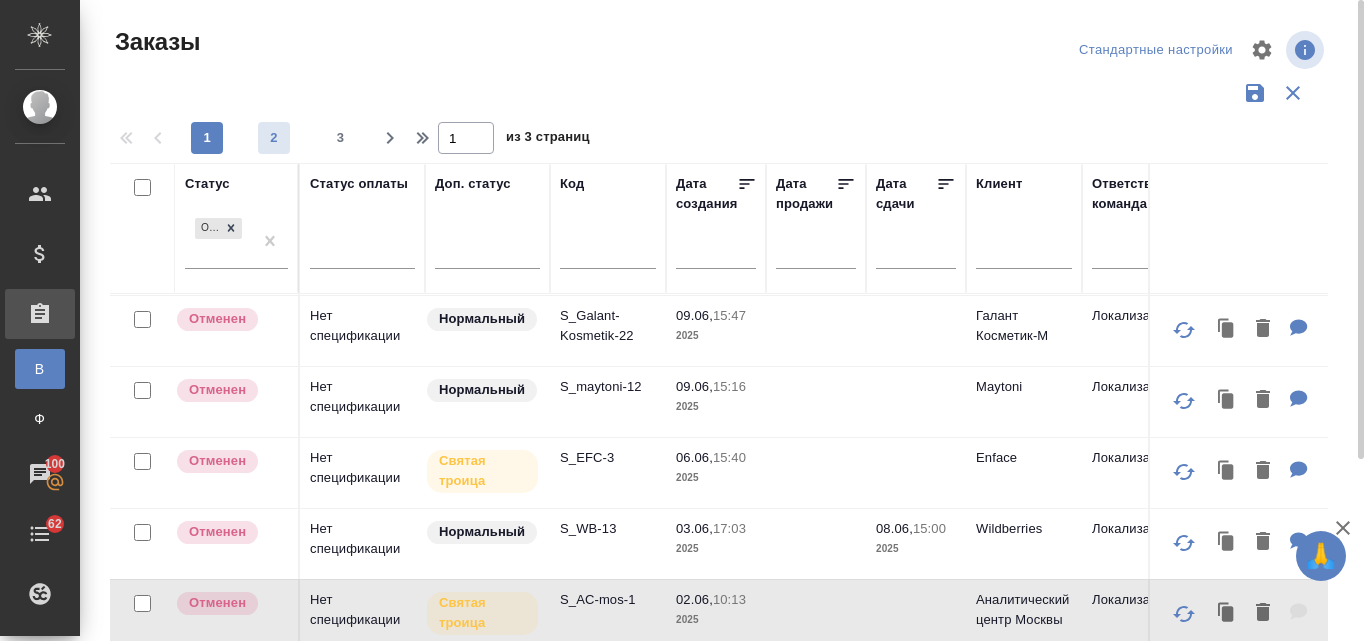 click on "2" at bounding box center [274, 138] 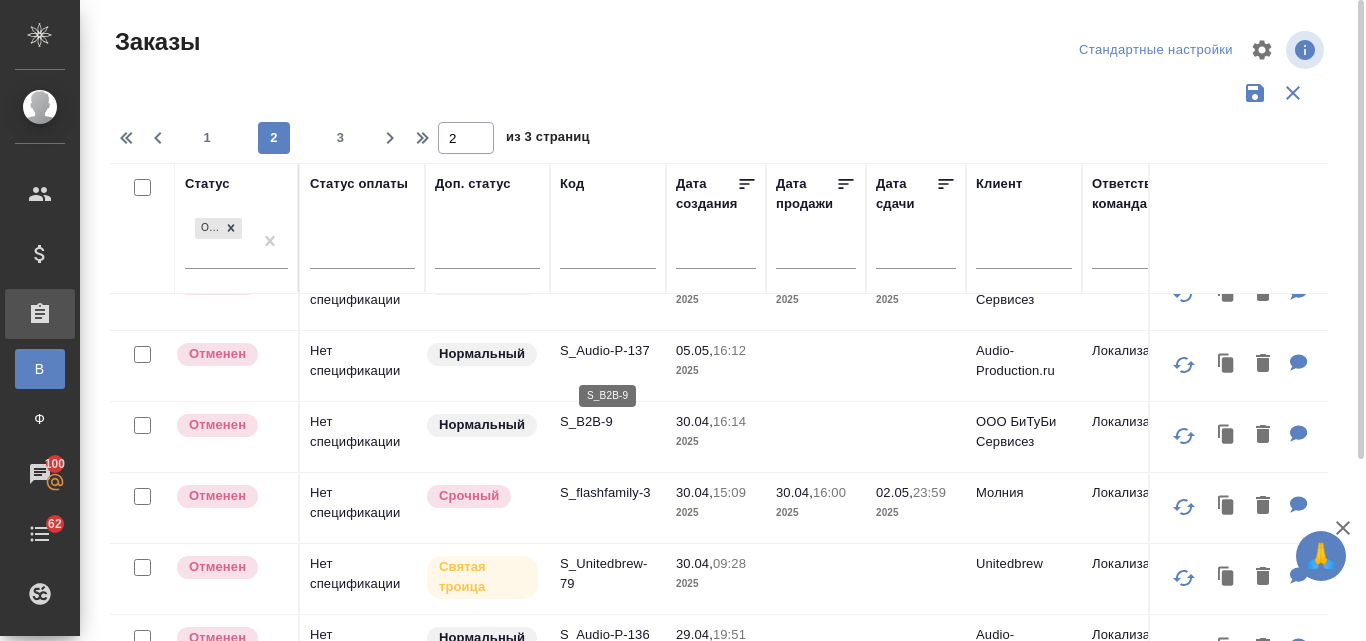 scroll, scrollTop: 0, scrollLeft: 0, axis: both 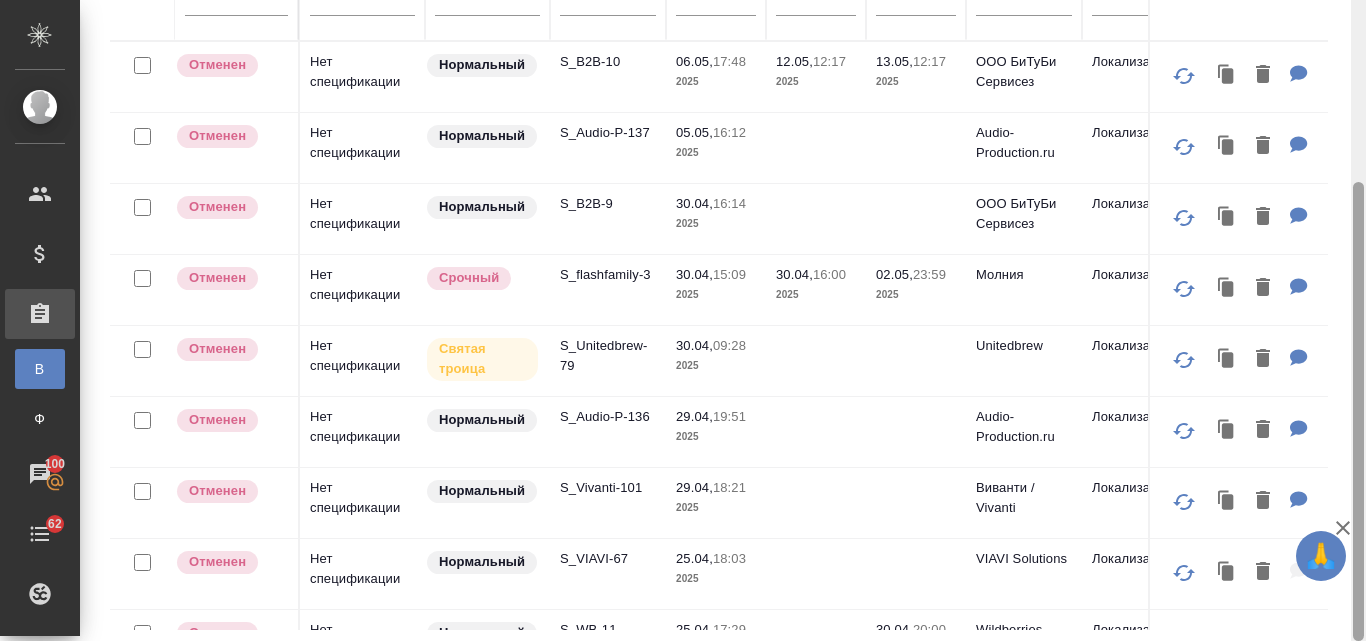 drag, startPoint x: 1365, startPoint y: 154, endPoint x: 1365, endPoint y: 197, distance: 43 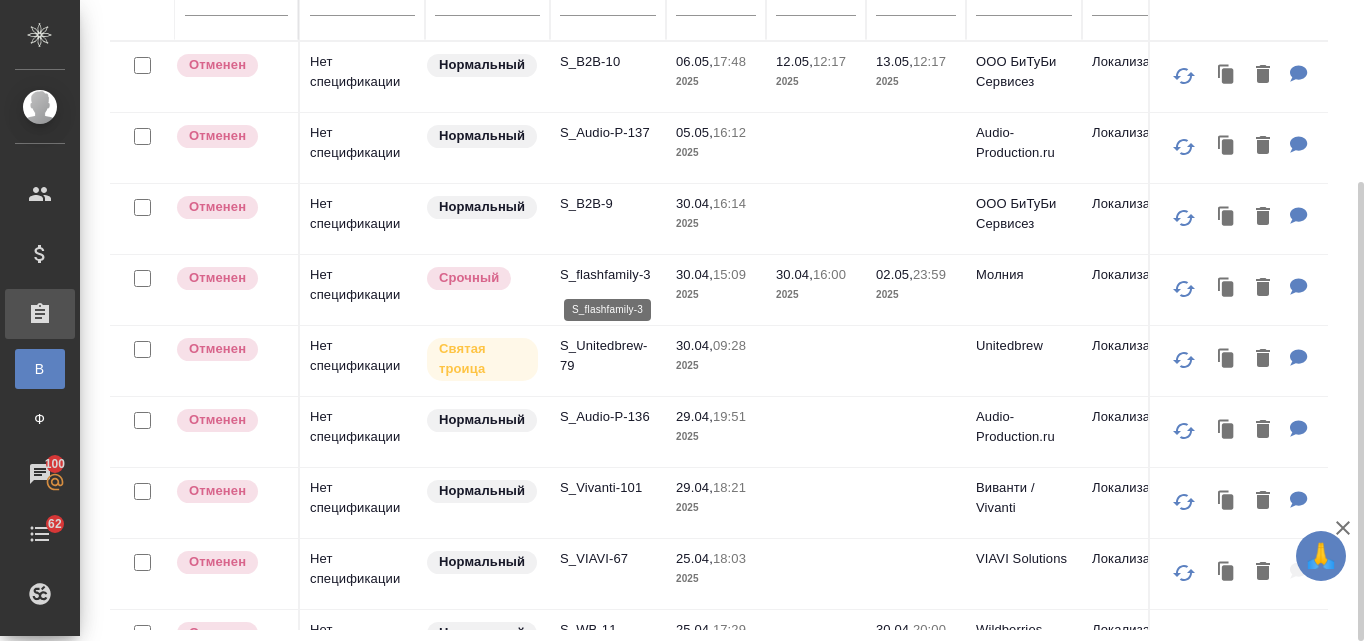 click on "S_flashfamily-3" at bounding box center (608, 275) 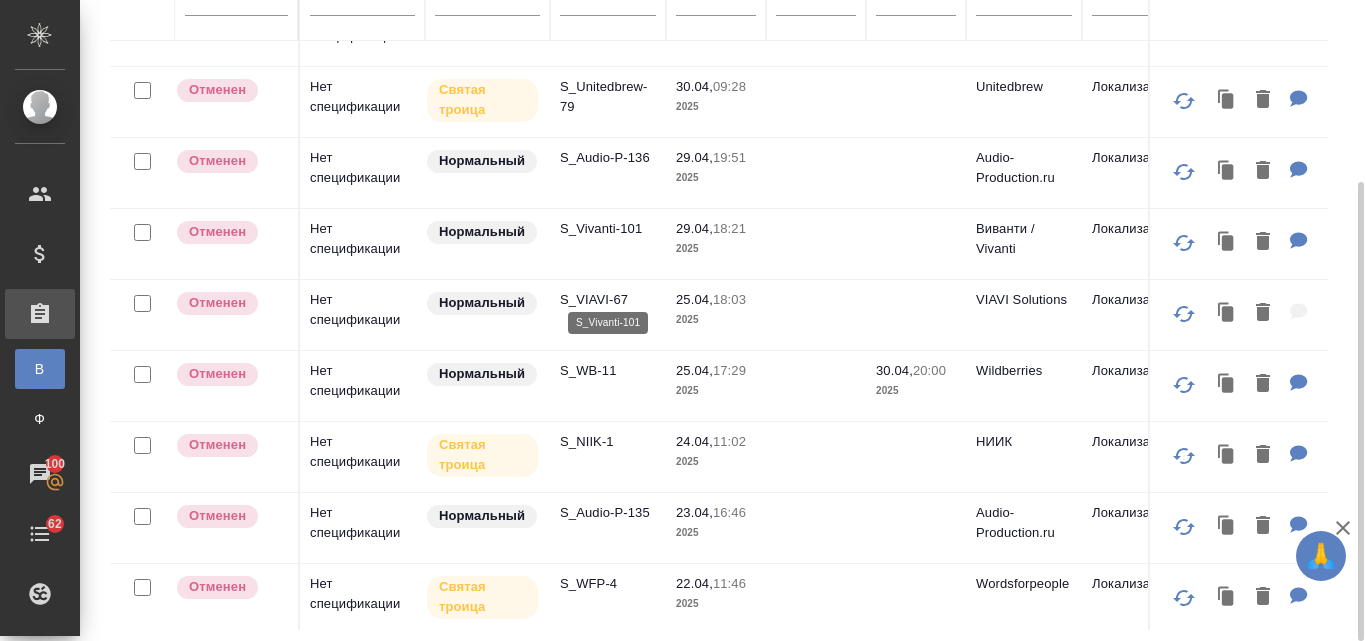 scroll, scrollTop: 300, scrollLeft: 0, axis: vertical 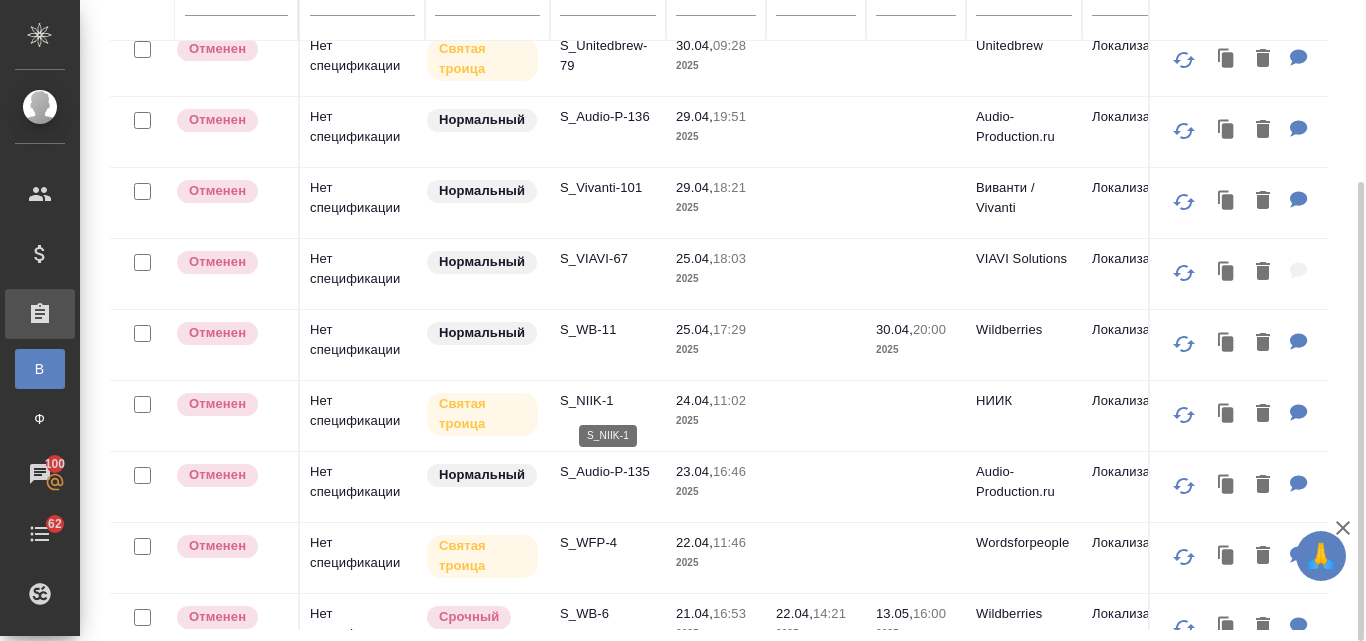 click on "S_NIIK-1" at bounding box center [608, 401] 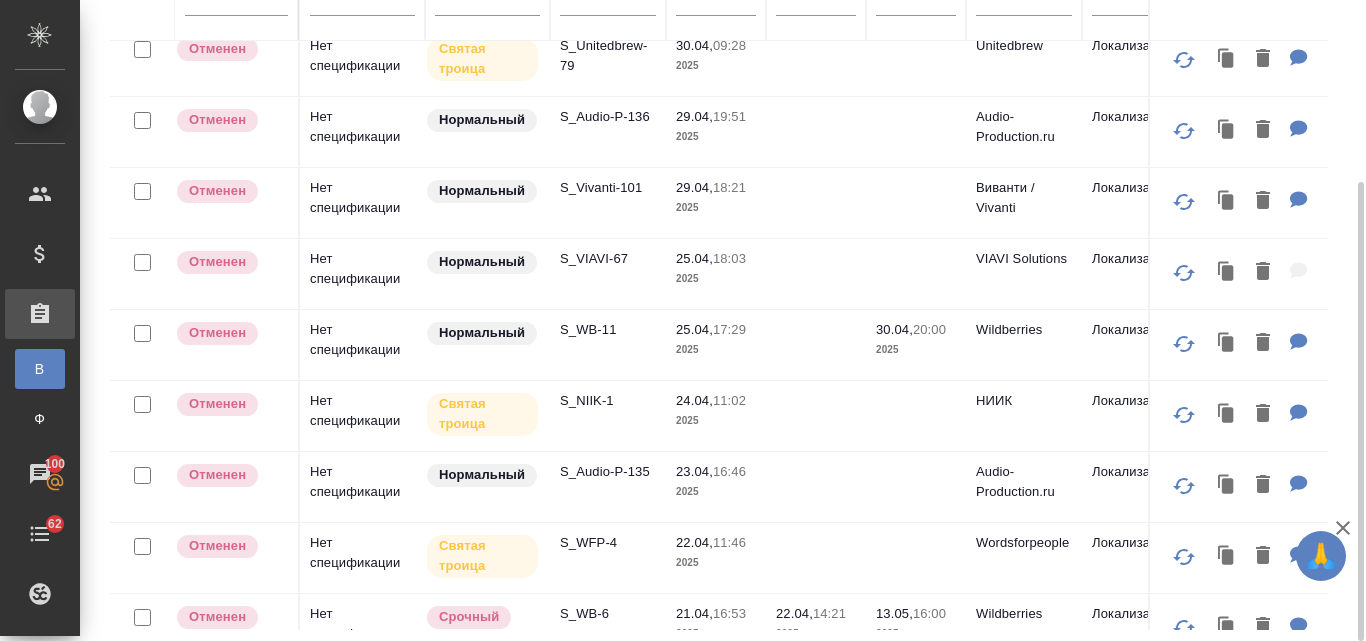 click on "S_WFP-4" at bounding box center (608, 543) 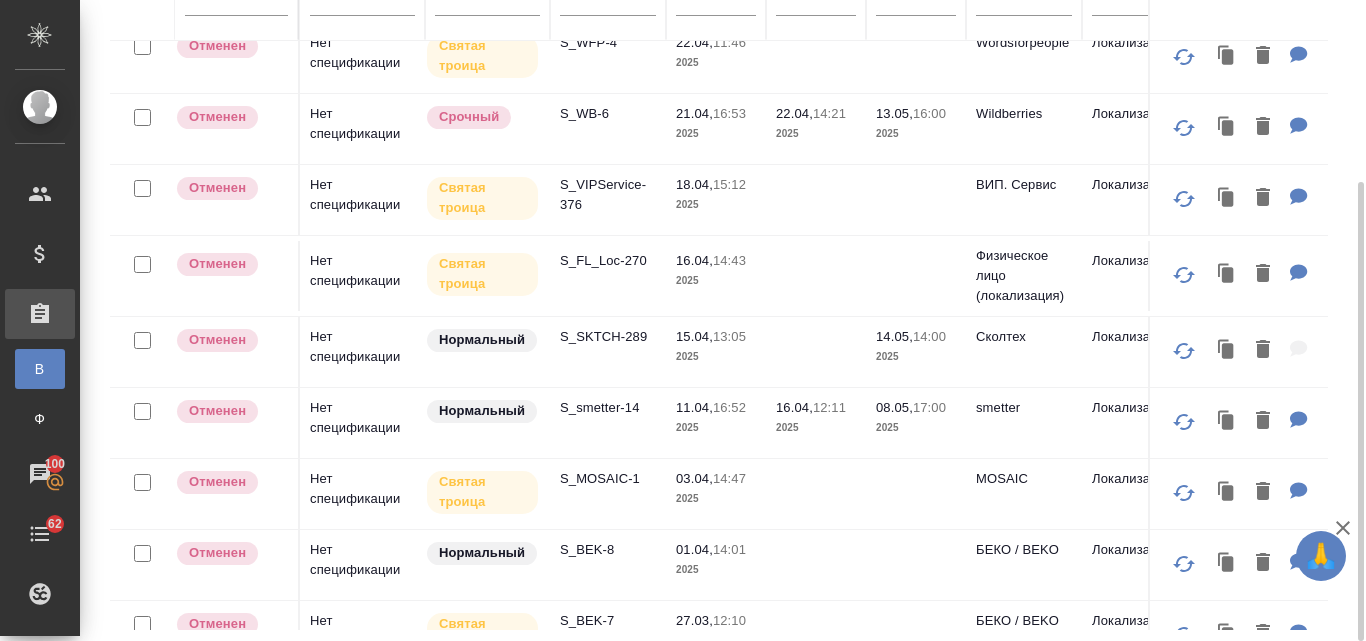 scroll, scrollTop: 900, scrollLeft: 0, axis: vertical 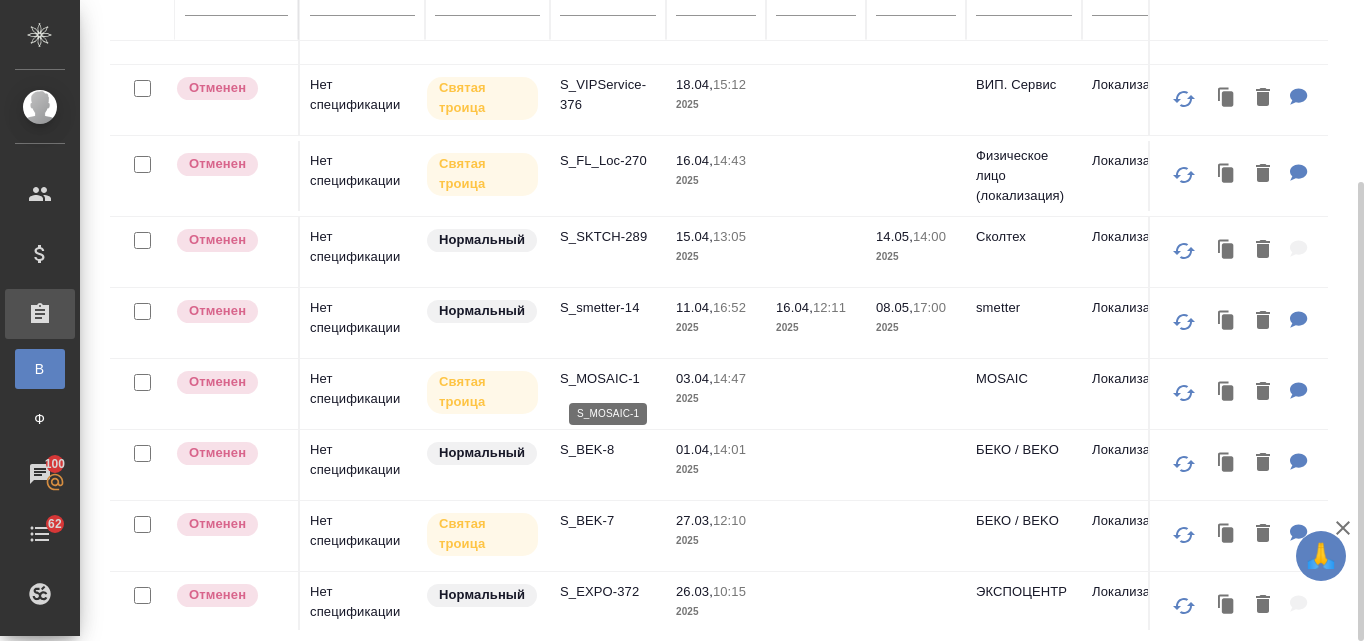 click on "S_MOSAIC-1" at bounding box center (608, 379) 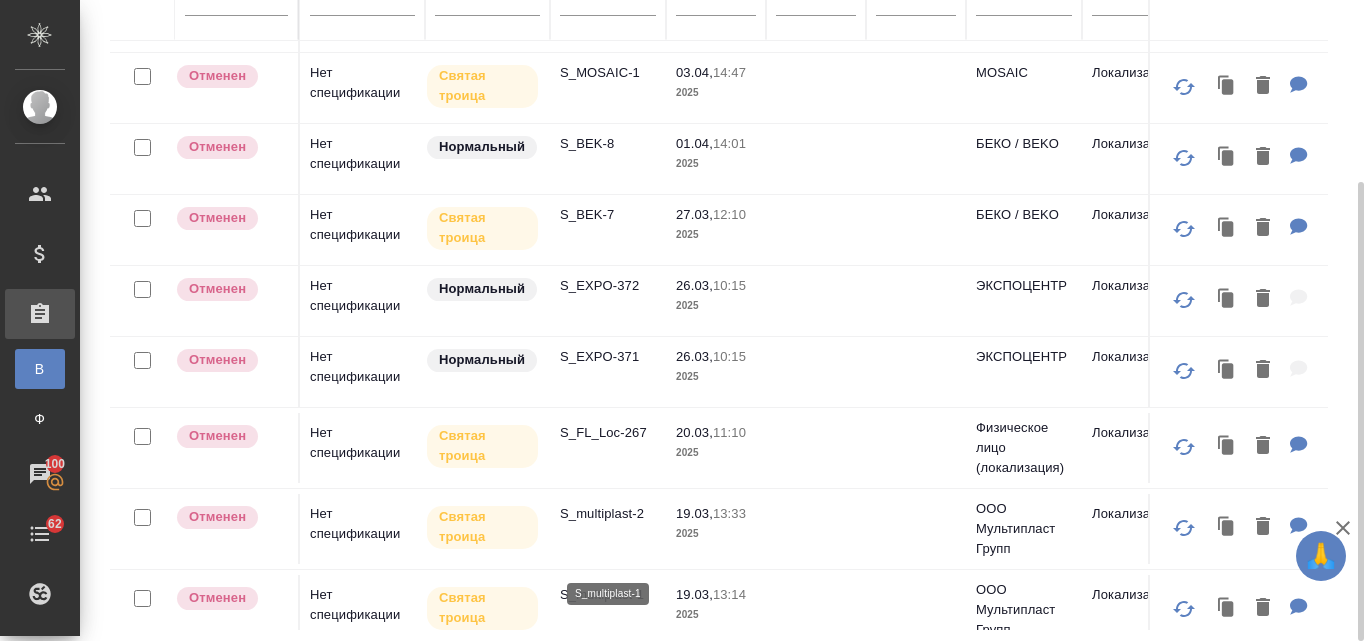 scroll, scrollTop: 1242, scrollLeft: 0, axis: vertical 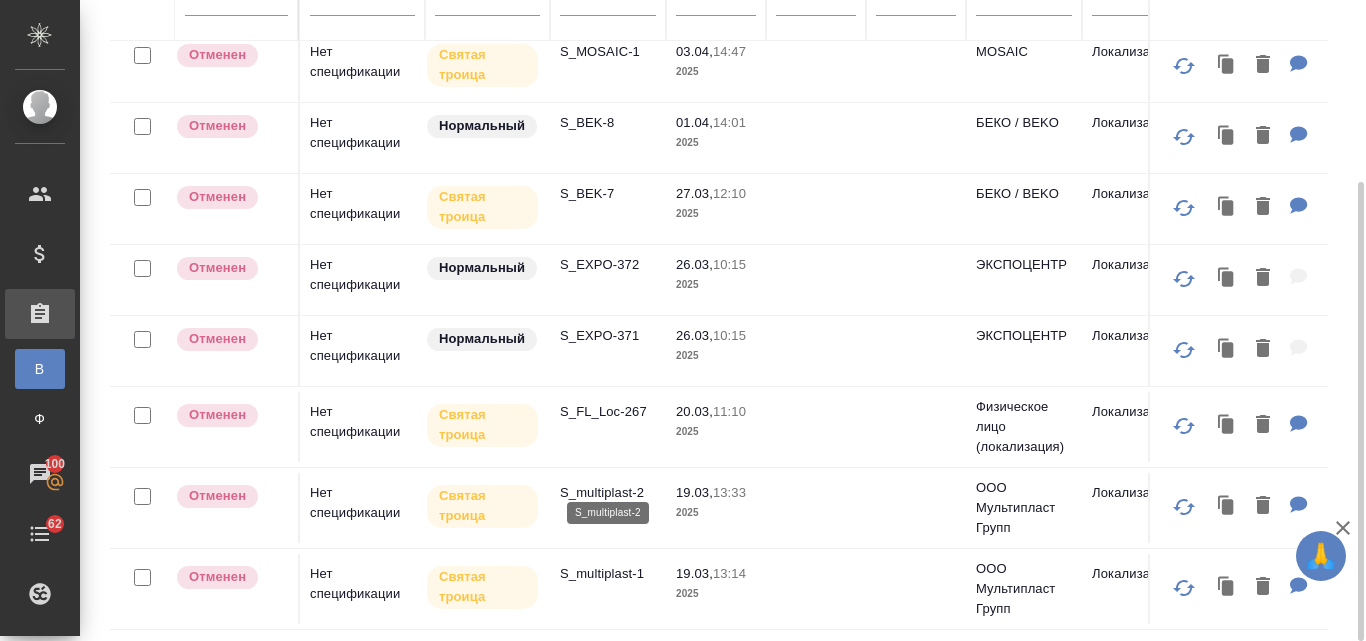 click on "S_multiplast-2" at bounding box center (608, 493) 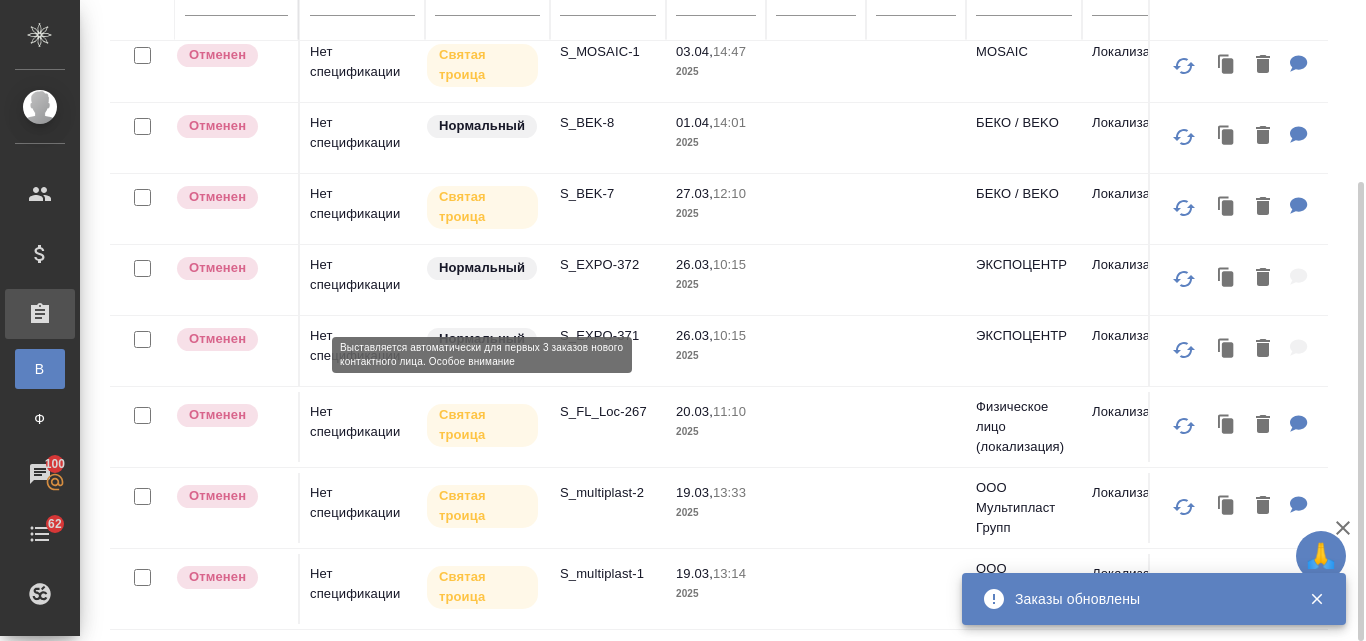 click on "Святая троица" at bounding box center (482, 425) 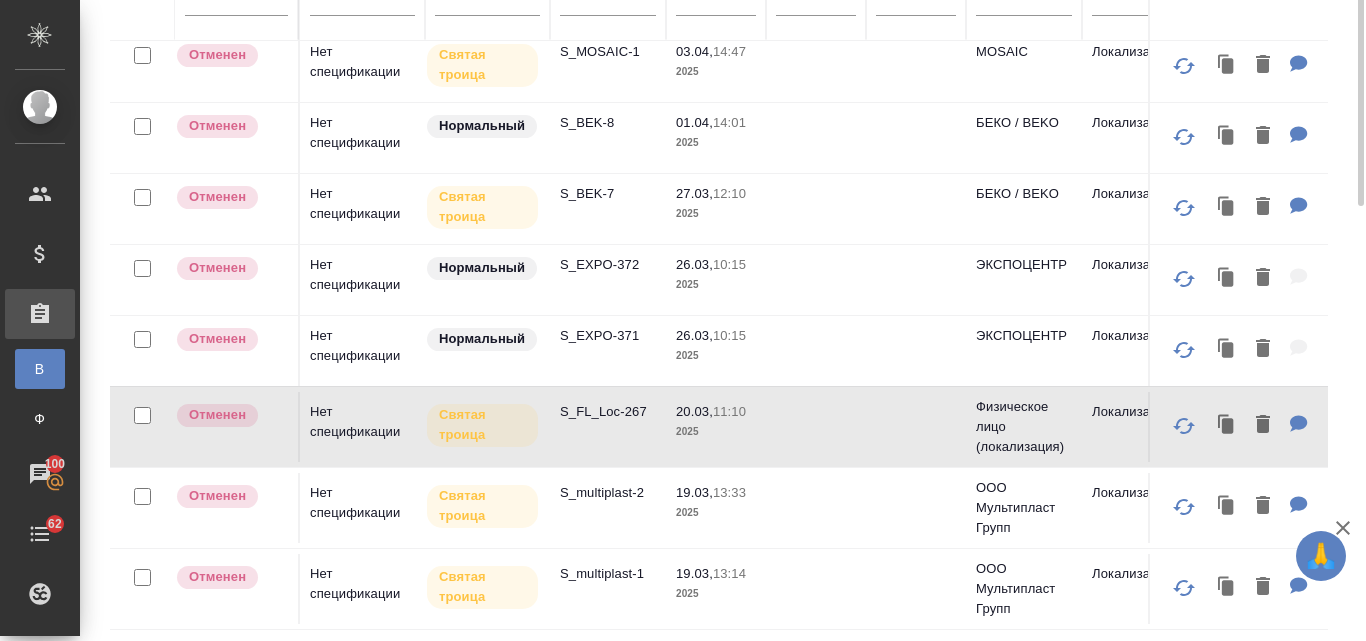scroll, scrollTop: 0, scrollLeft: 0, axis: both 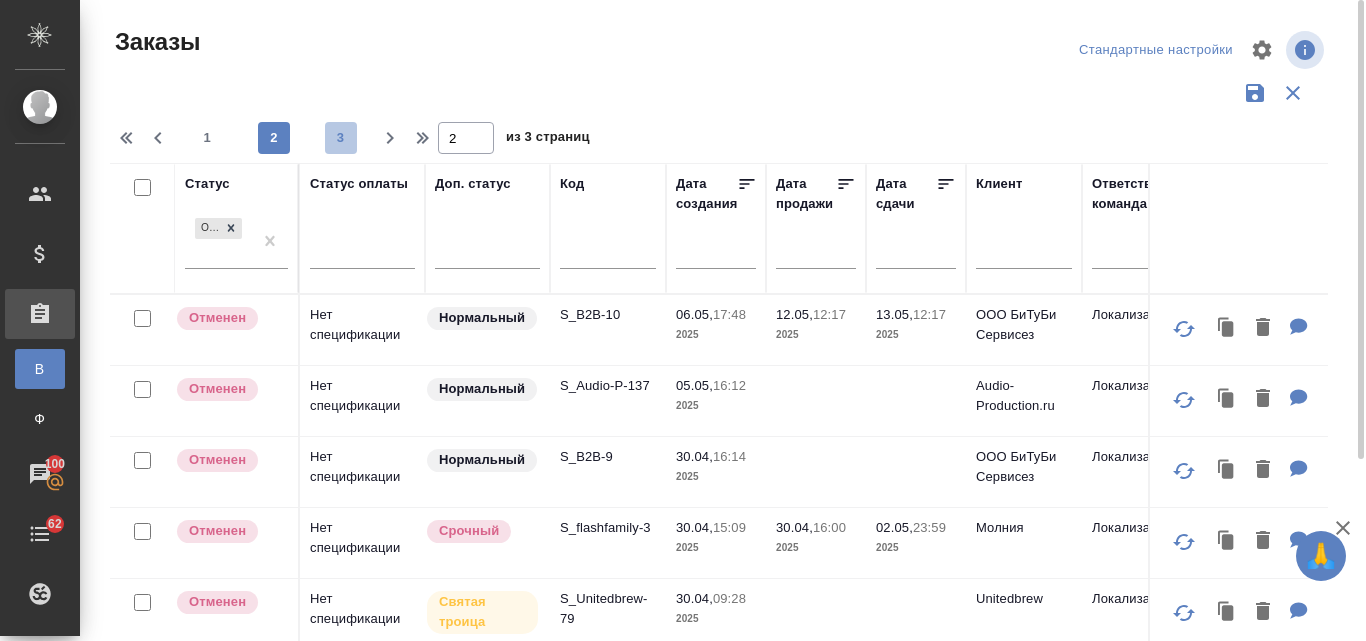 click on "3" at bounding box center [341, 138] 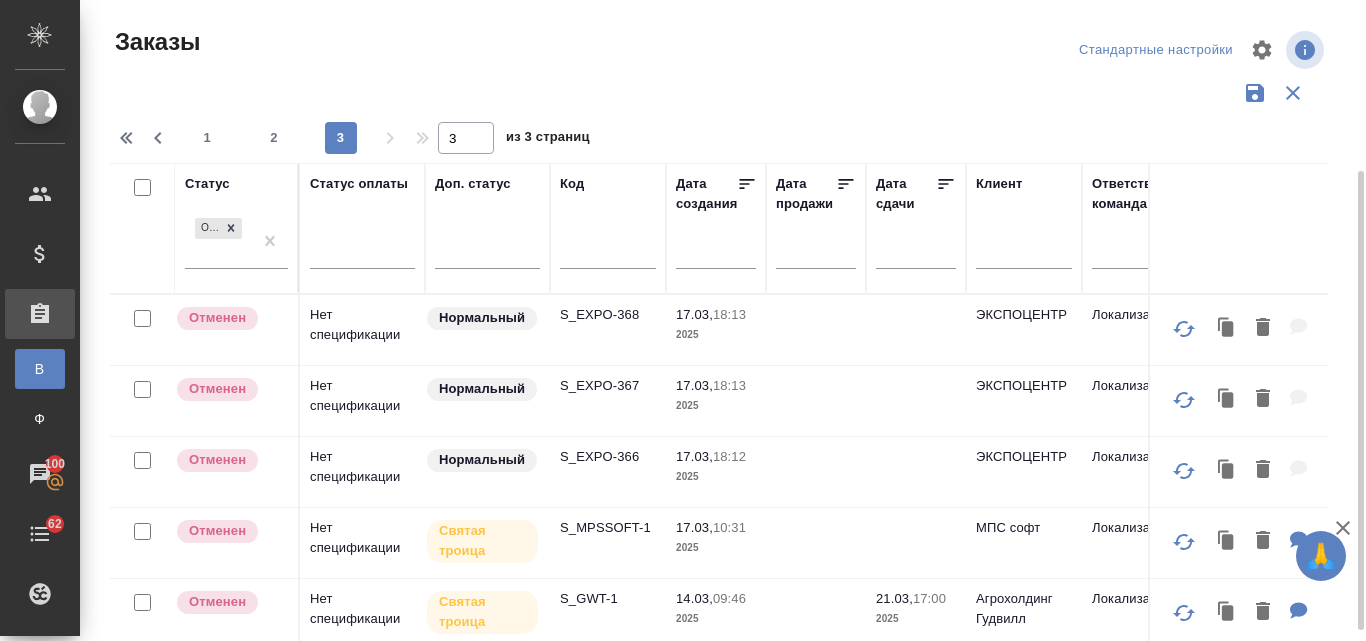 scroll, scrollTop: 100, scrollLeft: 0, axis: vertical 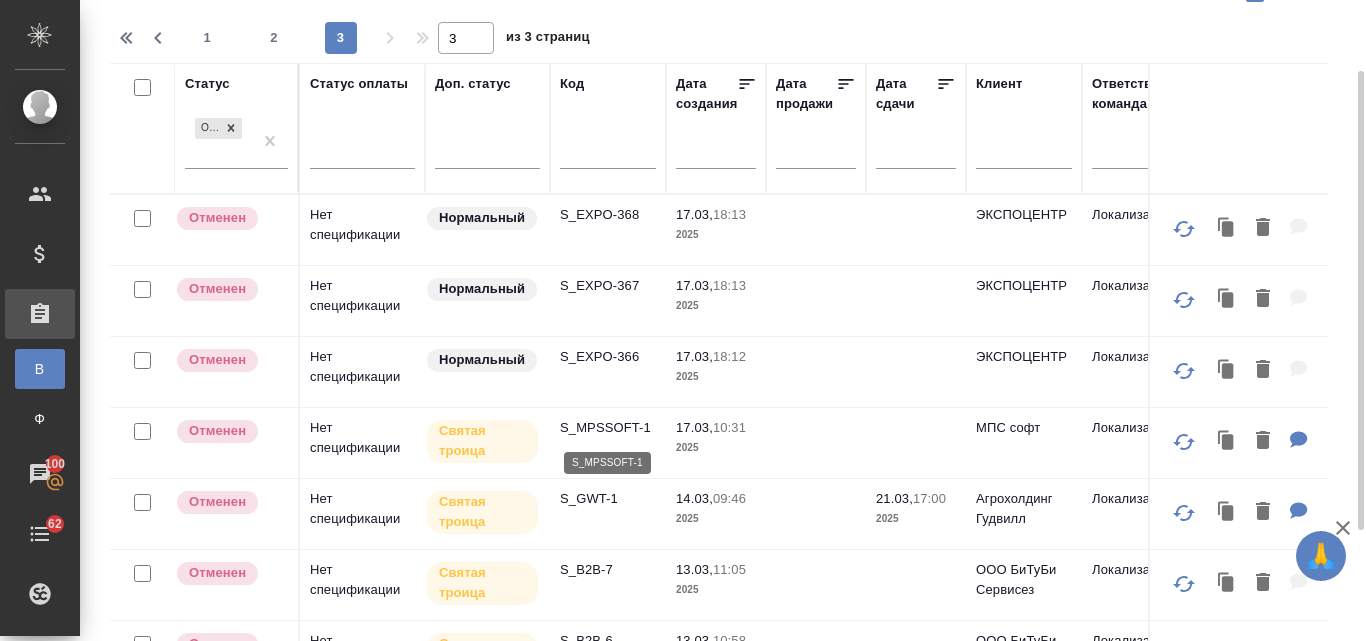 click on "S_MPSSOFT-1" at bounding box center (608, 428) 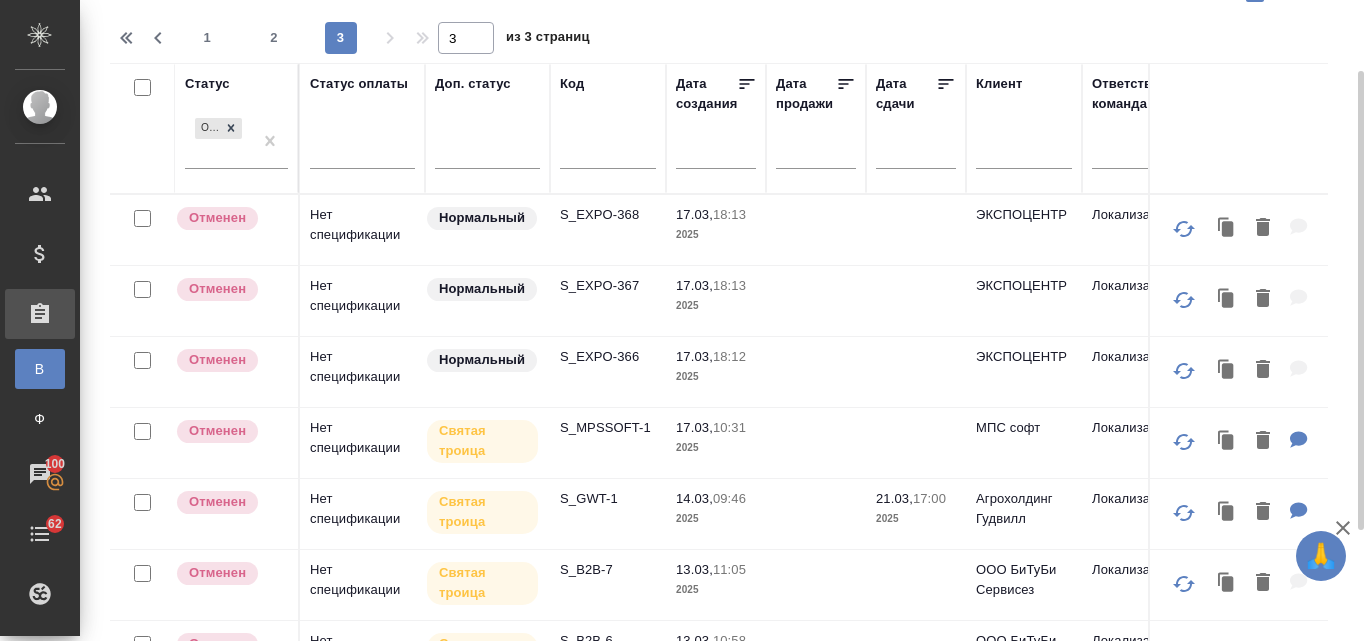 scroll, scrollTop: 253, scrollLeft: 0, axis: vertical 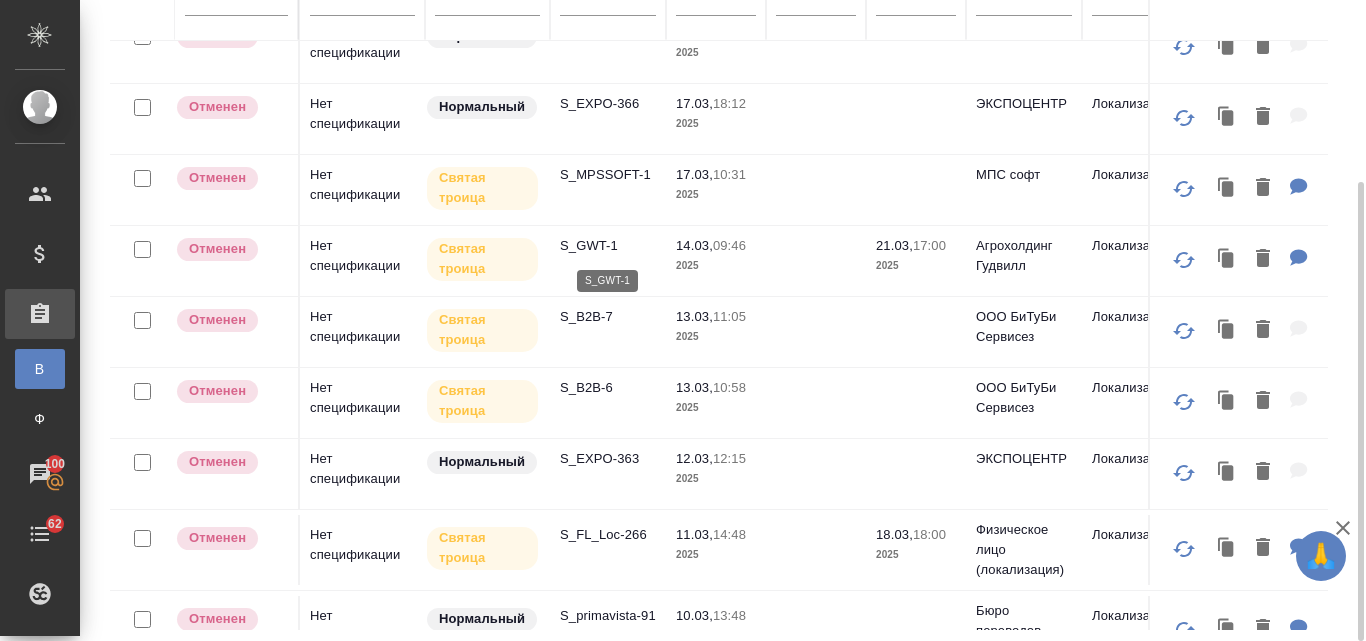 click on "S_GWT-1" at bounding box center [608, 246] 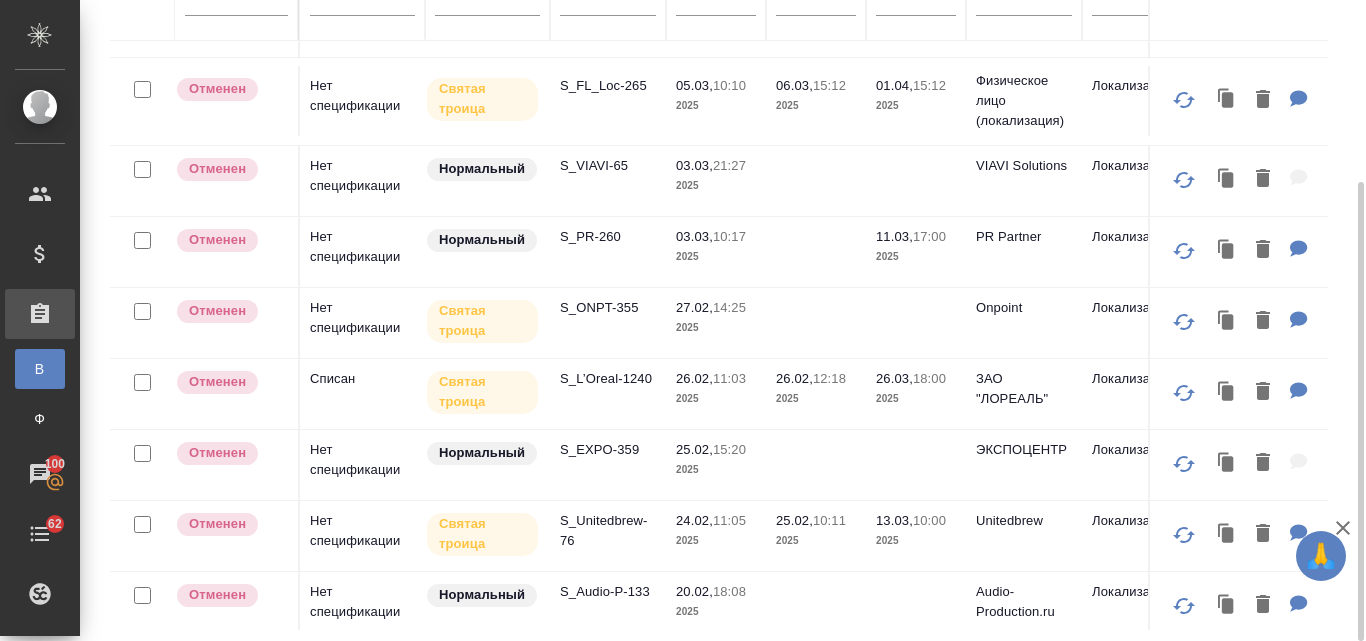 scroll, scrollTop: 884, scrollLeft: 0, axis: vertical 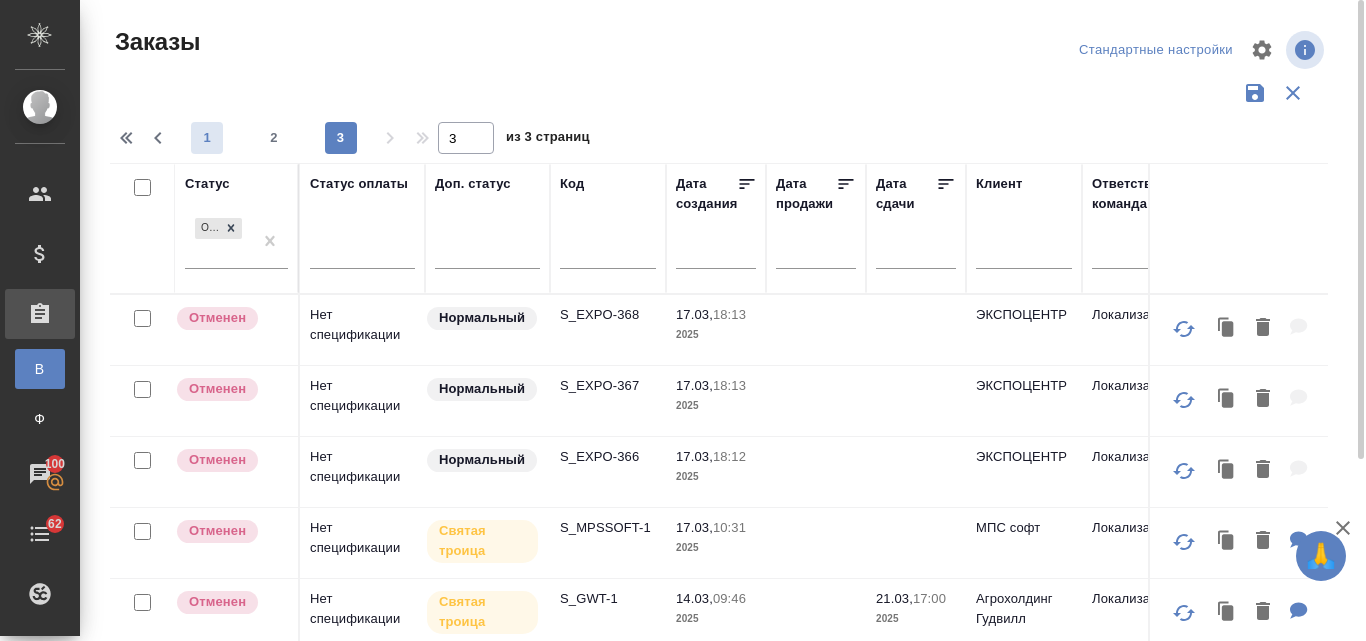 click on "1" at bounding box center (207, 138) 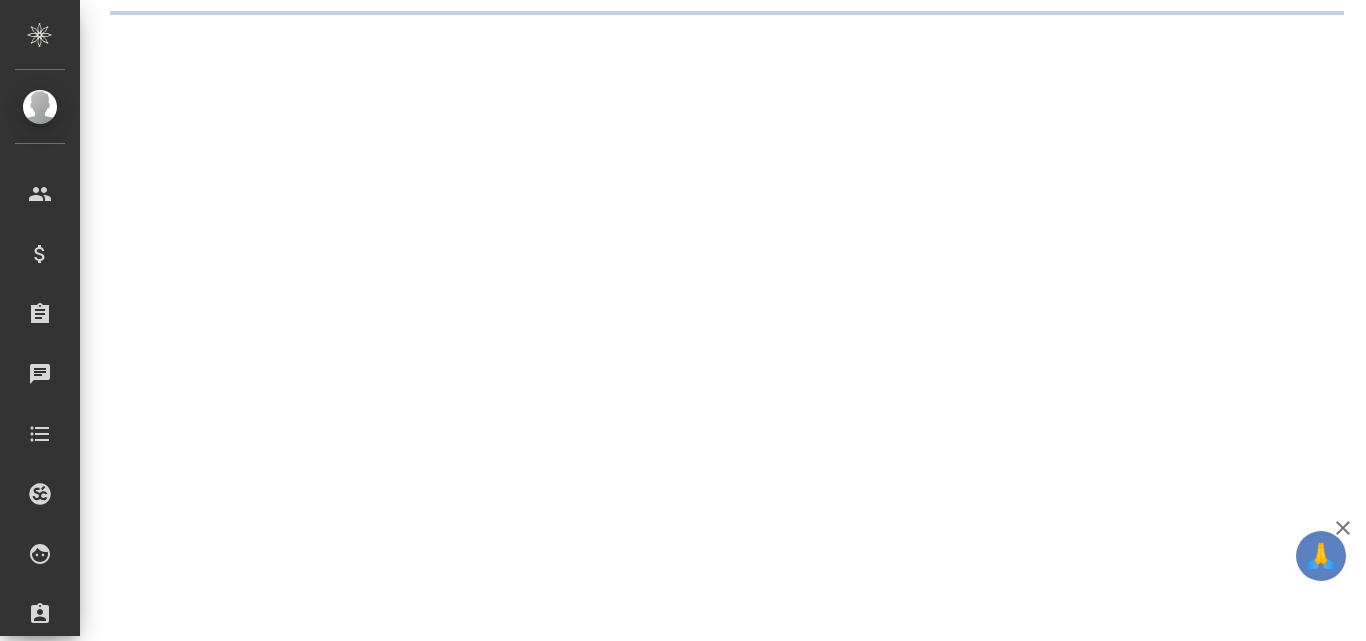 scroll, scrollTop: 0, scrollLeft: 0, axis: both 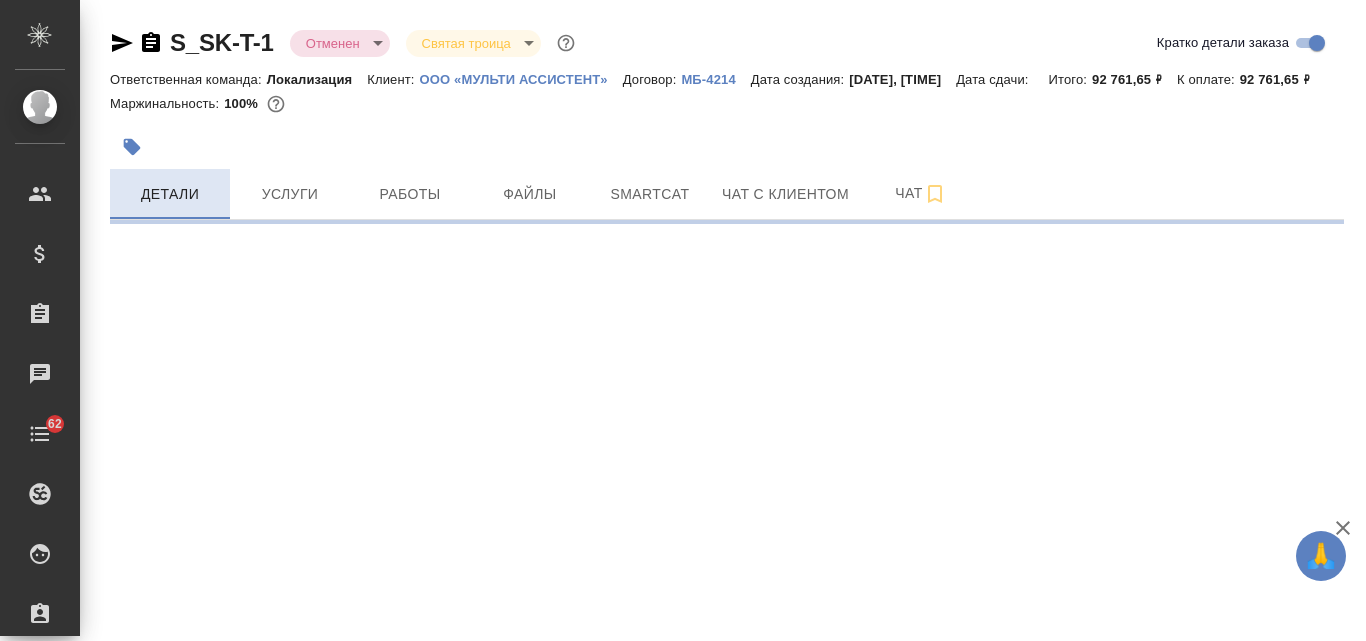 select on "RU" 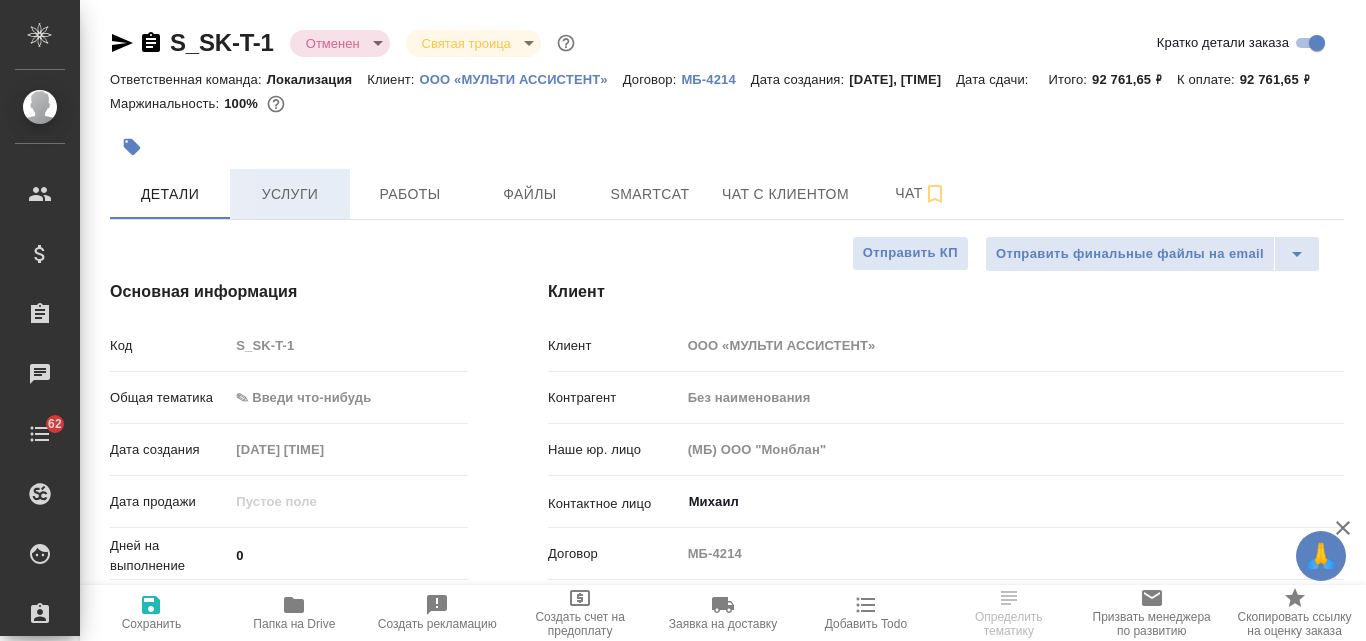 type on "x" 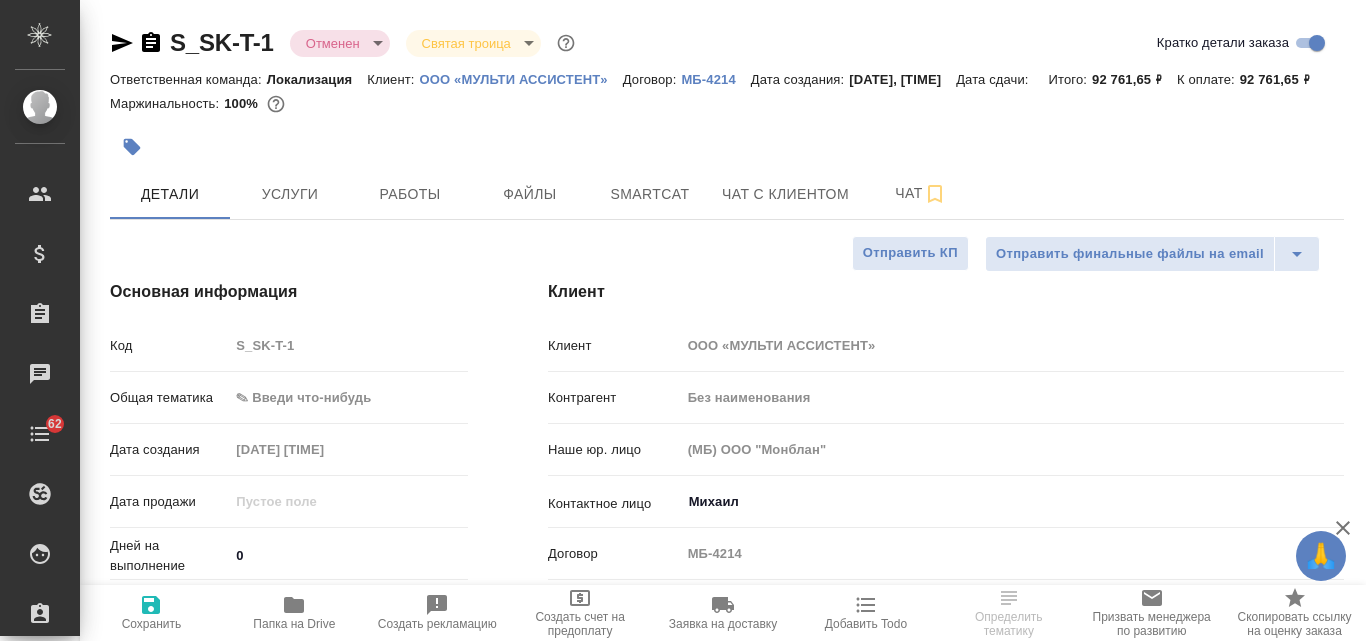 type on "x" 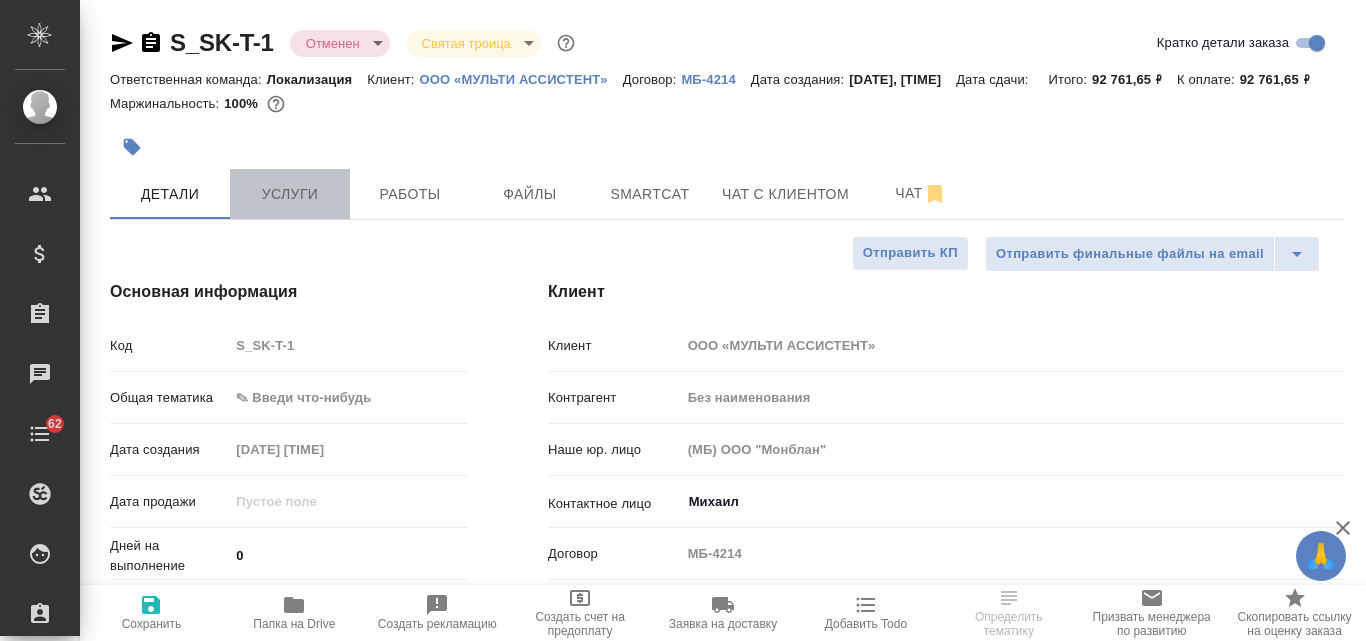 click on "Услуги" at bounding box center [290, 194] 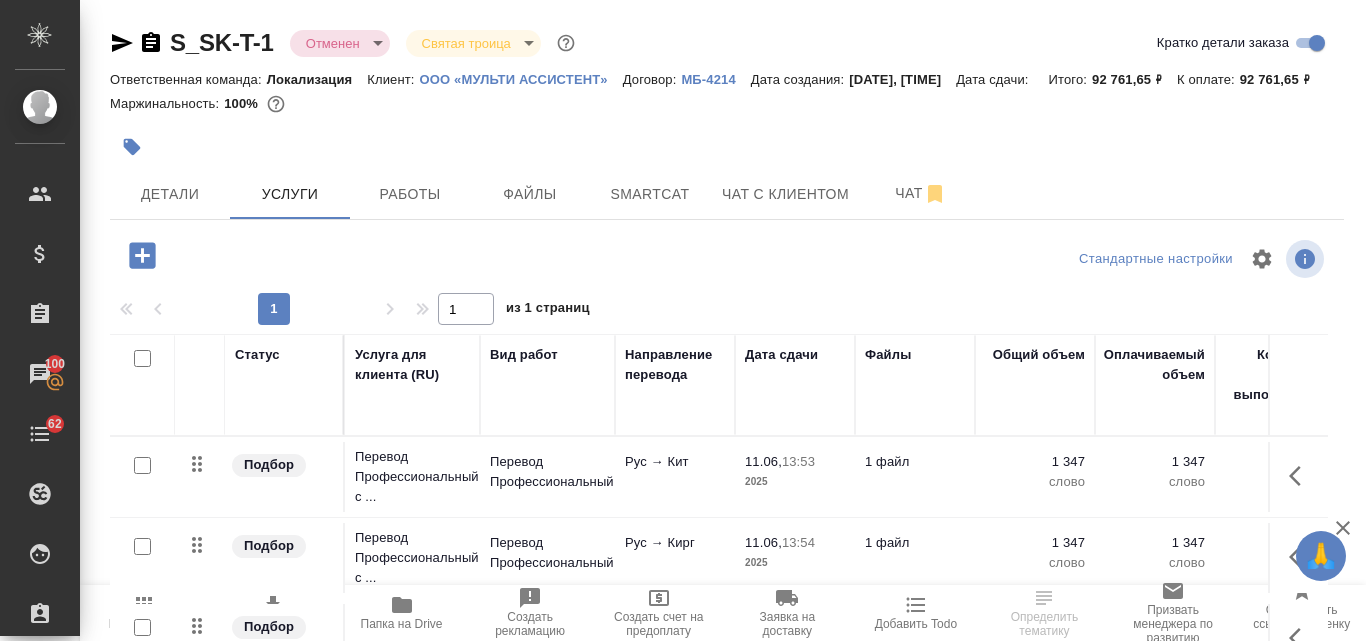 scroll, scrollTop: 174, scrollLeft: 0, axis: vertical 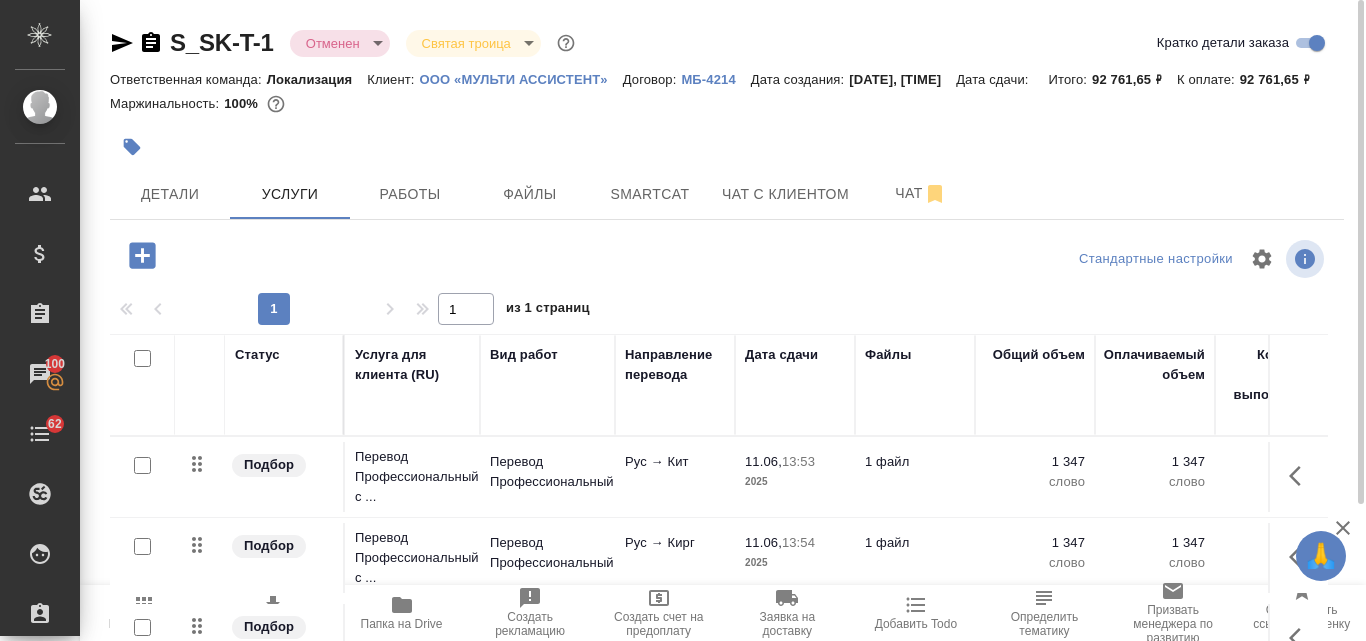 click 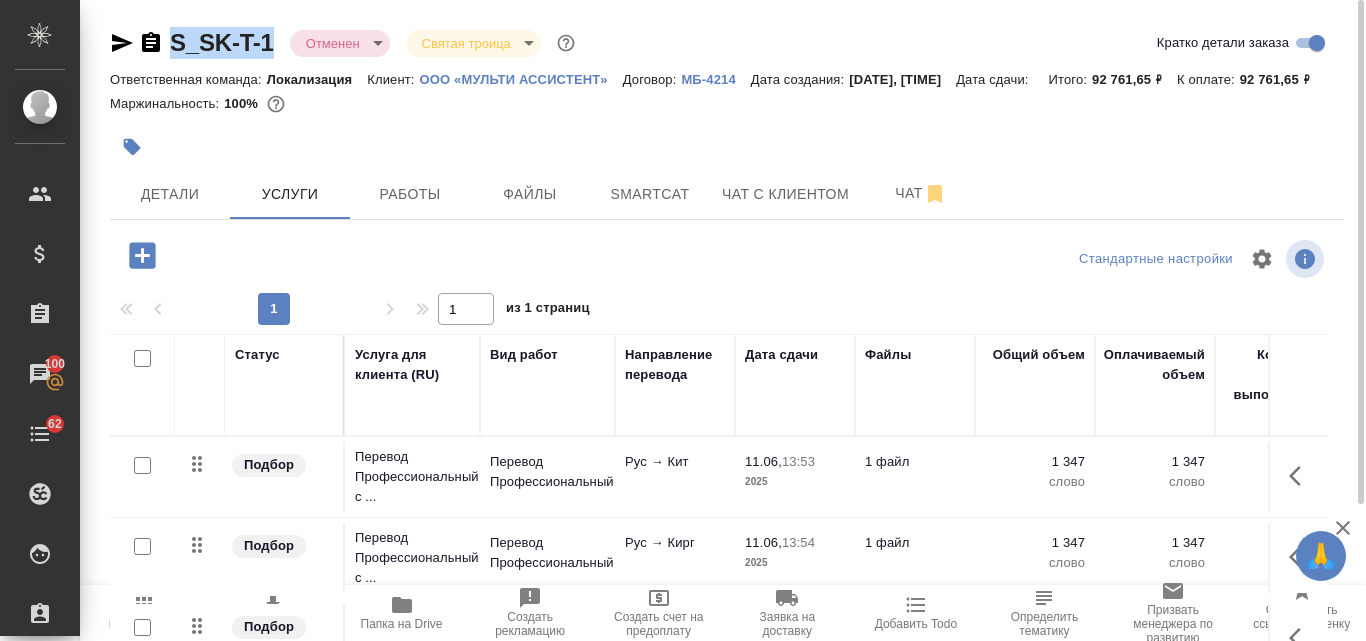 drag, startPoint x: 277, startPoint y: 41, endPoint x: 175, endPoint y: 34, distance: 102.239914 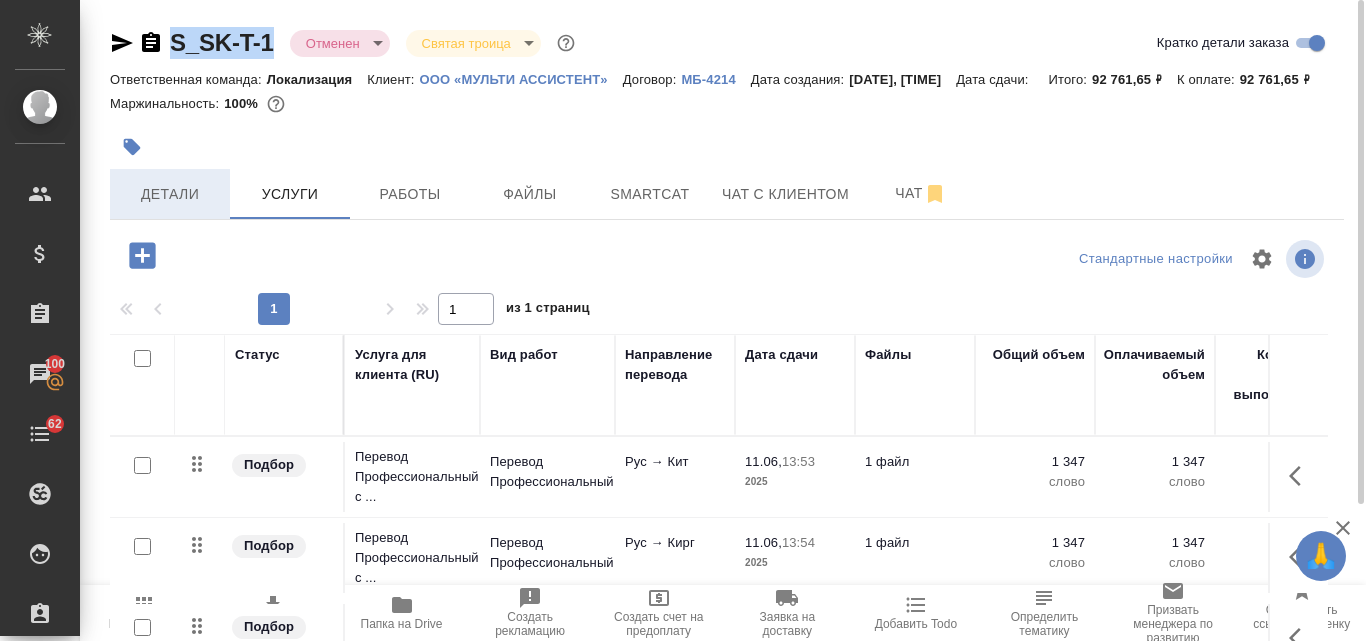 click on "Детали" at bounding box center (170, 194) 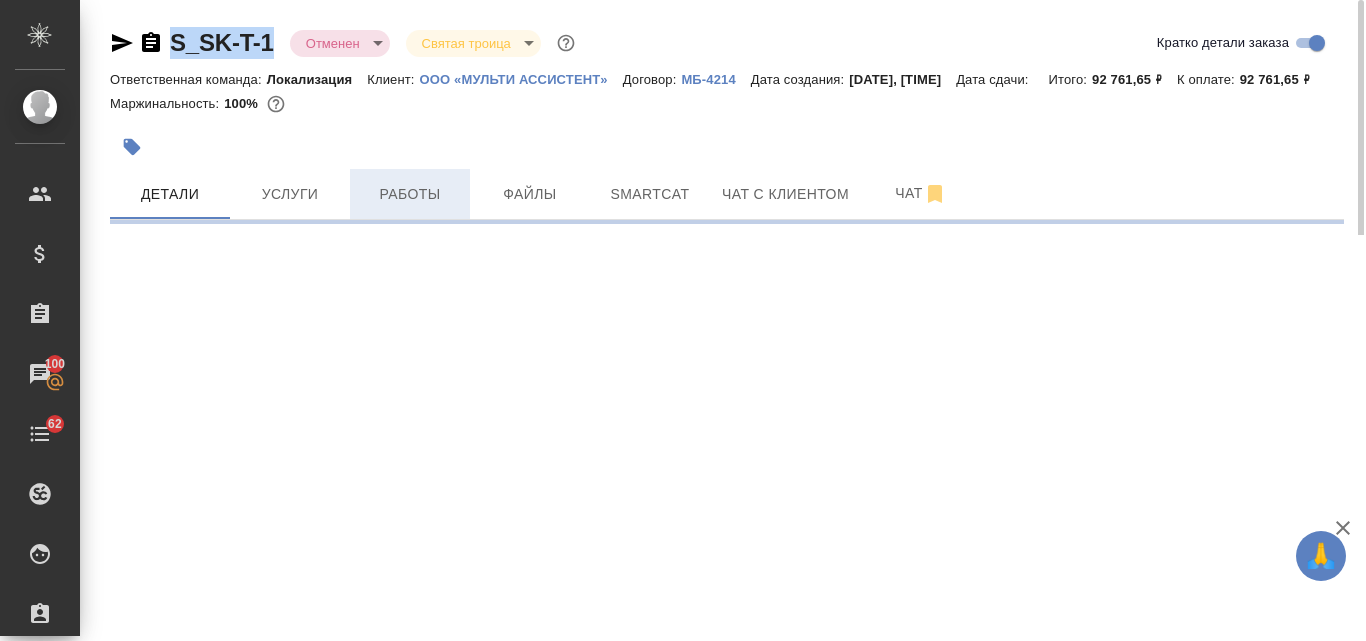 select on "RU" 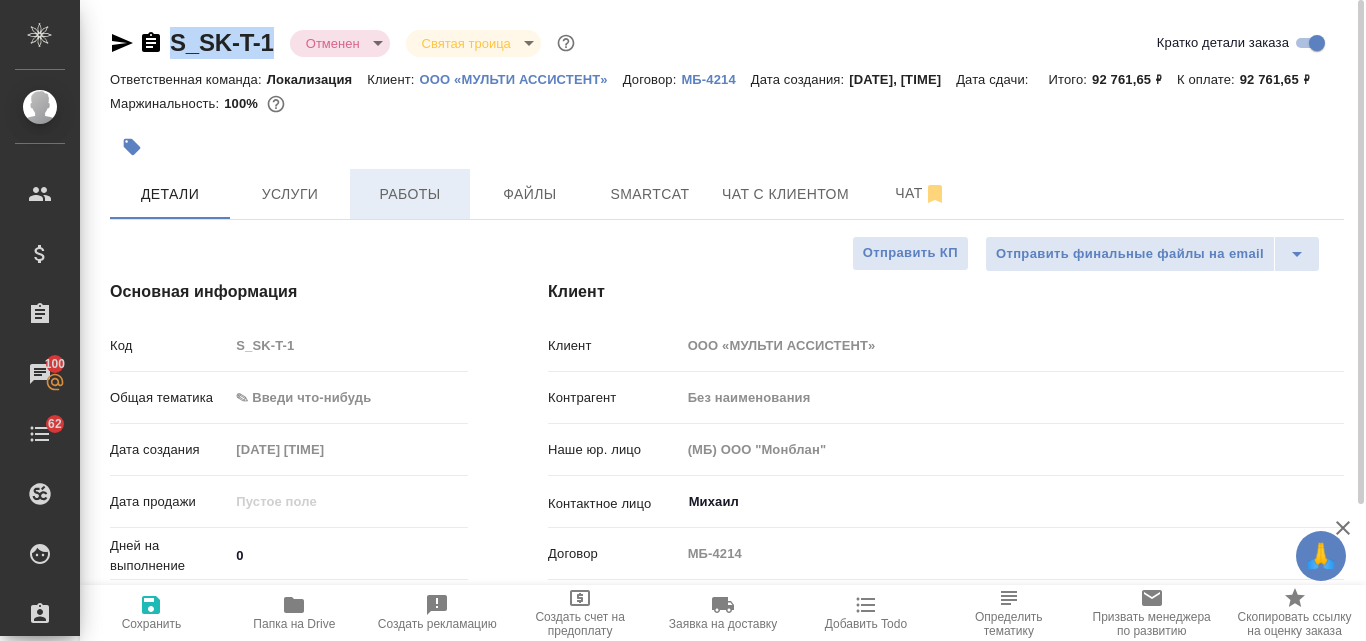 type on "x" 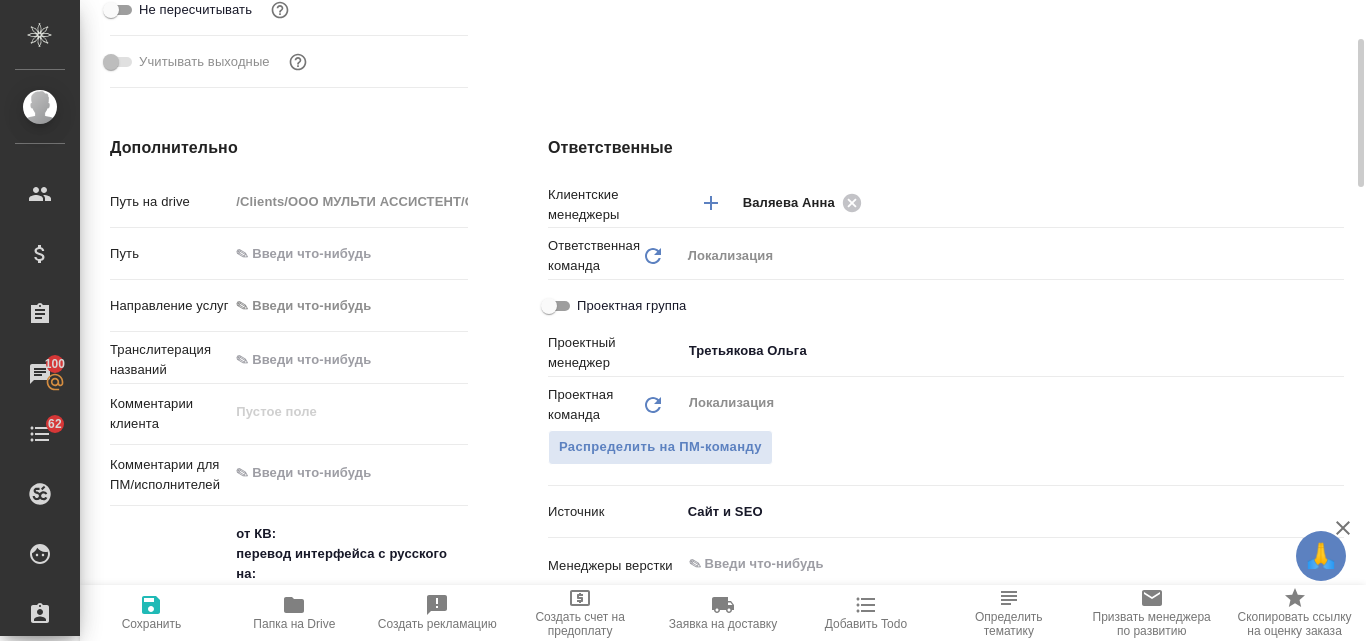 scroll, scrollTop: 300, scrollLeft: 0, axis: vertical 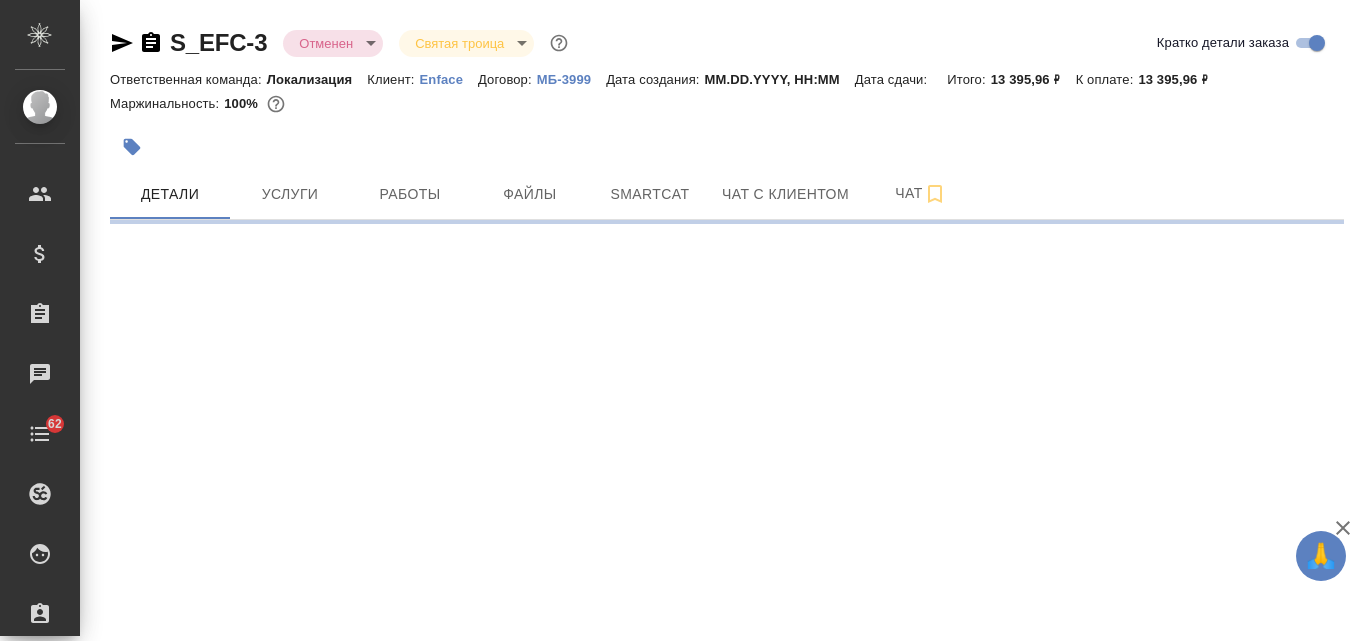 select on "RU" 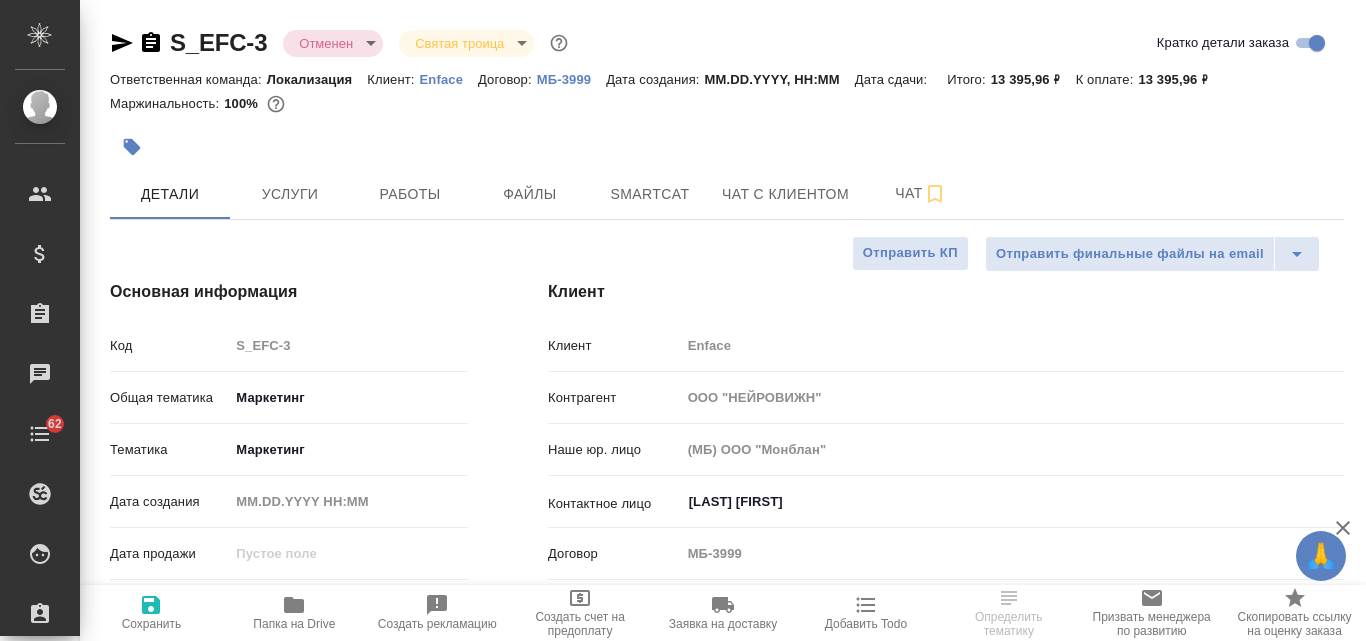 type on "x" 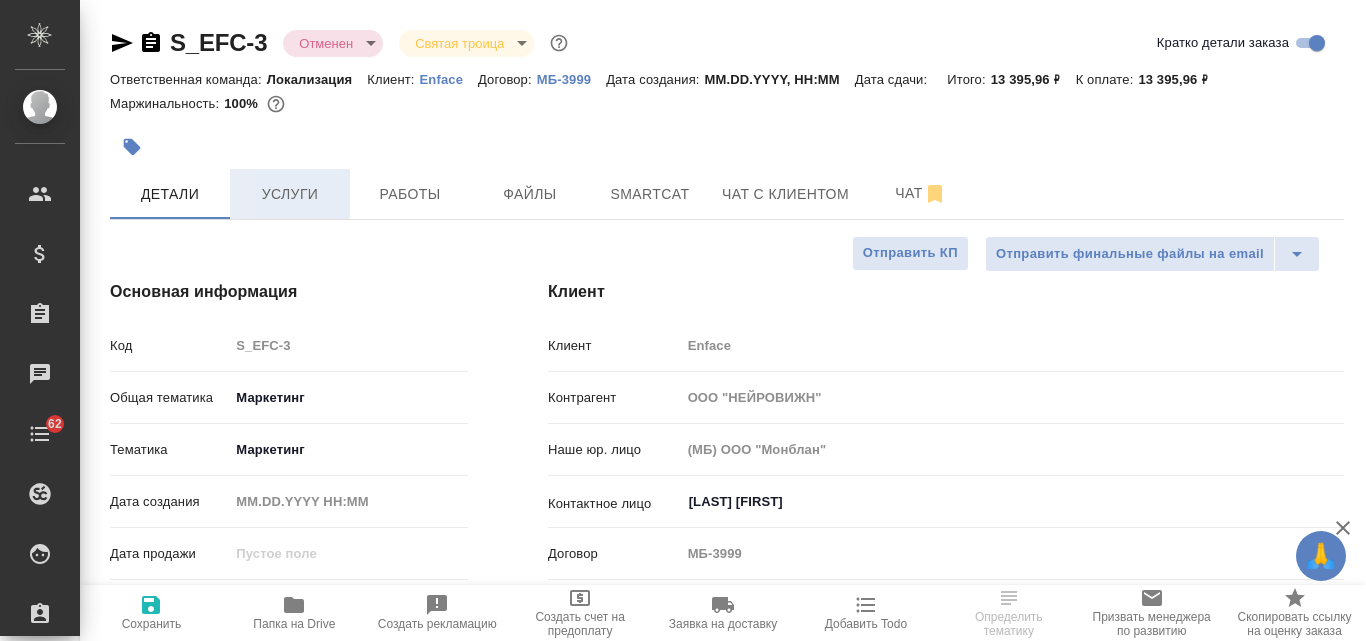 click on "Услуги" at bounding box center [290, 194] 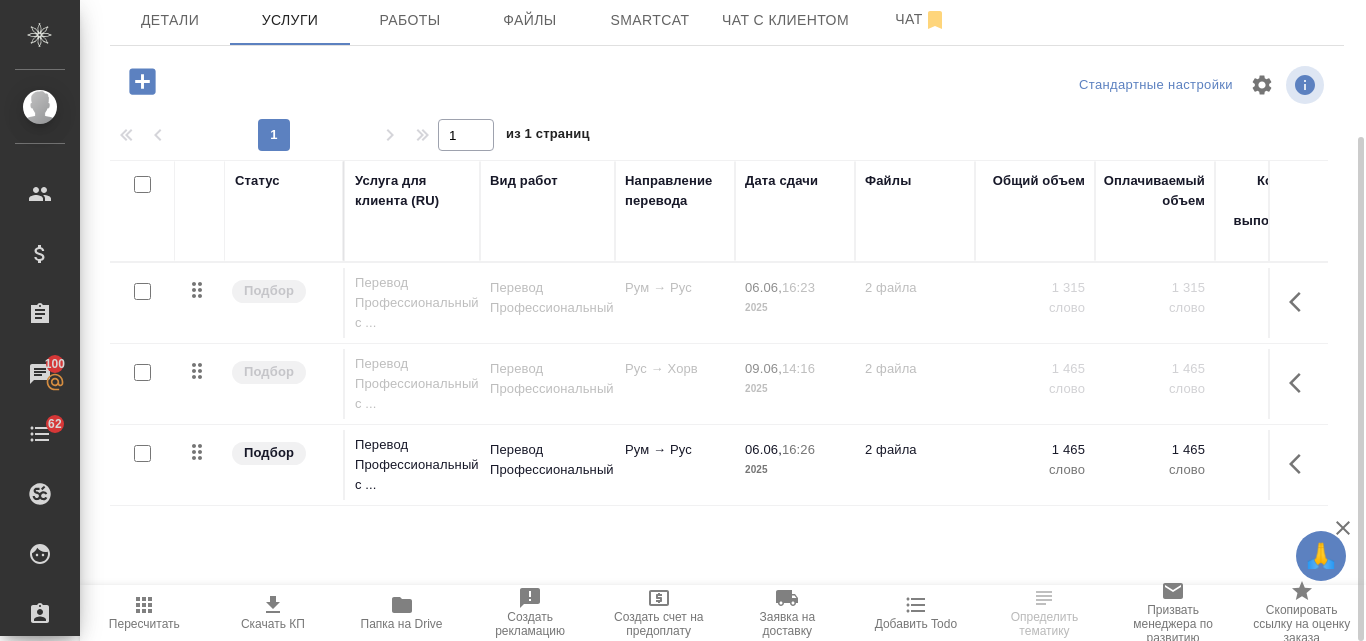 scroll, scrollTop: 0, scrollLeft: 0, axis: both 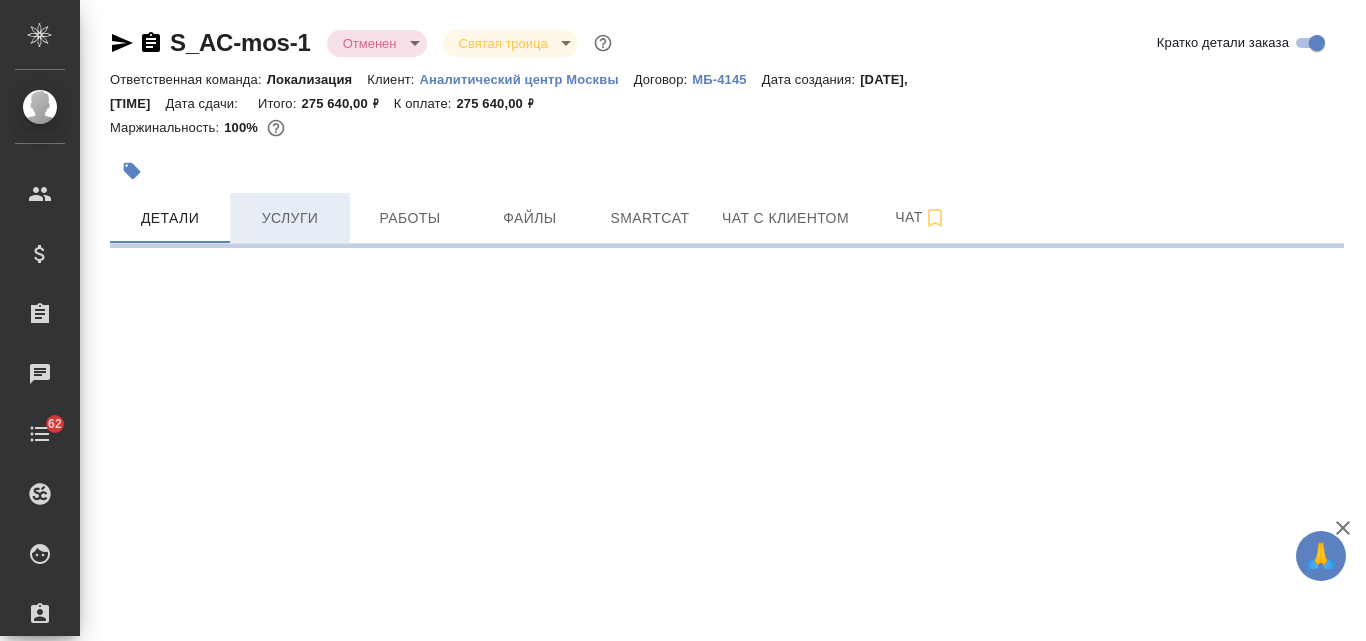 select on "RU" 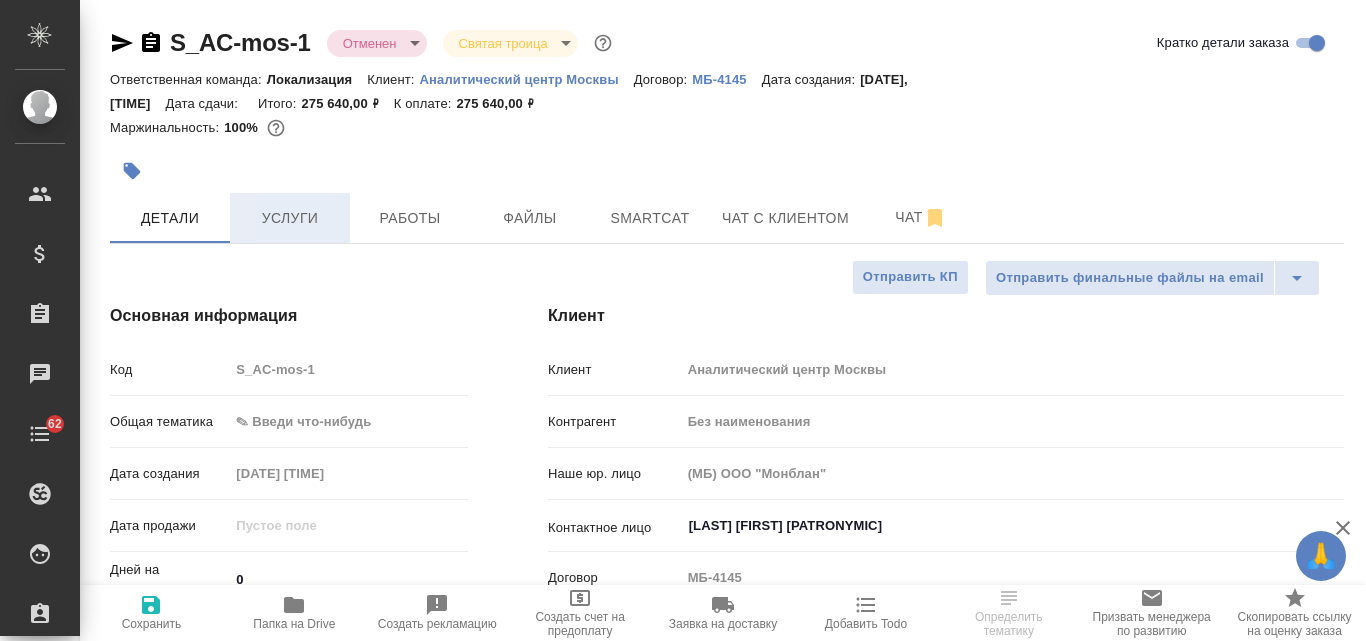 type on "x" 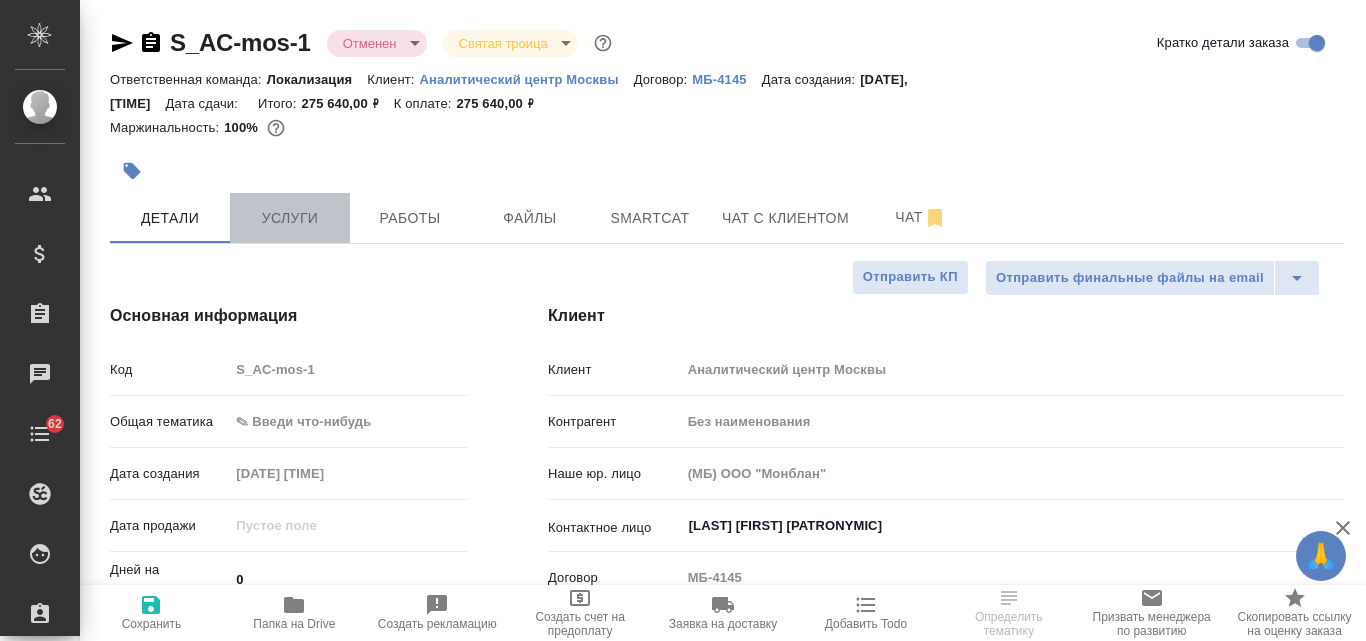 click on "Услуги" at bounding box center [290, 218] 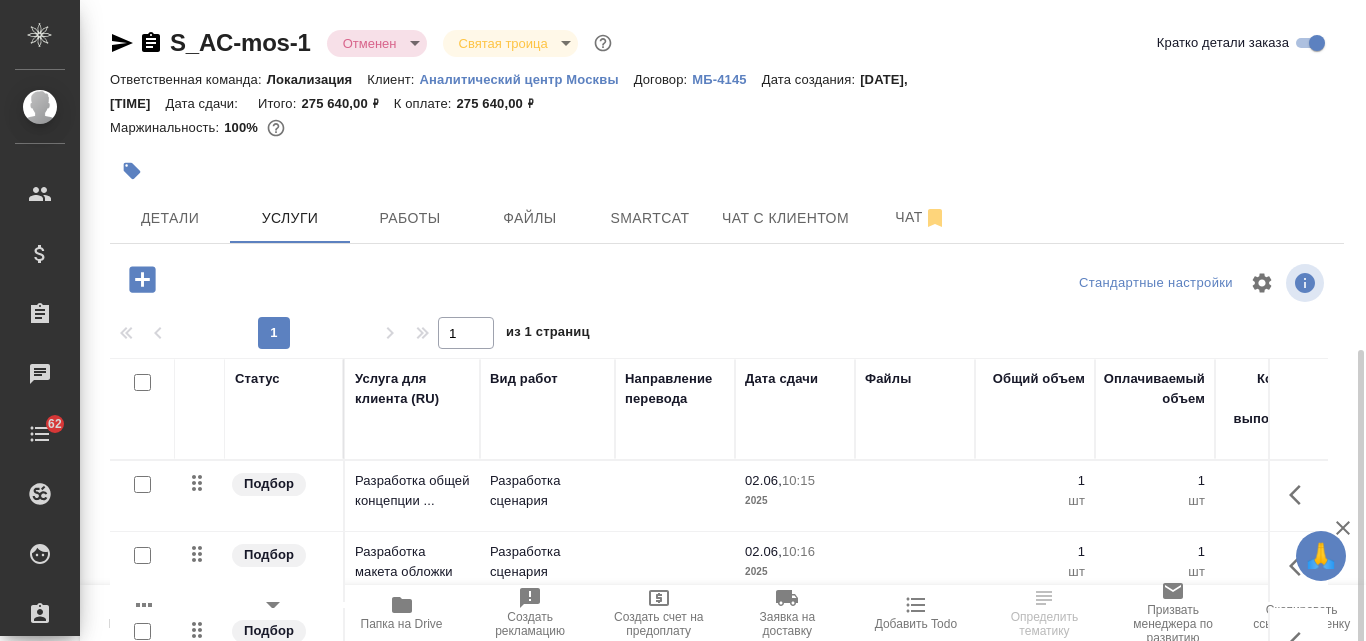 scroll, scrollTop: 198, scrollLeft: 0, axis: vertical 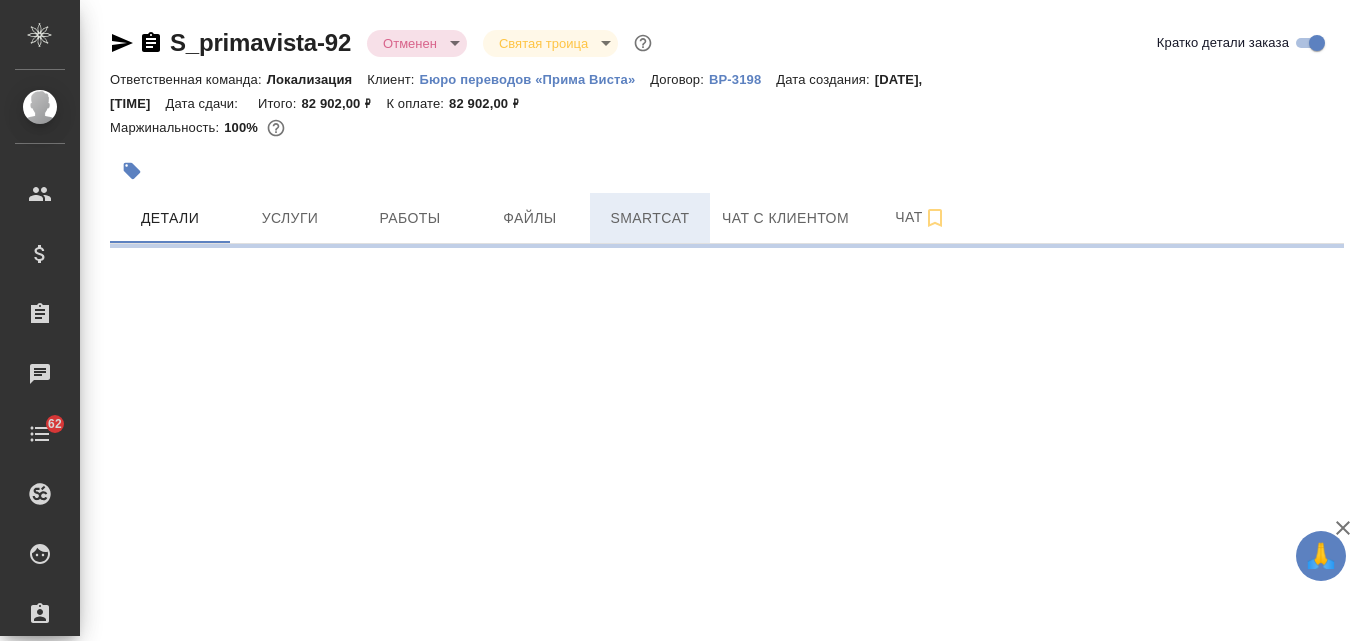 select on "RU" 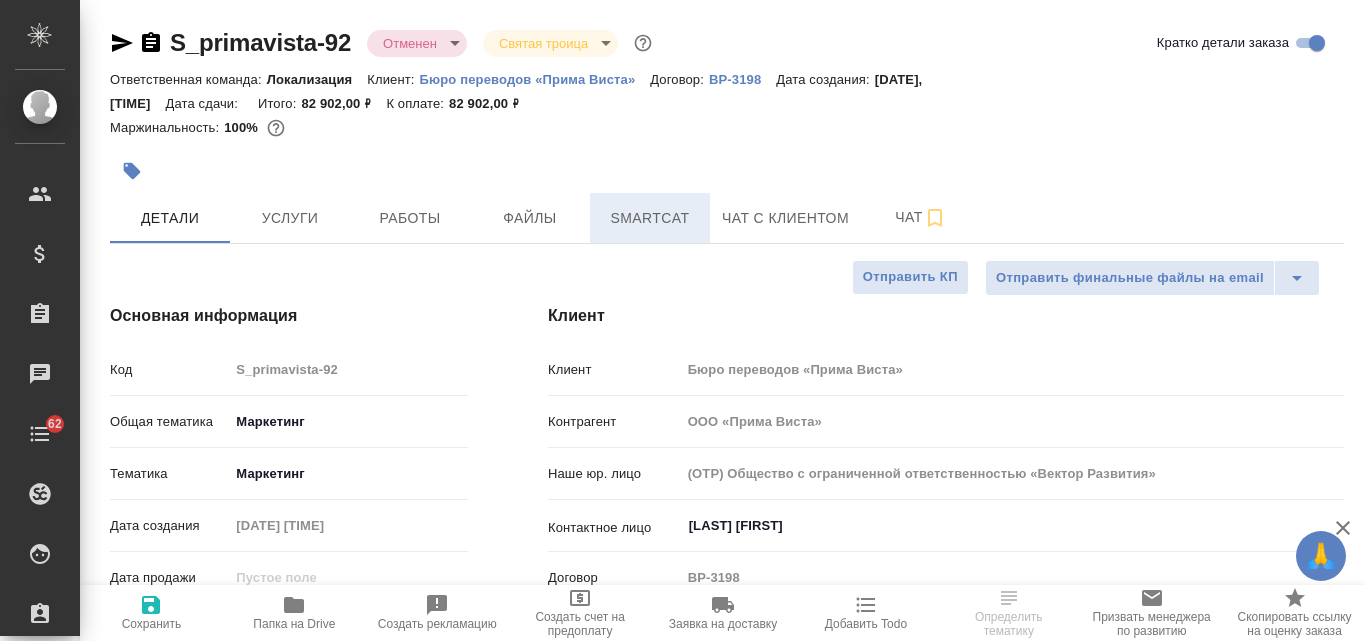 type on "x" 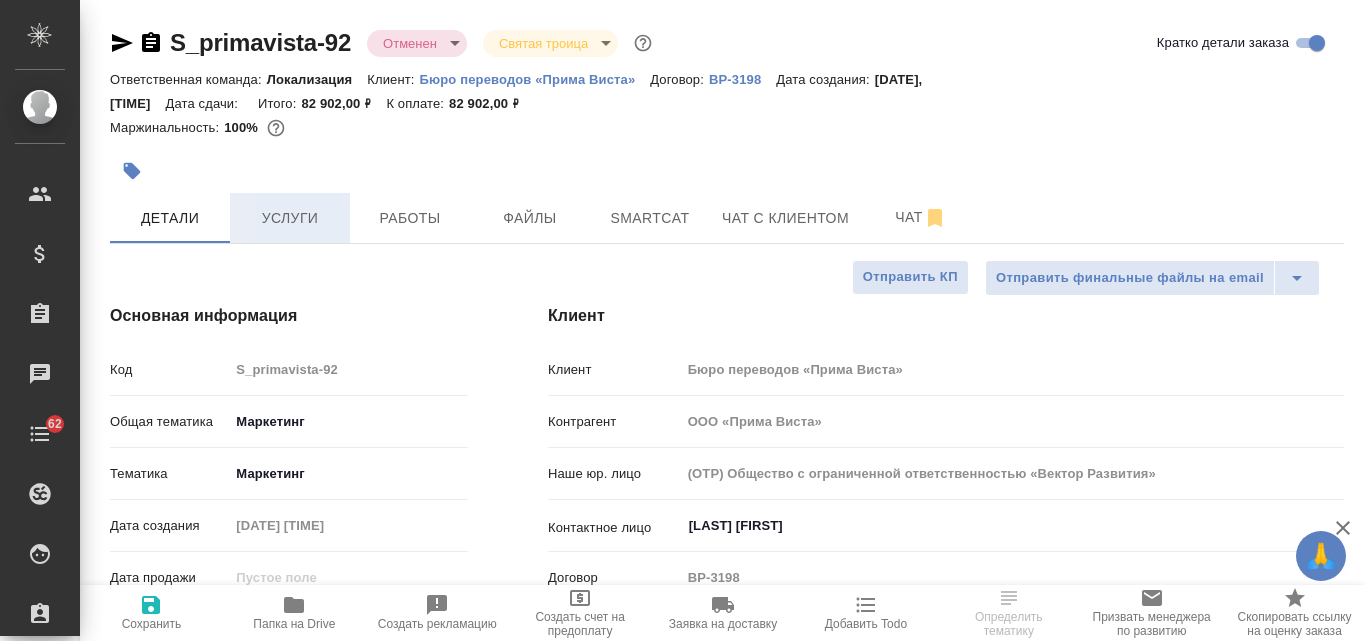 click on "Услуги" at bounding box center [290, 218] 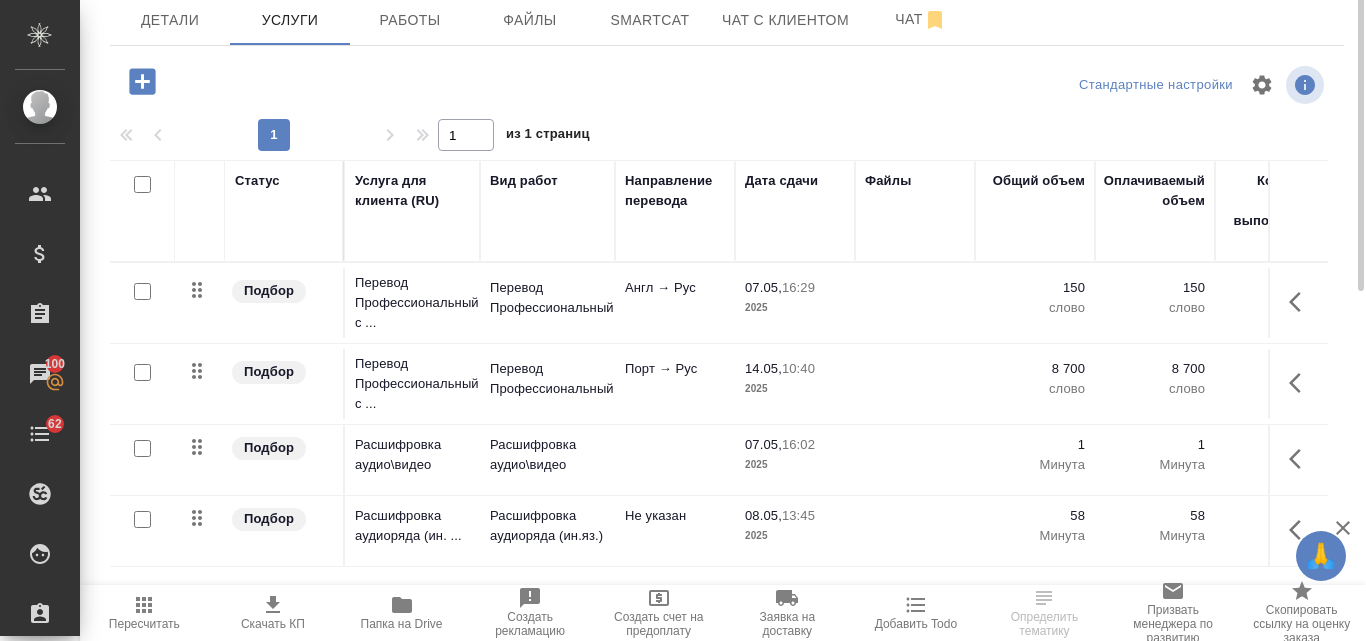 scroll, scrollTop: 0, scrollLeft: 0, axis: both 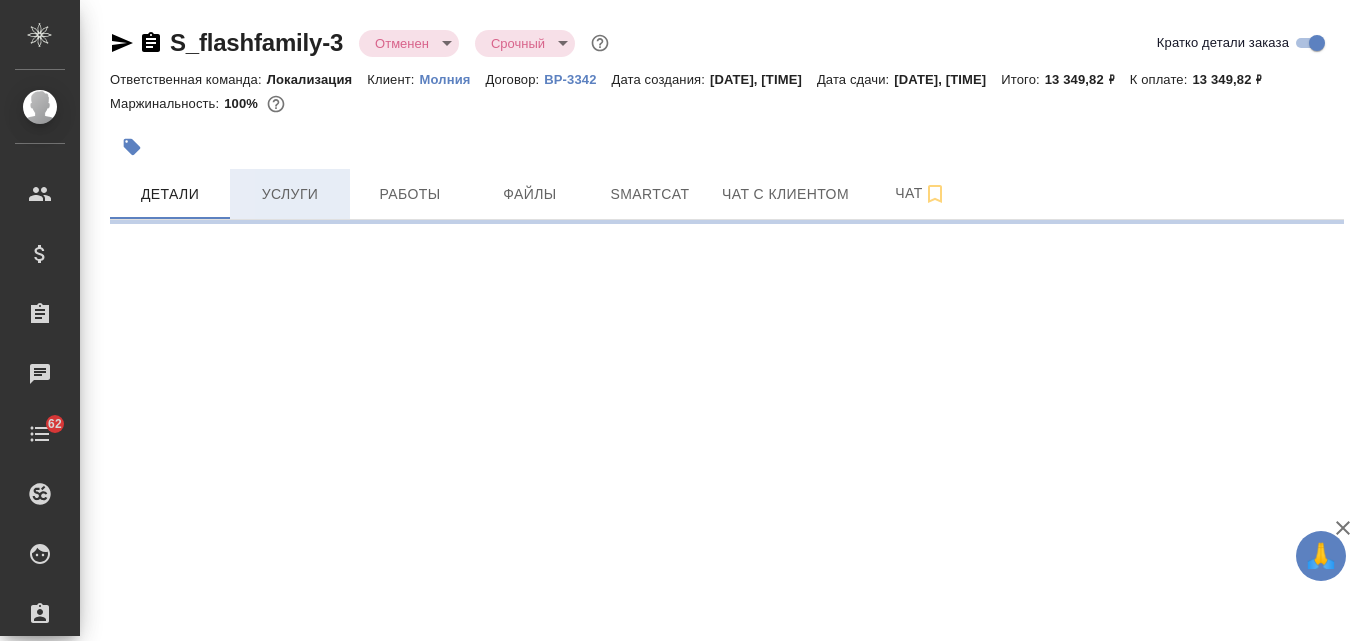 select on "RU" 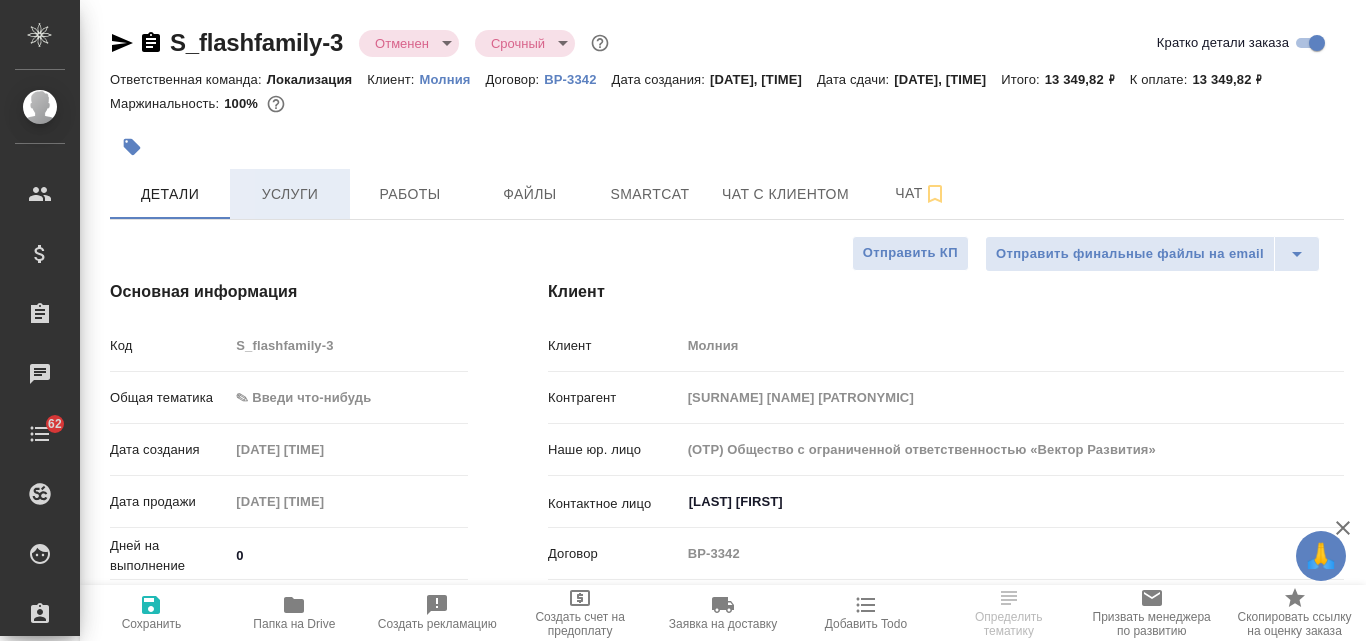 type on "x" 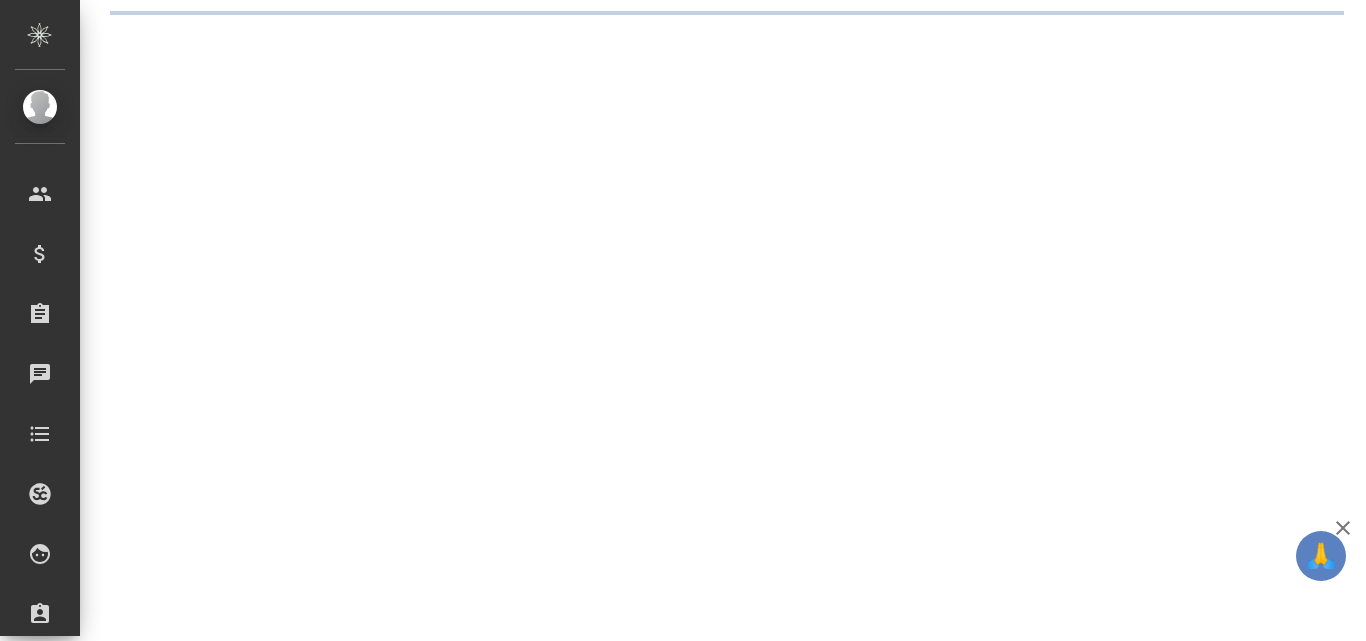 scroll, scrollTop: 0, scrollLeft: 0, axis: both 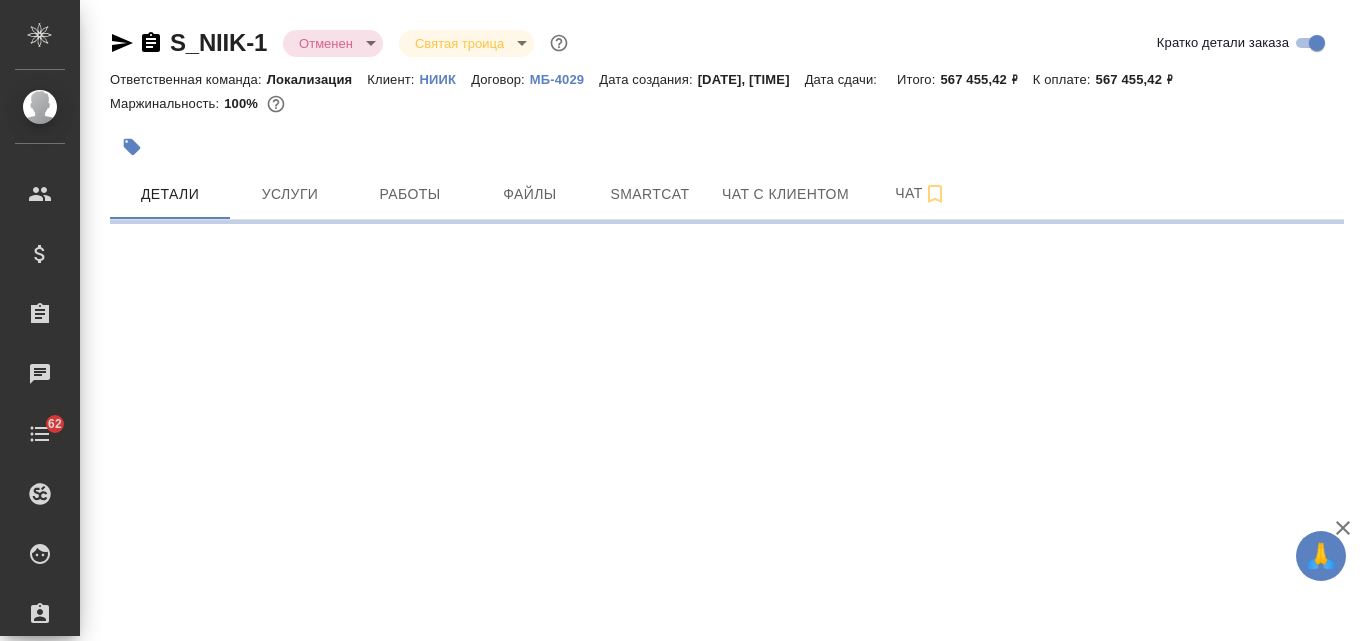 select on "RU" 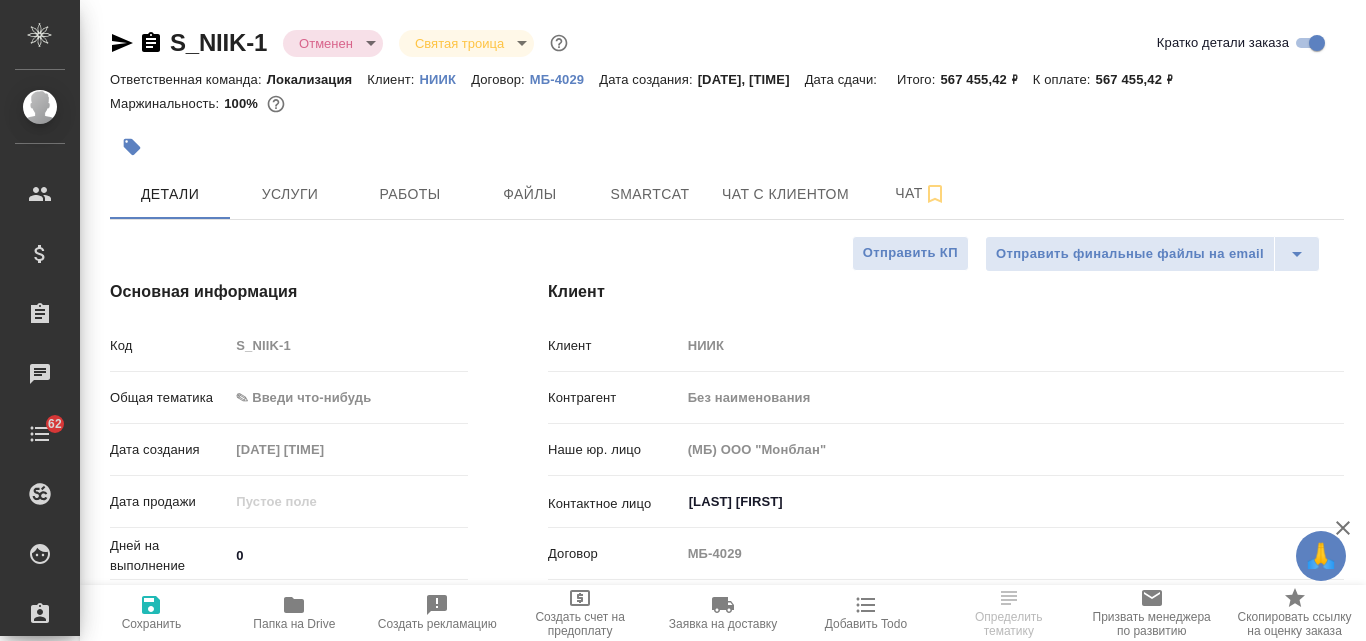 type on "x" 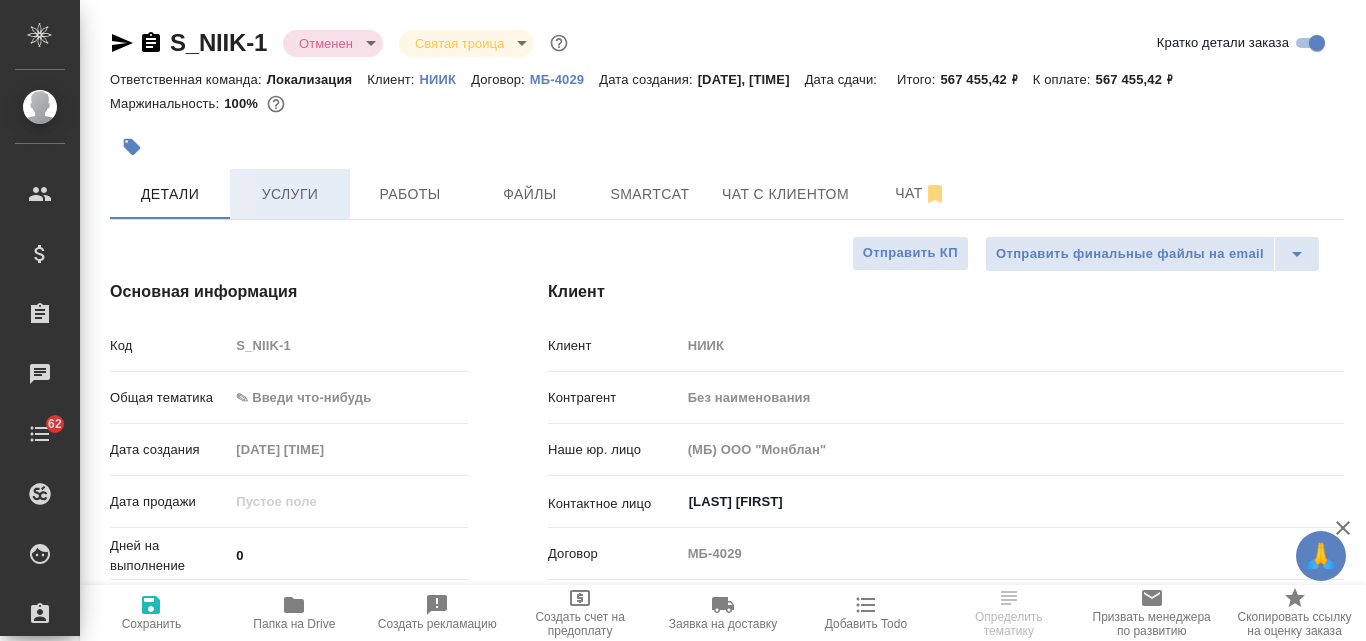 click on "Услуги" at bounding box center (290, 194) 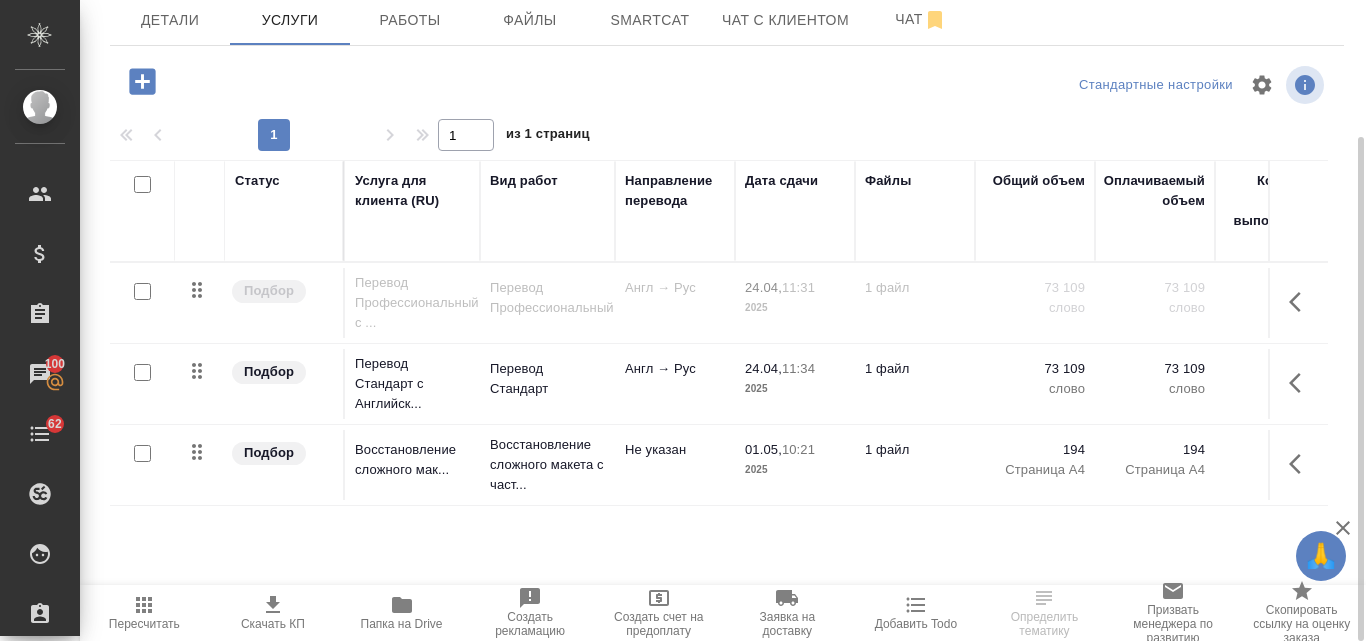 scroll, scrollTop: 0, scrollLeft: 0, axis: both 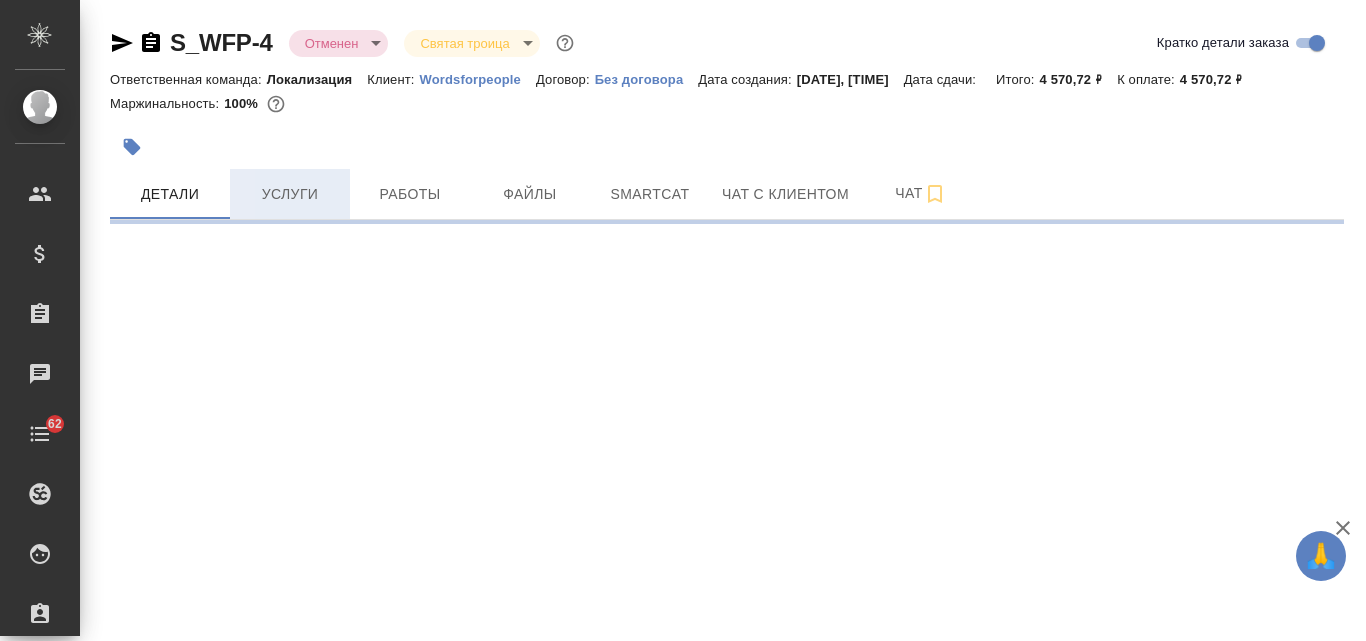 select on "RU" 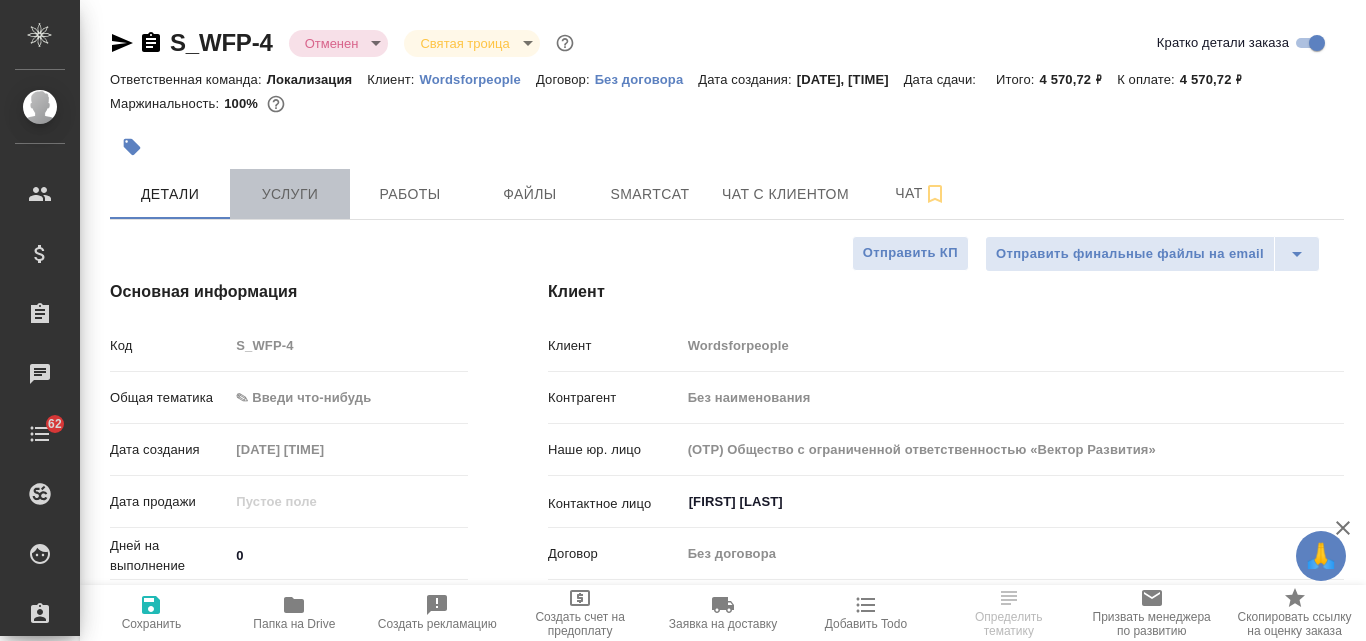 click on "Услуги" at bounding box center (290, 194) 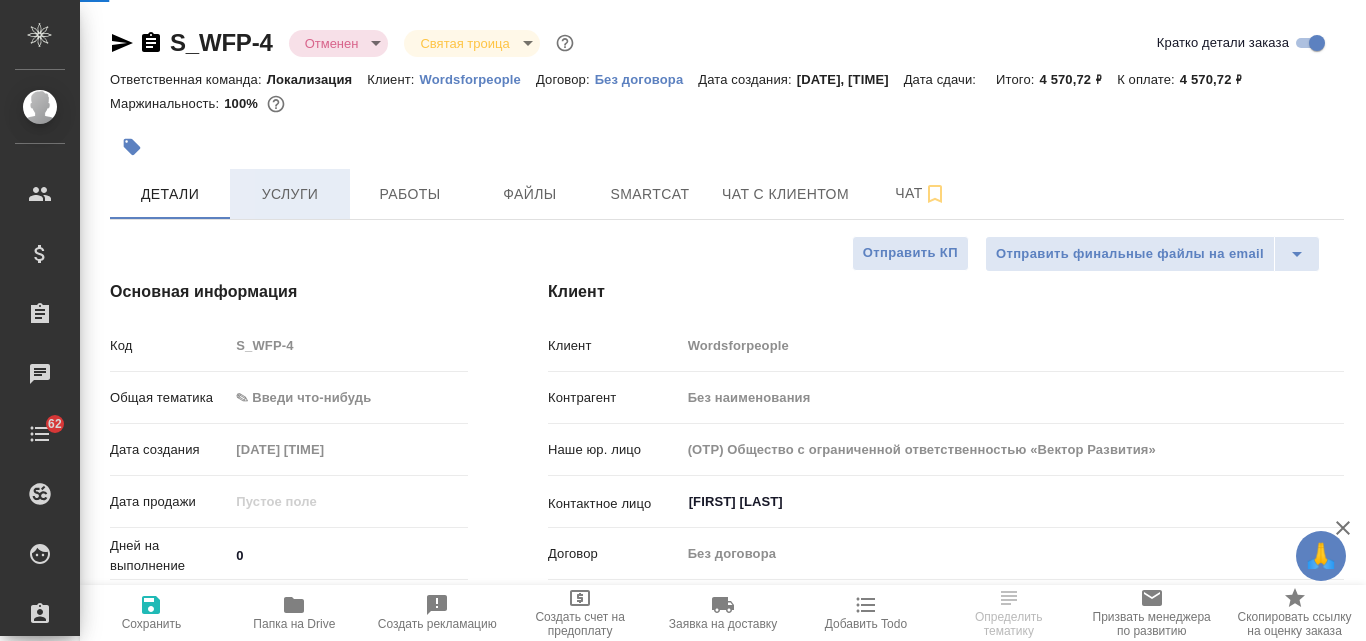 type on "x" 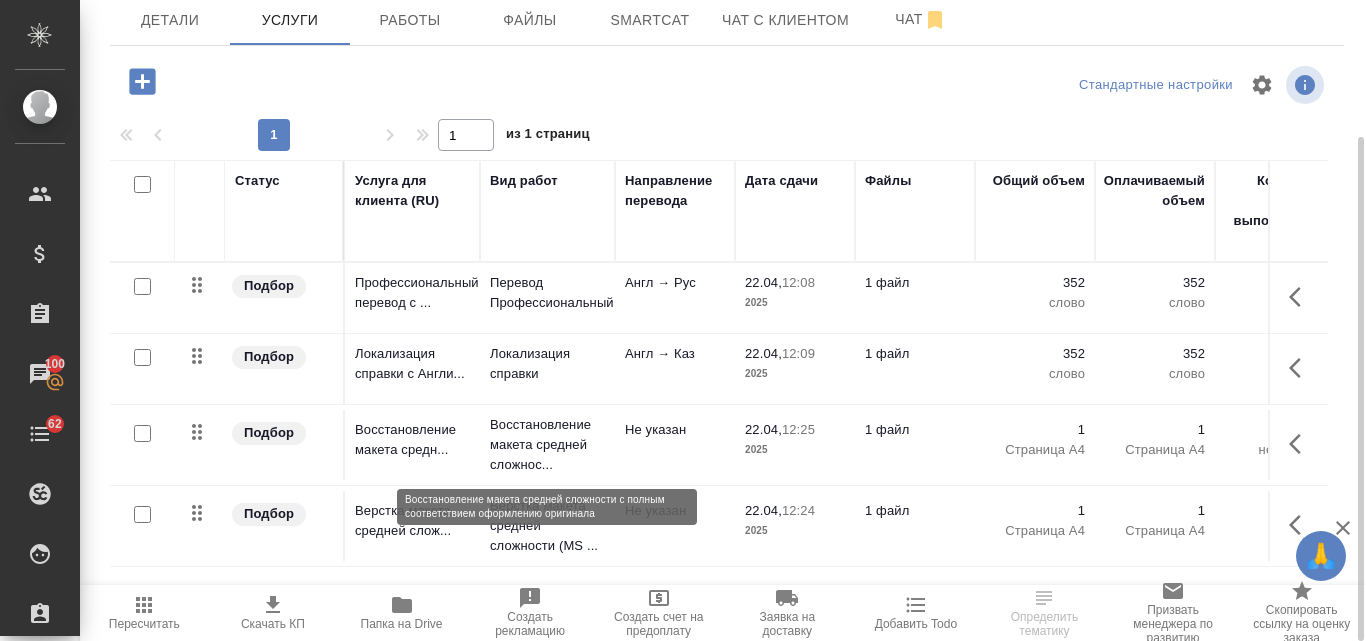scroll, scrollTop: 0, scrollLeft: 0, axis: both 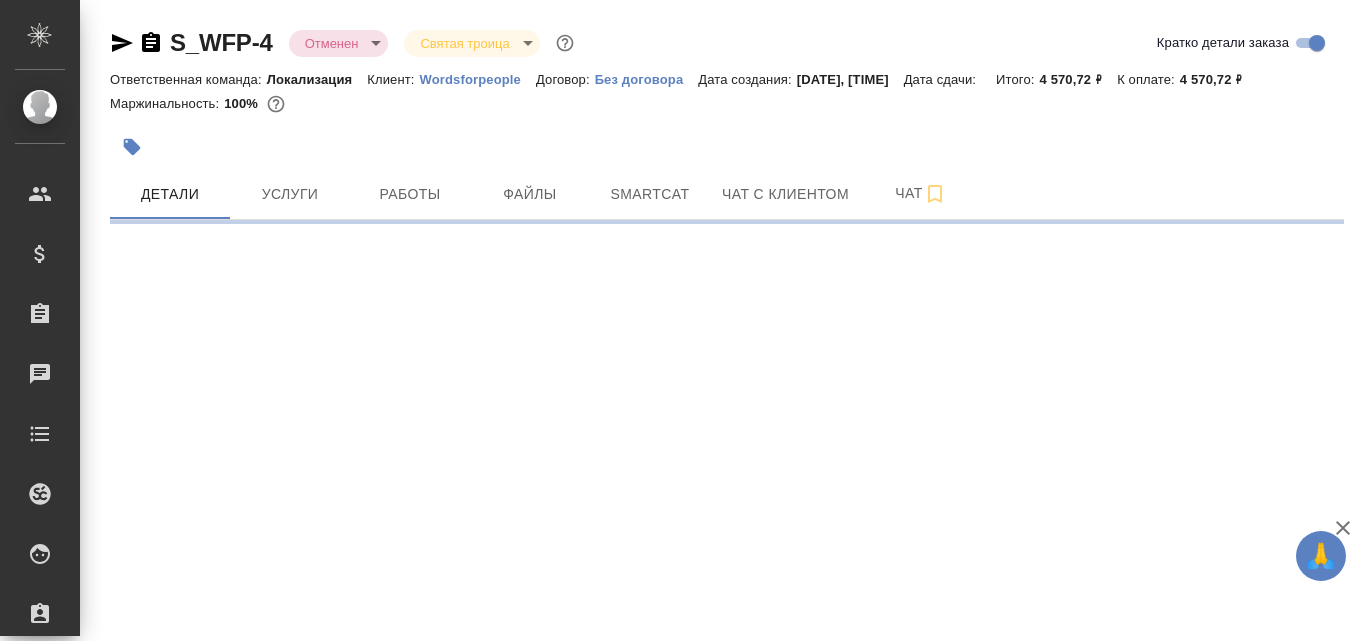 select on "RU" 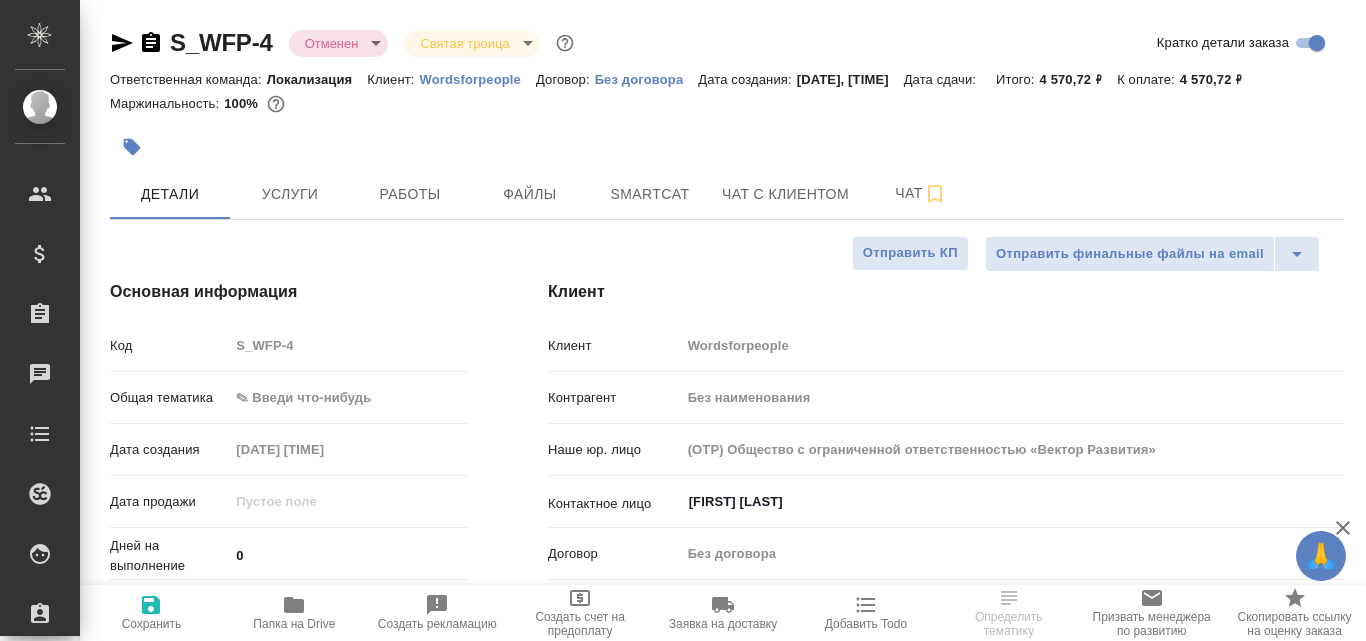 type on "x" 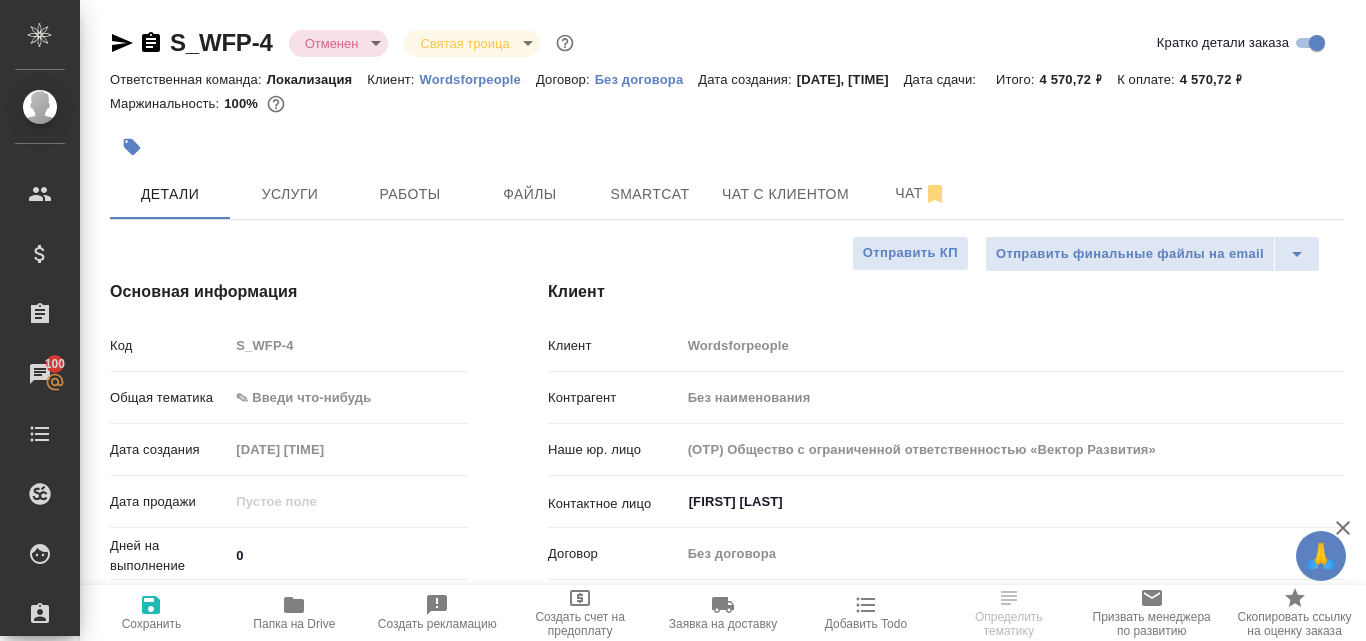 type on "x" 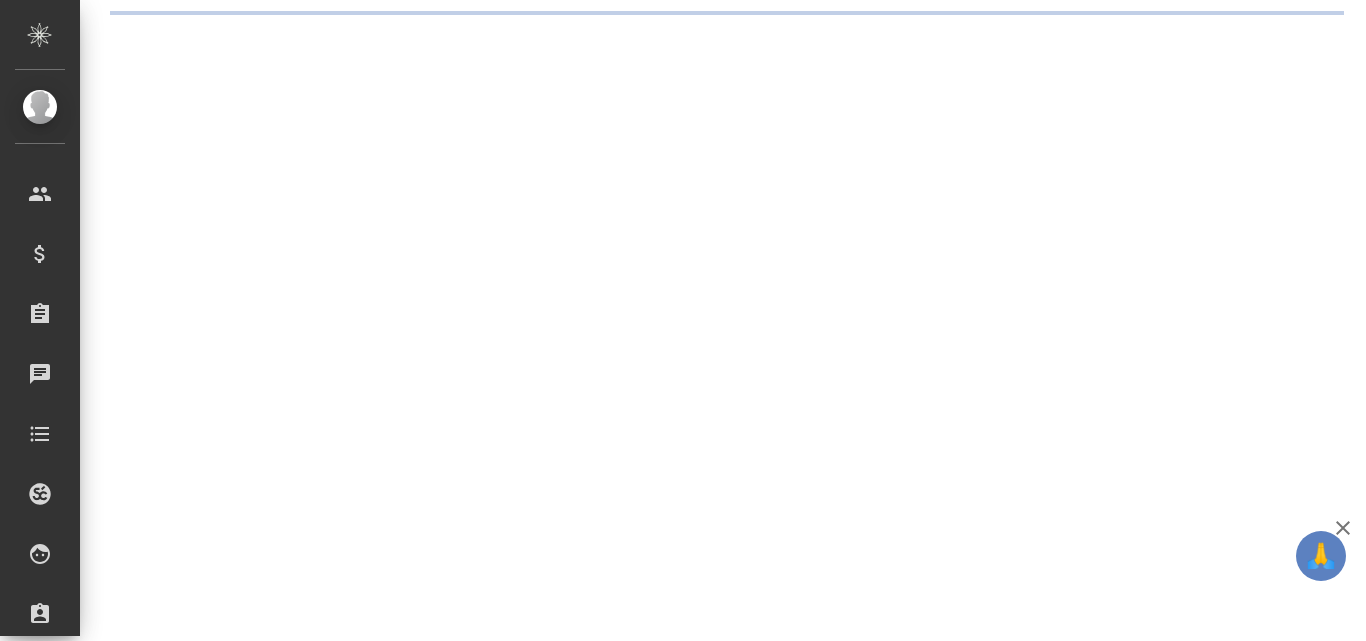 scroll, scrollTop: 0, scrollLeft: 0, axis: both 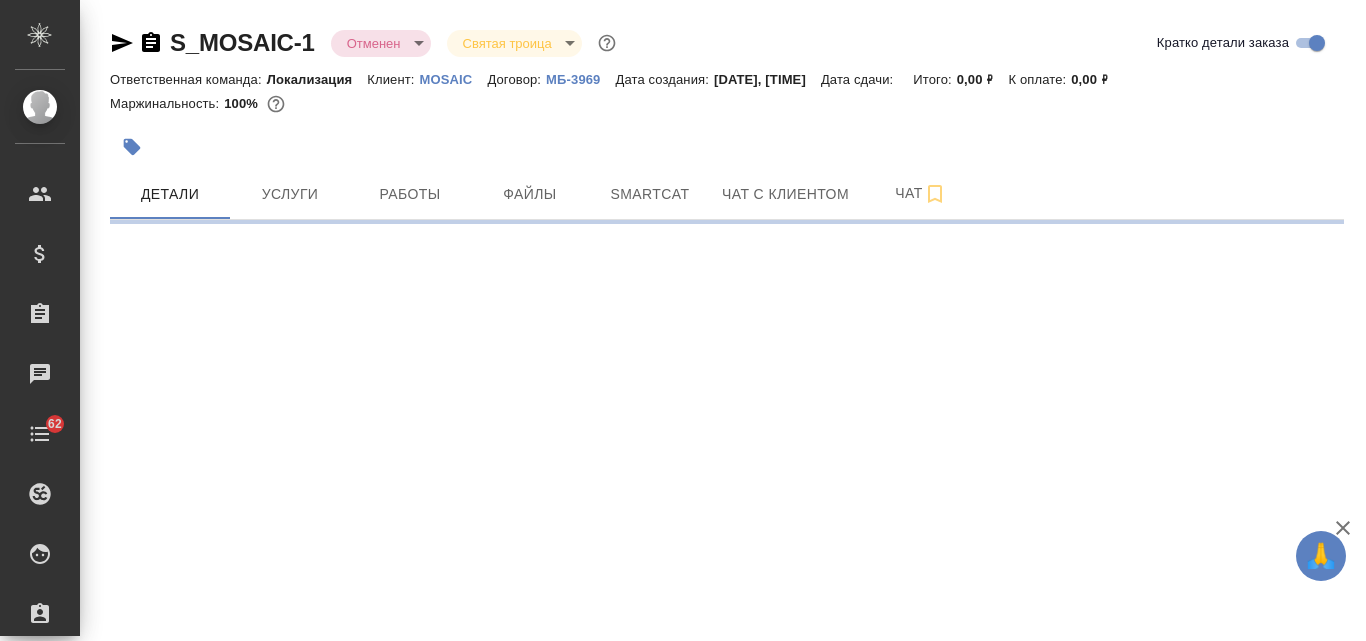select on "RU" 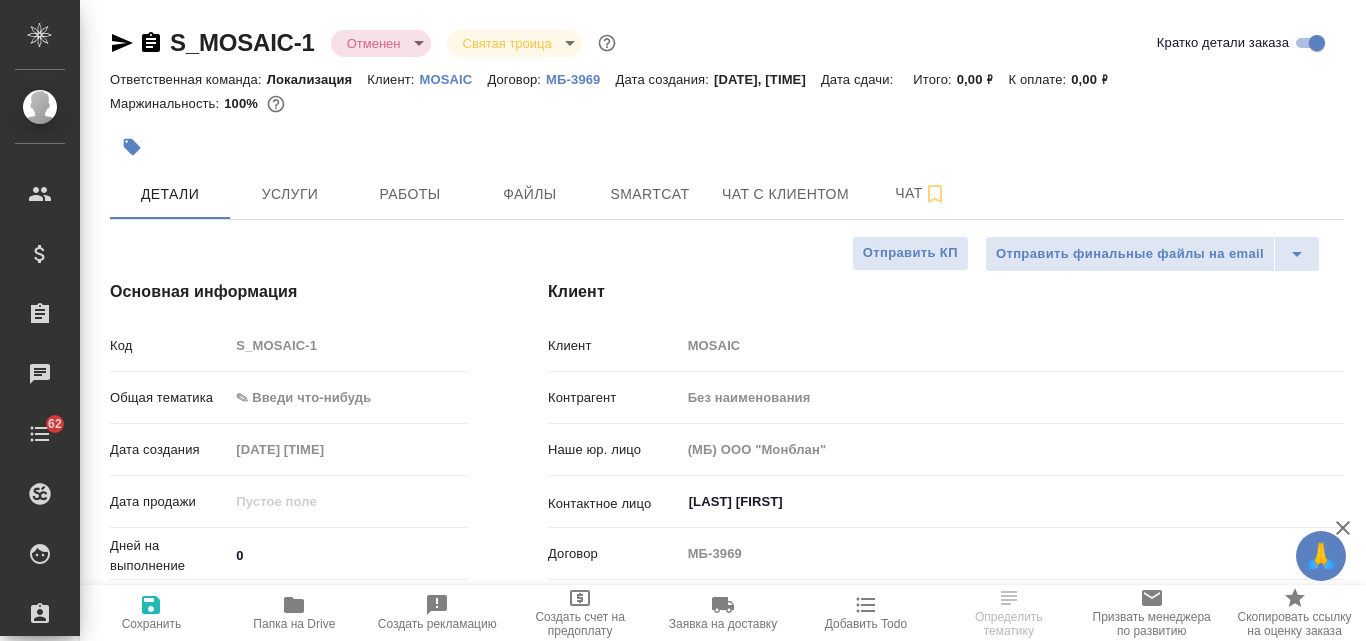 type on "x" 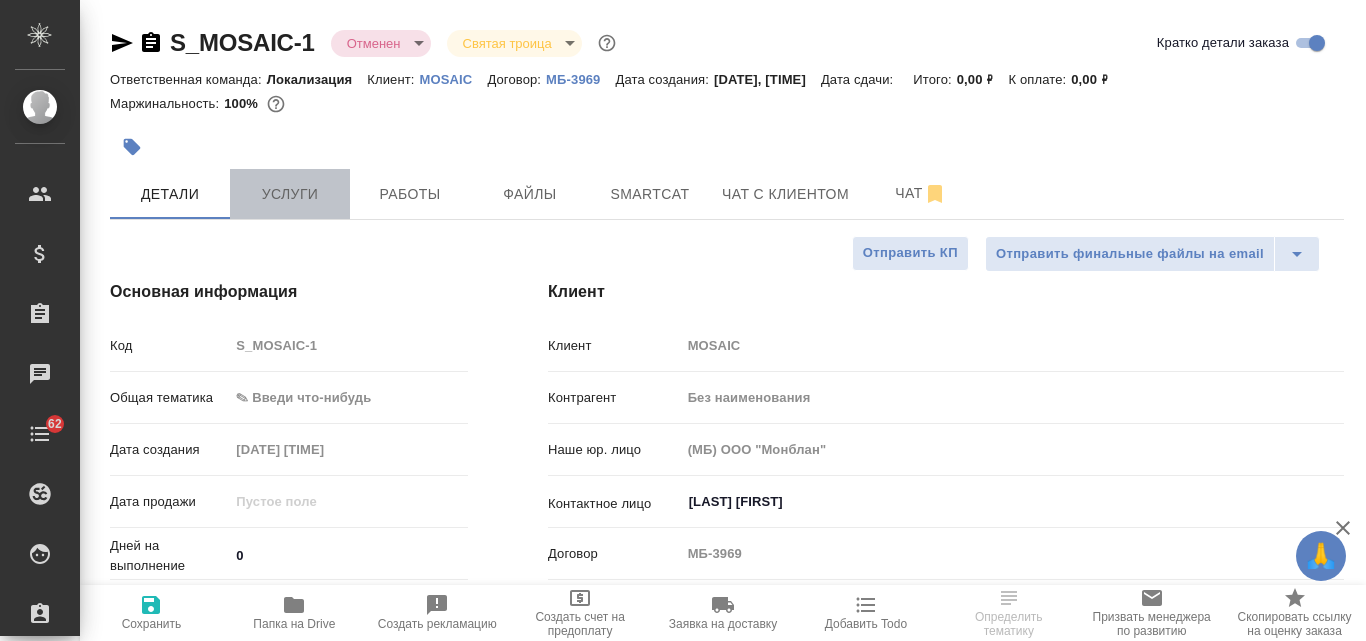 click on "Услуги" at bounding box center [290, 194] 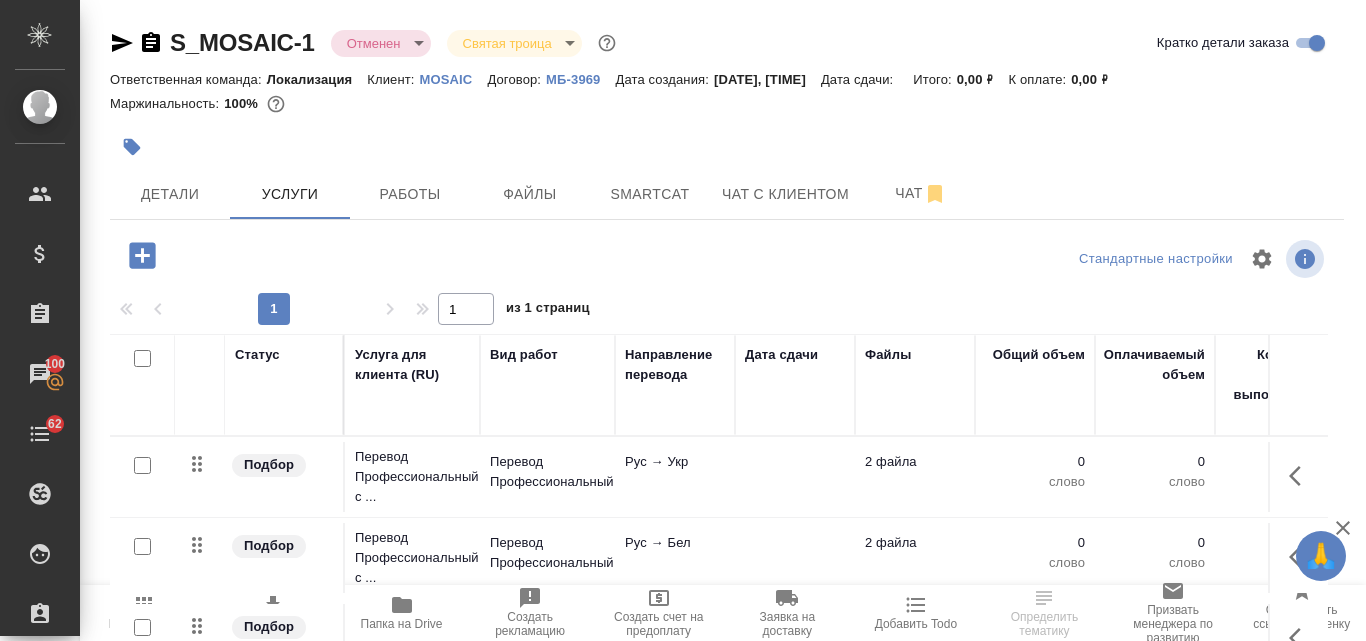 scroll, scrollTop: 174, scrollLeft: 0, axis: vertical 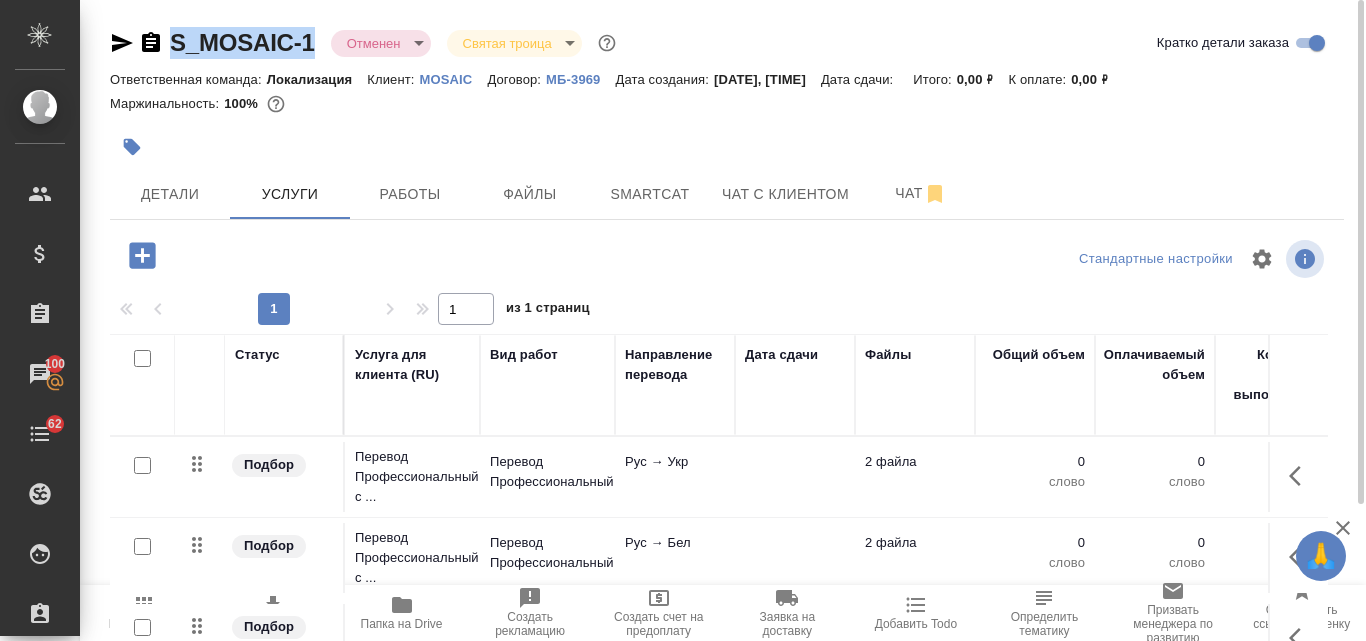 drag, startPoint x: 317, startPoint y: 38, endPoint x: 170, endPoint y: 38, distance: 147 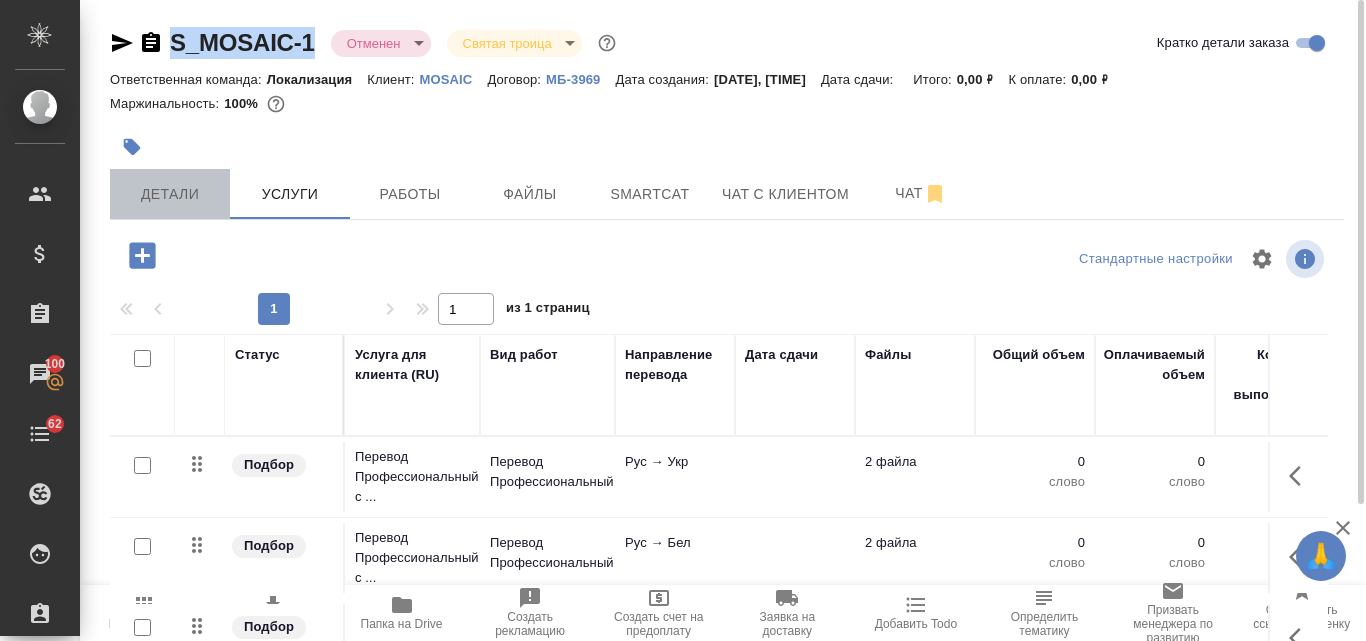 click on "Детали" at bounding box center (170, 194) 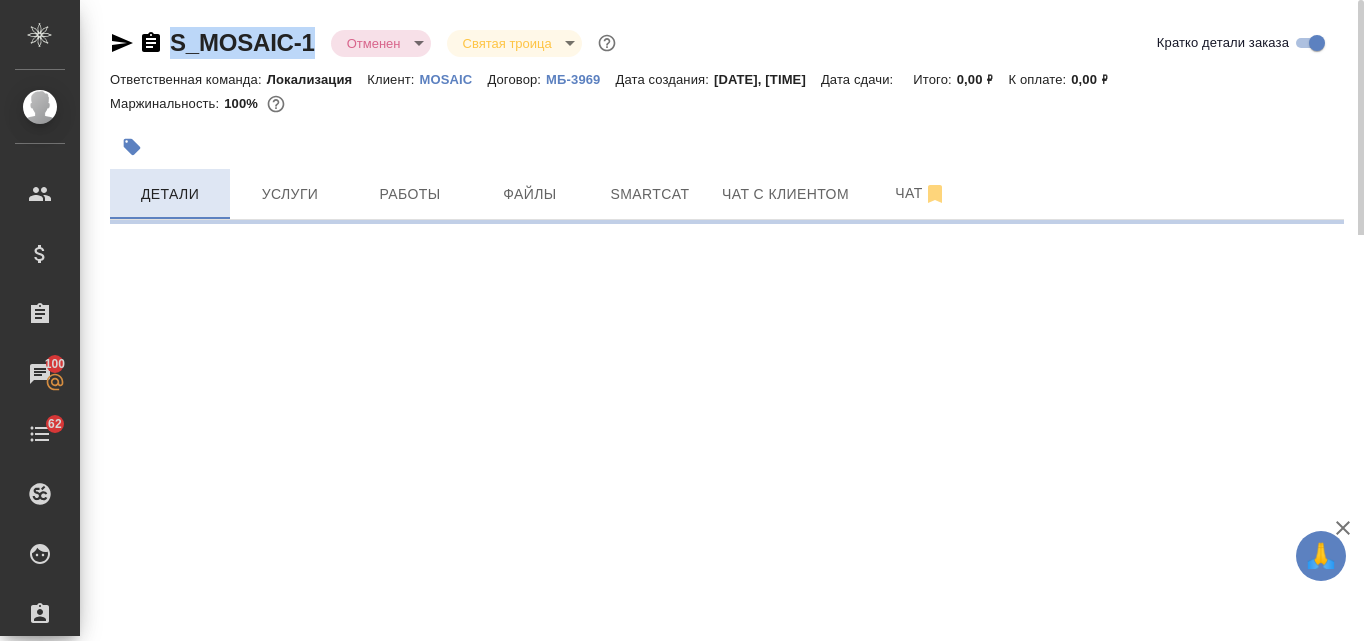 select on "RU" 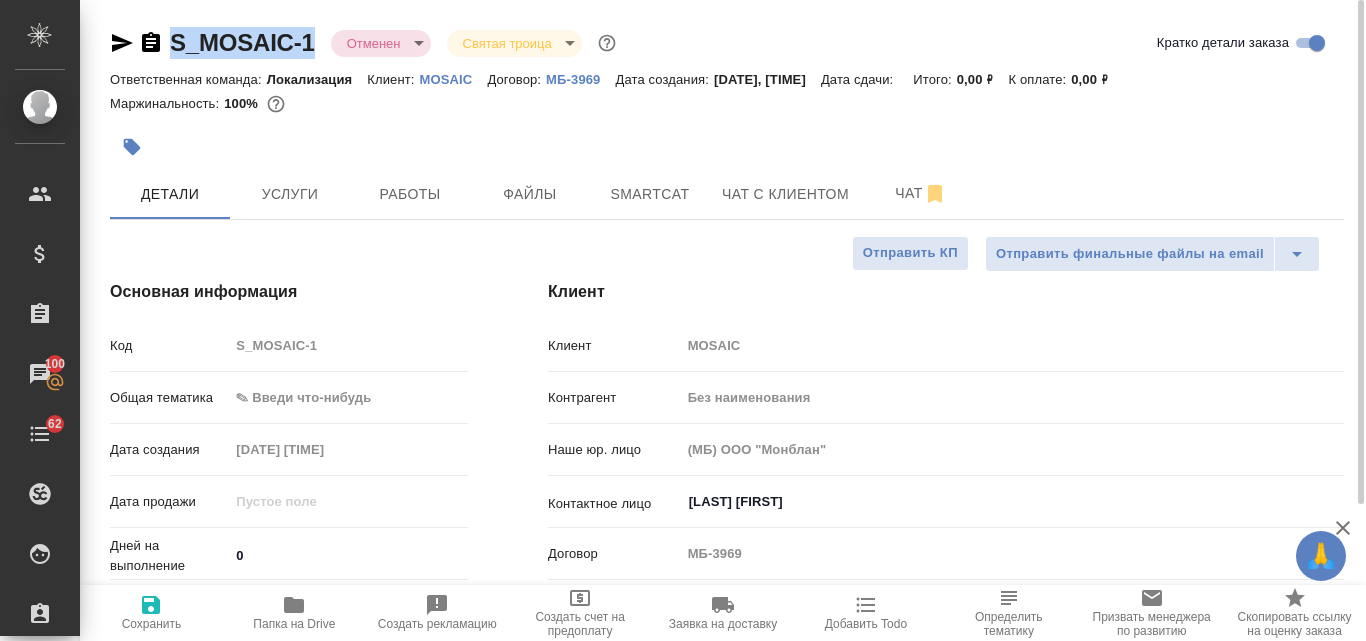 type on "x" 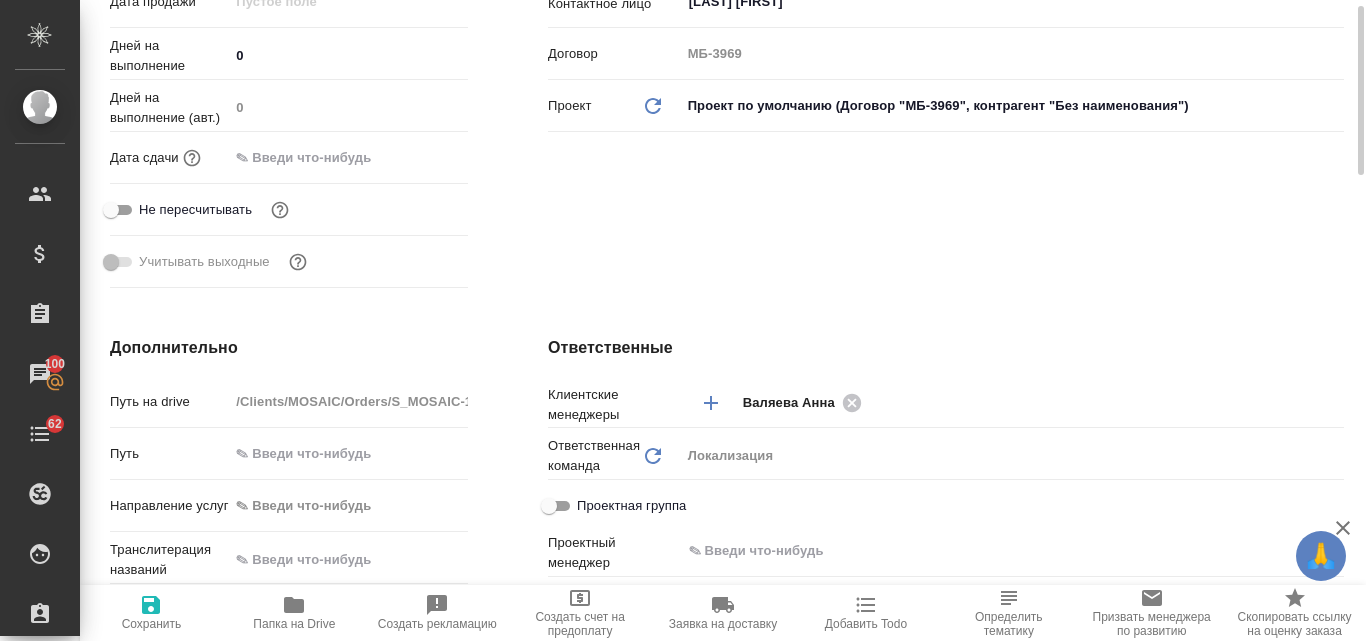 scroll, scrollTop: 400, scrollLeft: 0, axis: vertical 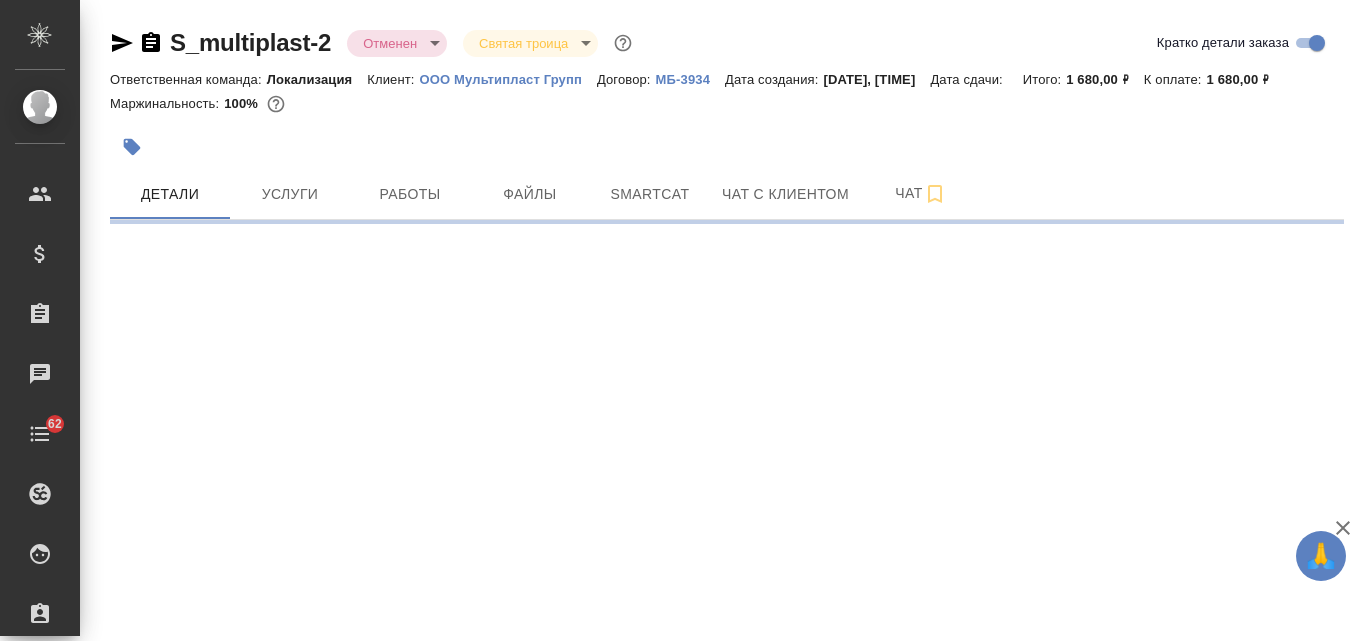 select on "RU" 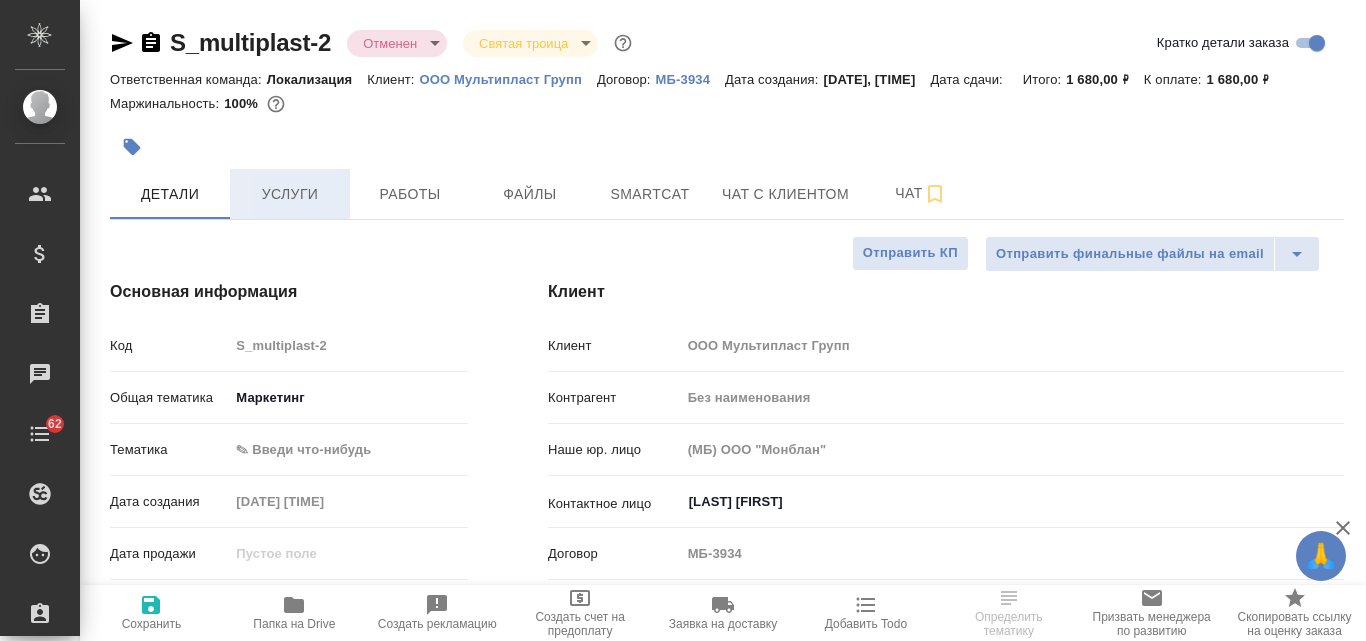 type on "x" 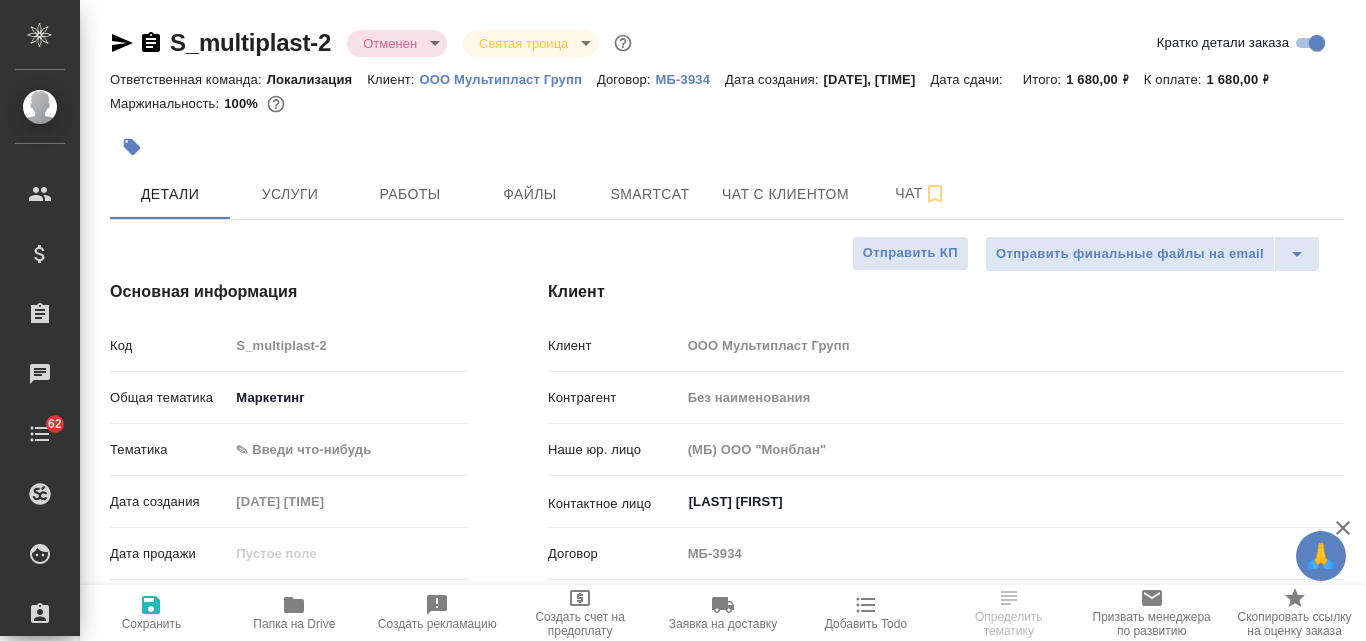 type on "x" 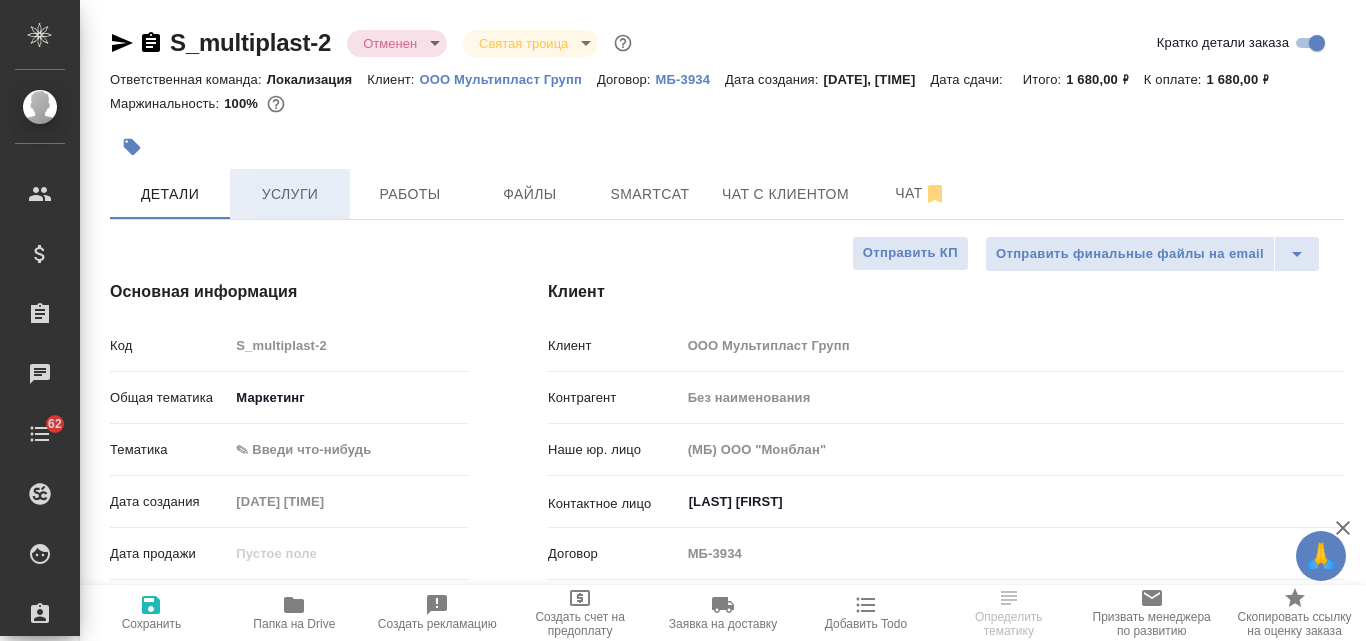 click on "Услуги" at bounding box center (290, 194) 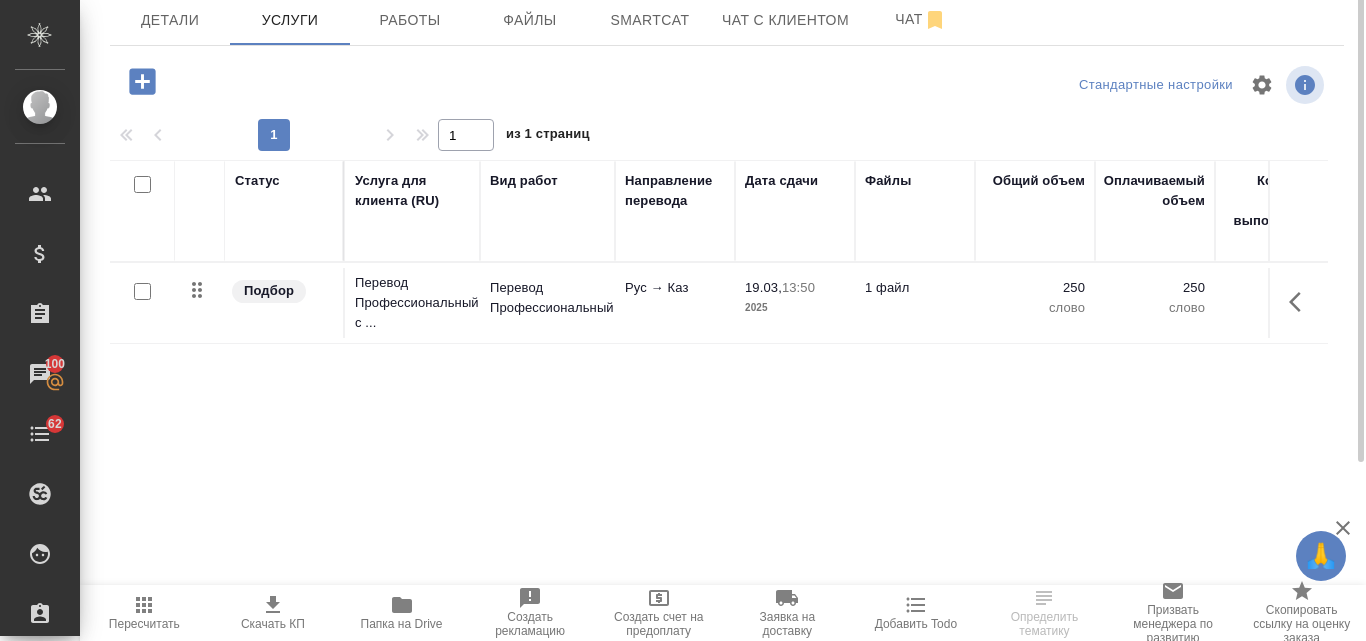 scroll, scrollTop: 74, scrollLeft: 0, axis: vertical 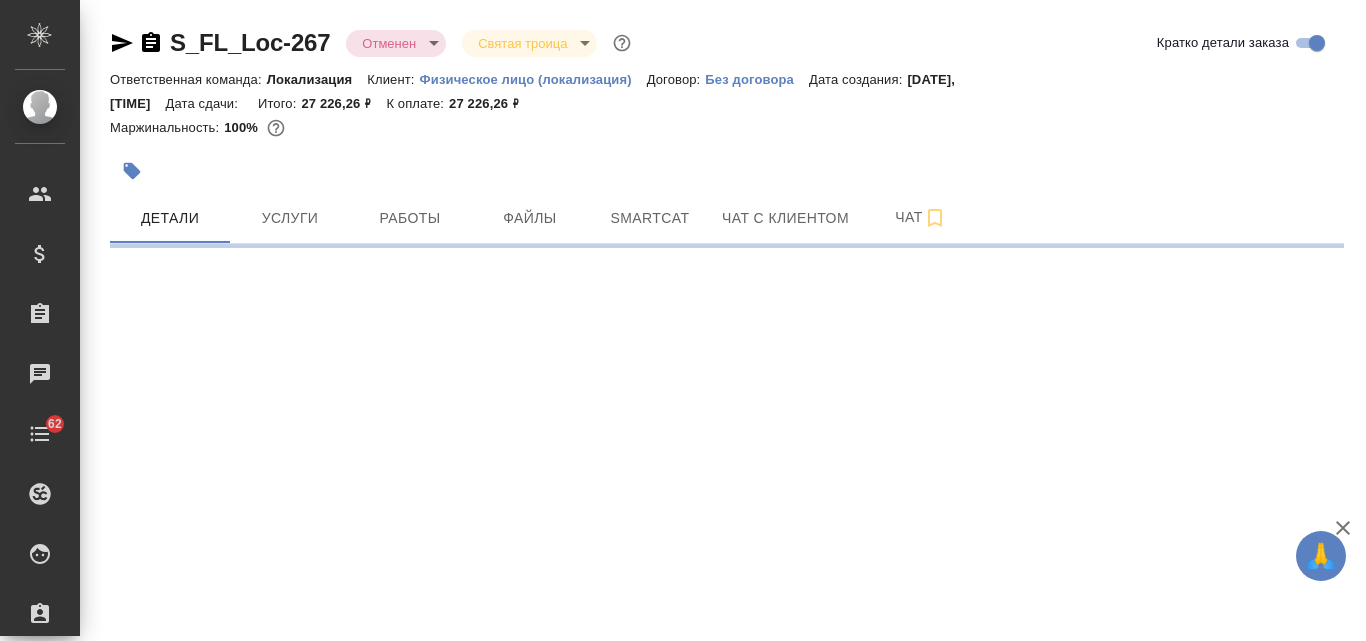 select on "RU" 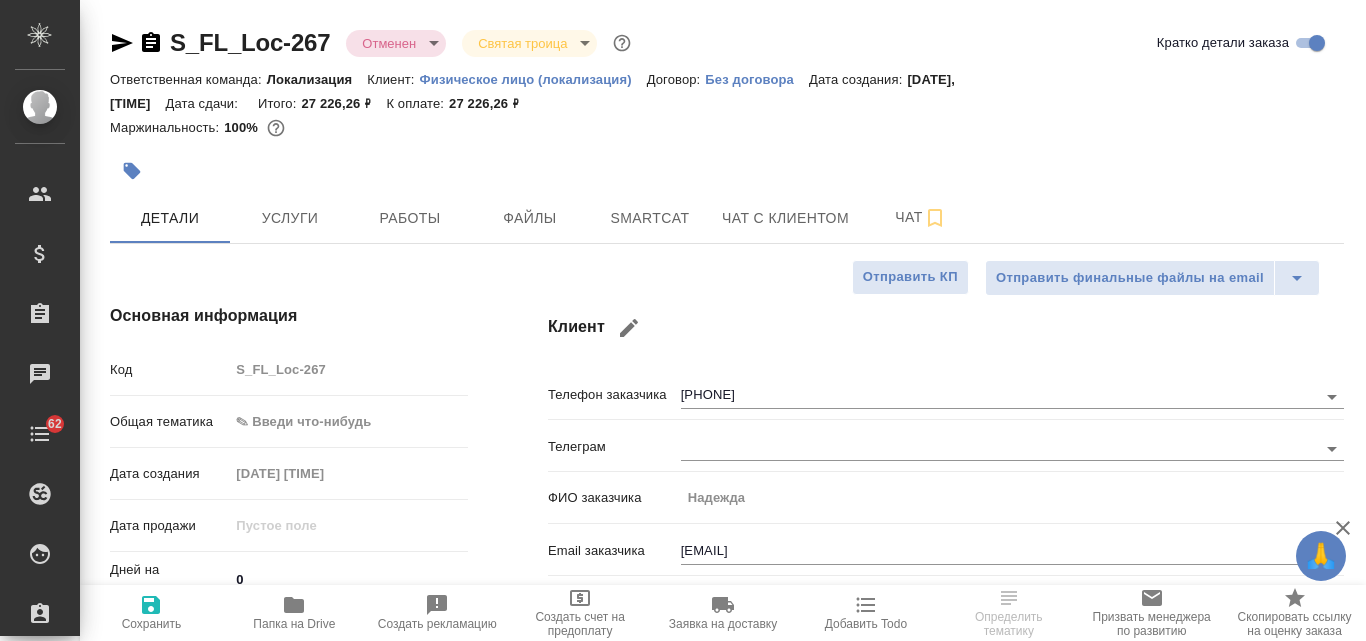 type on "x" 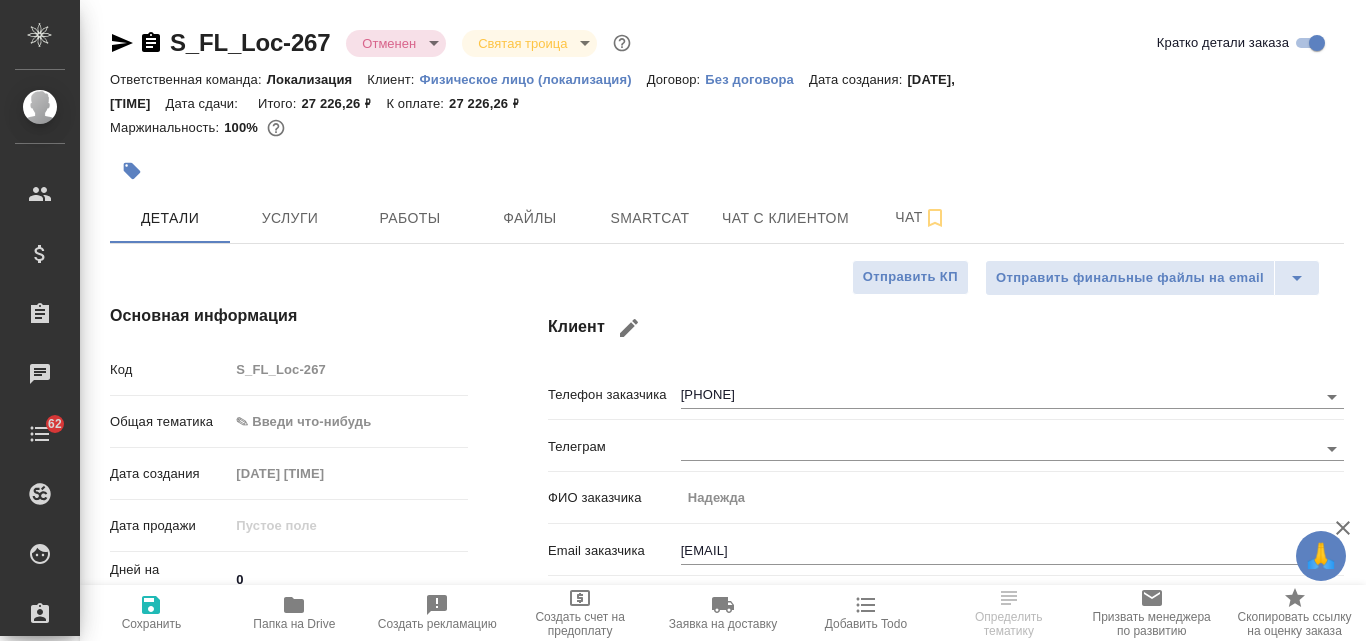 type on "x" 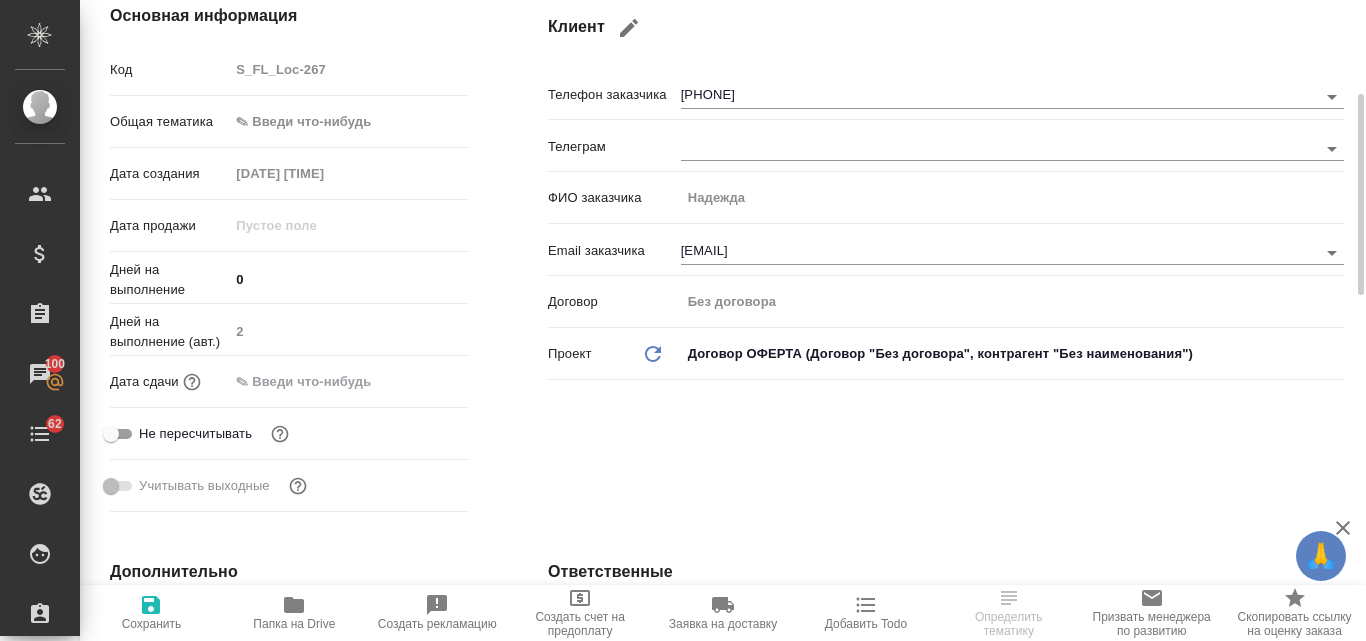 scroll, scrollTop: 0, scrollLeft: 0, axis: both 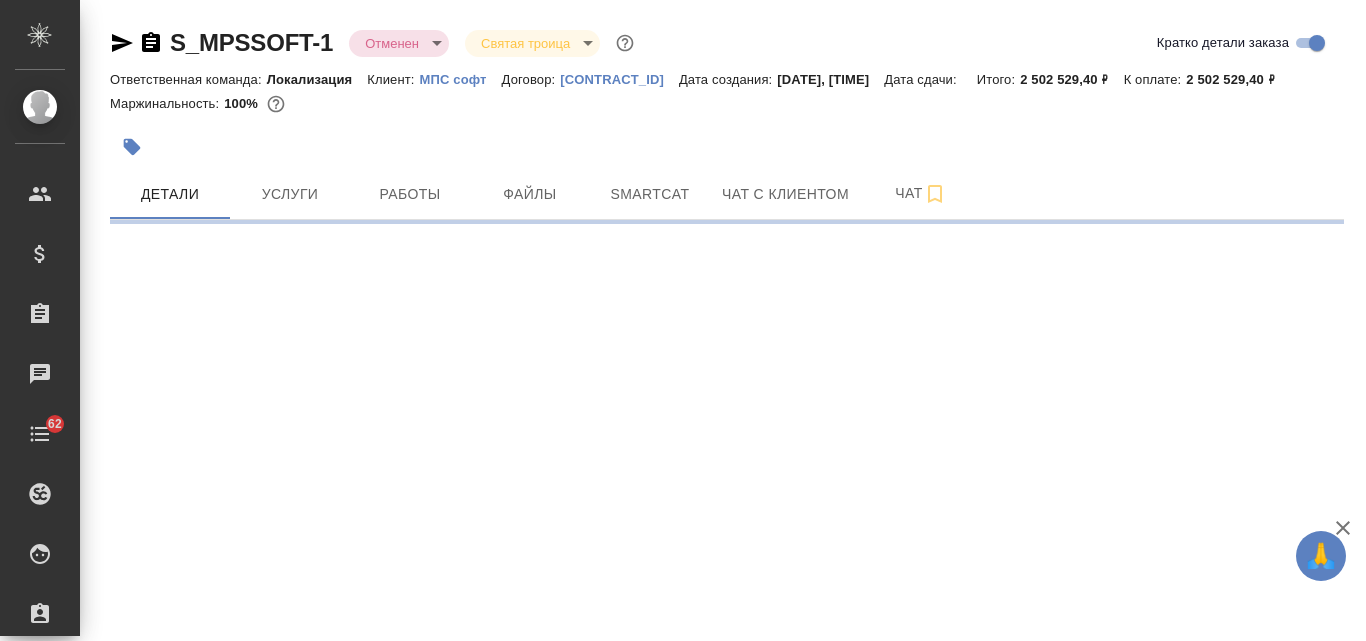 select on "RU" 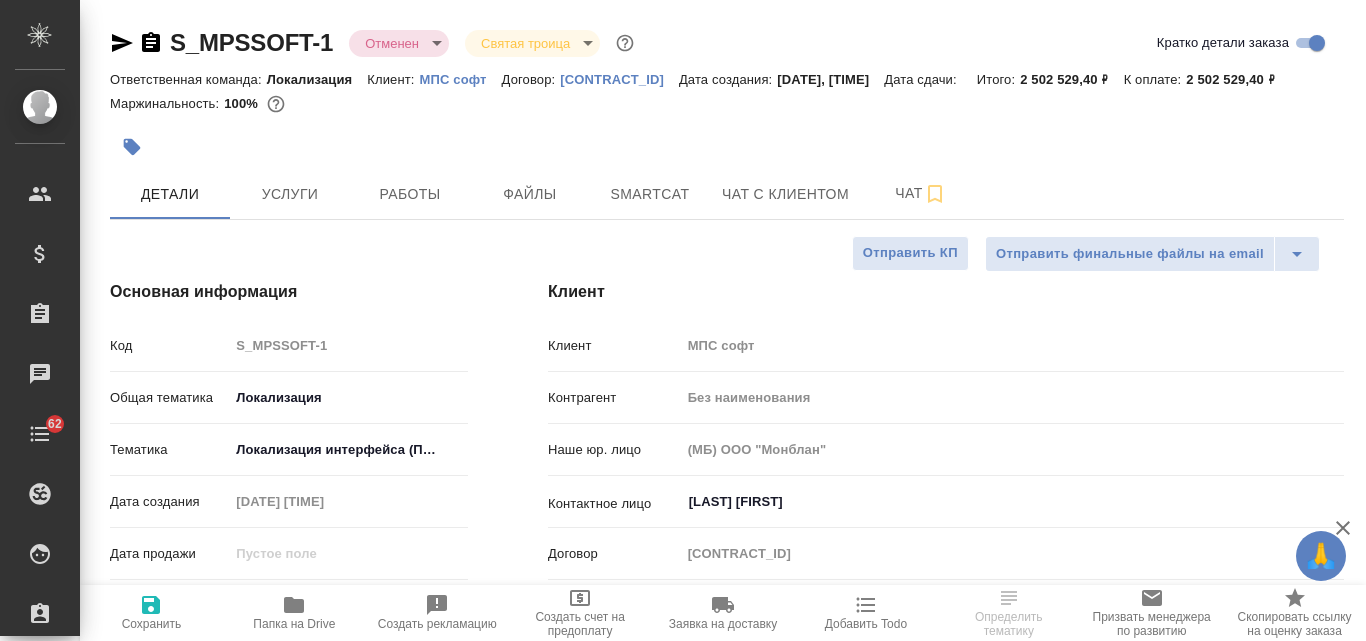 type on "x" 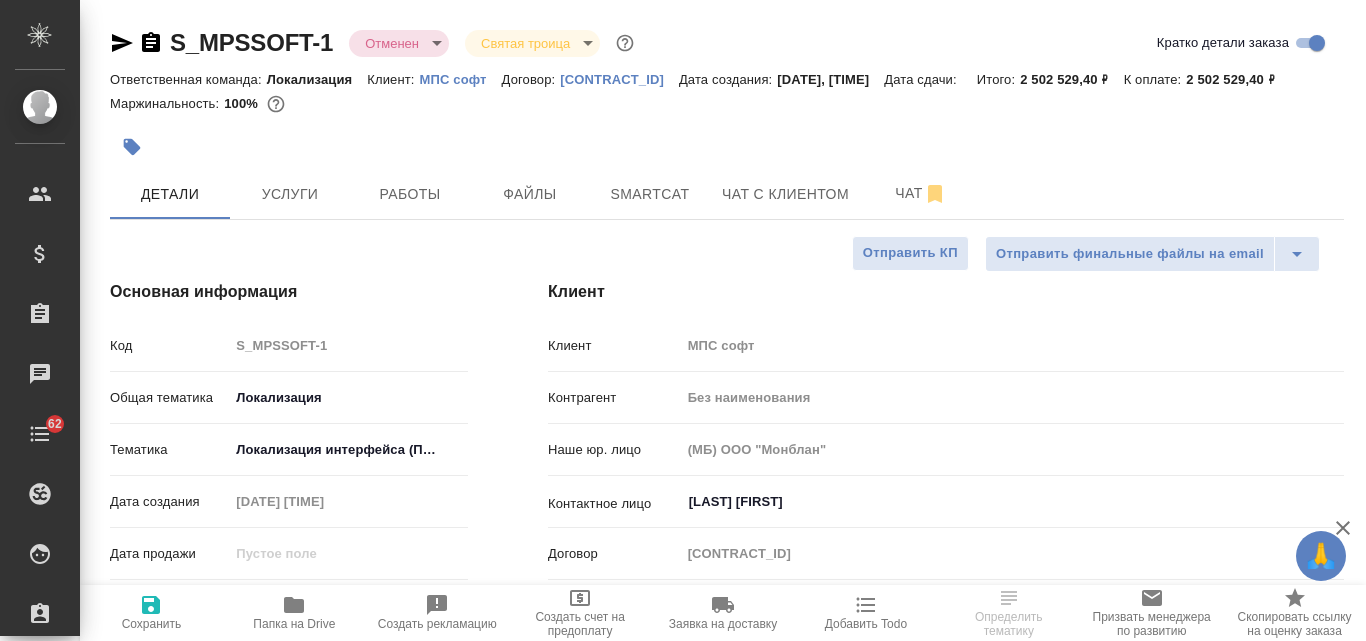 scroll, scrollTop: 100, scrollLeft: 0, axis: vertical 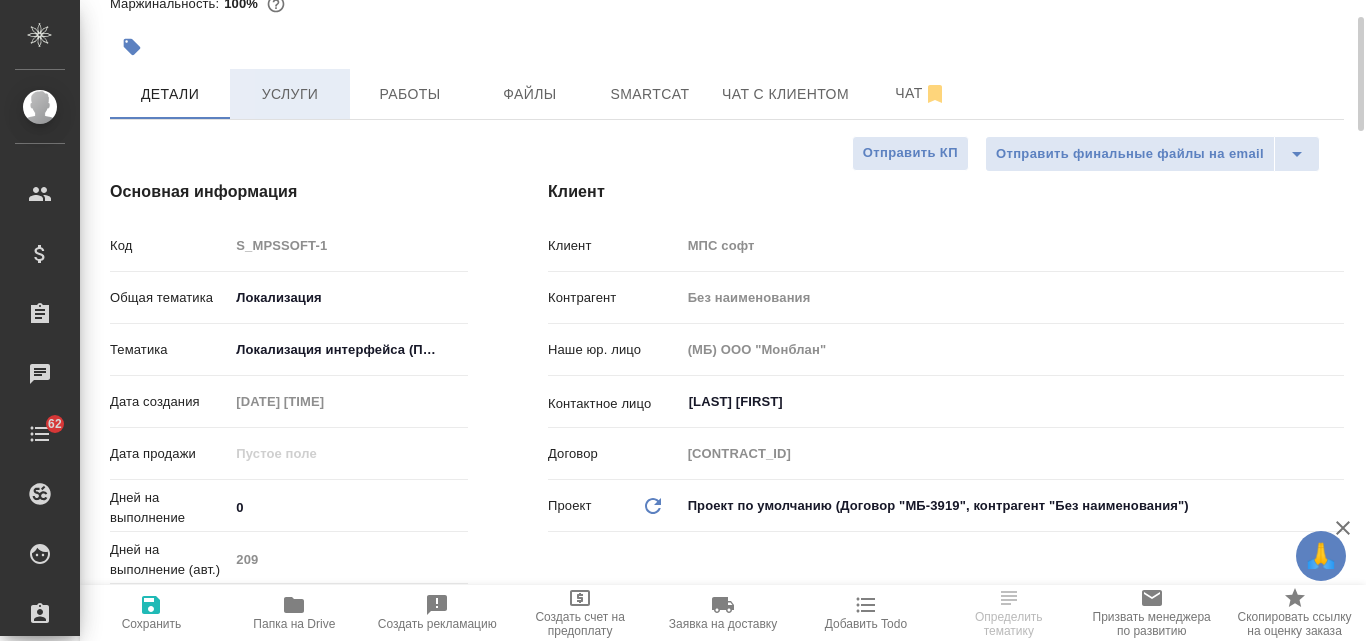 click on "Услуги" at bounding box center (290, 94) 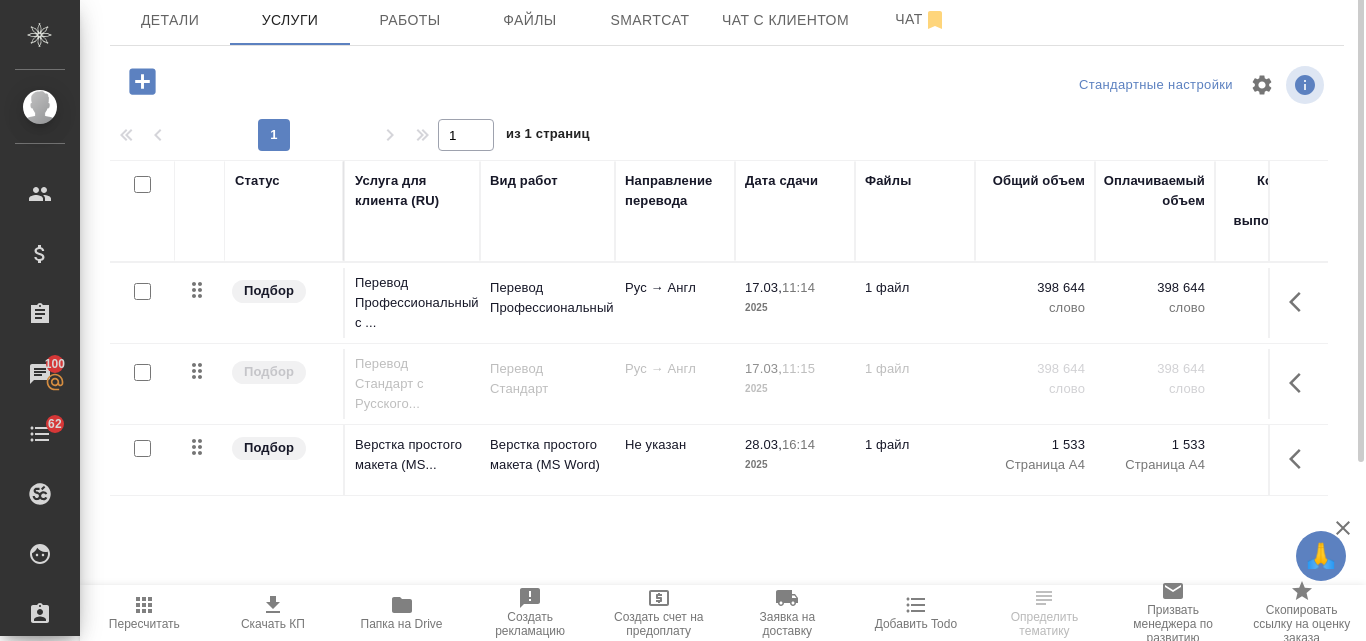 scroll, scrollTop: 0, scrollLeft: 0, axis: both 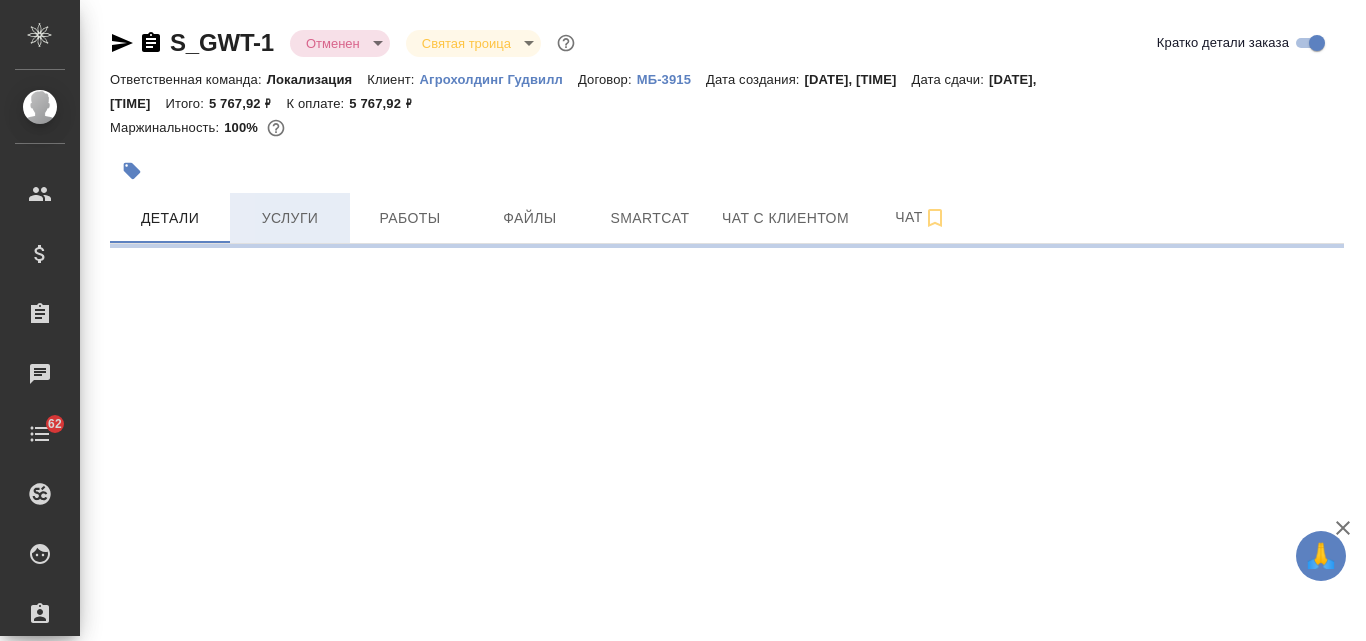 select on "RU" 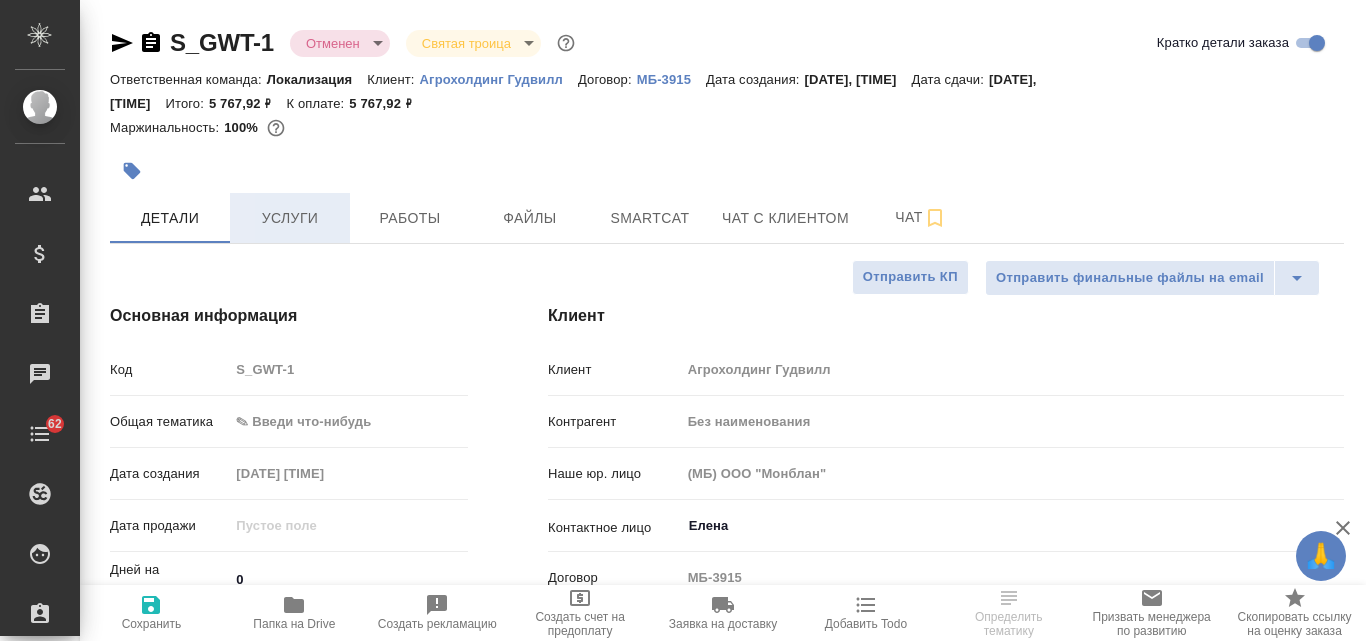 type on "x" 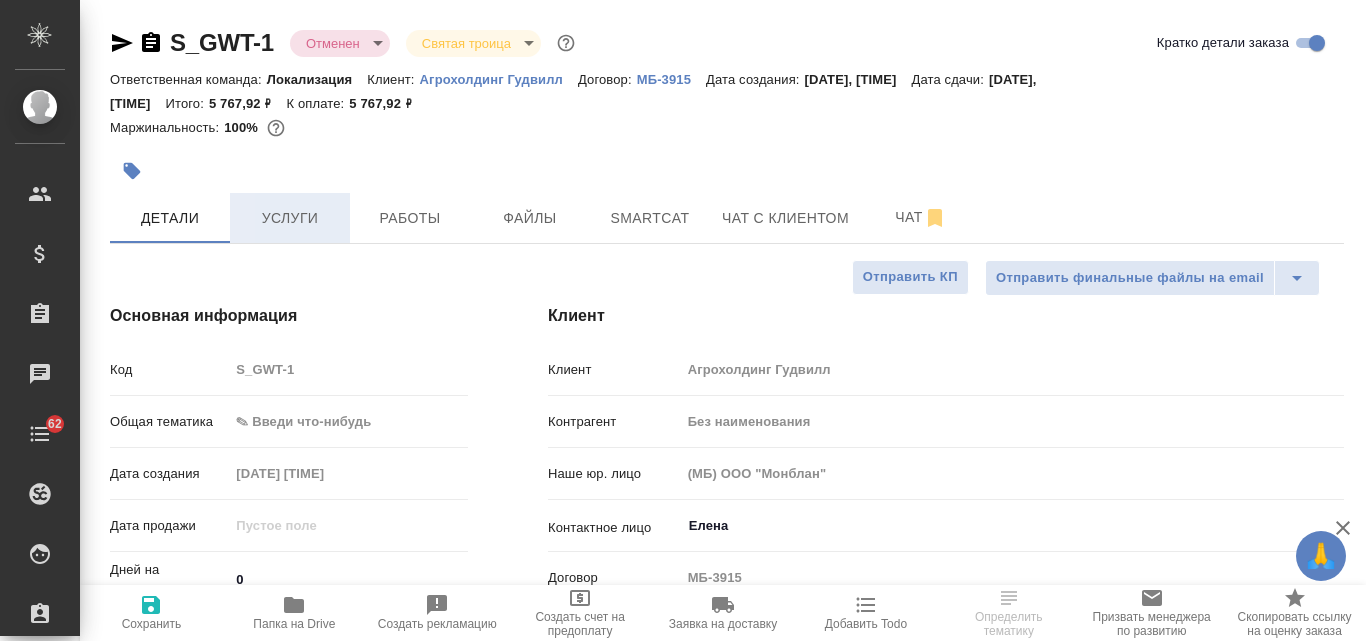 type on "x" 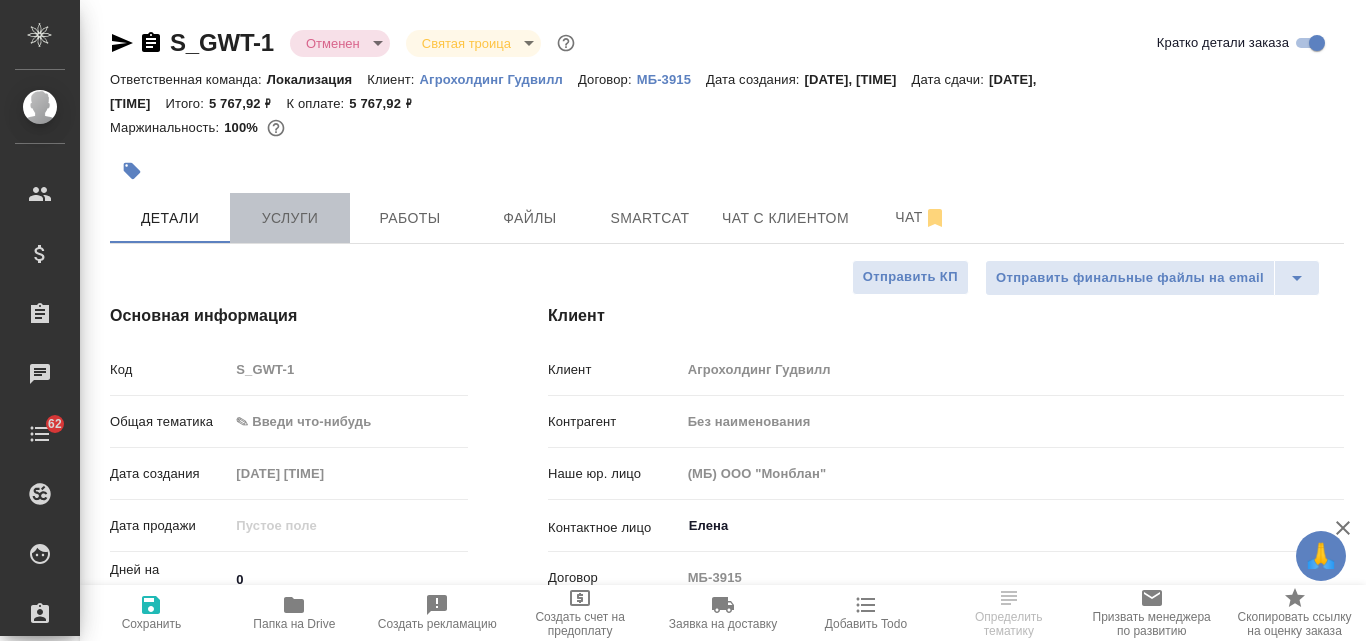 click on "Услуги" at bounding box center [290, 218] 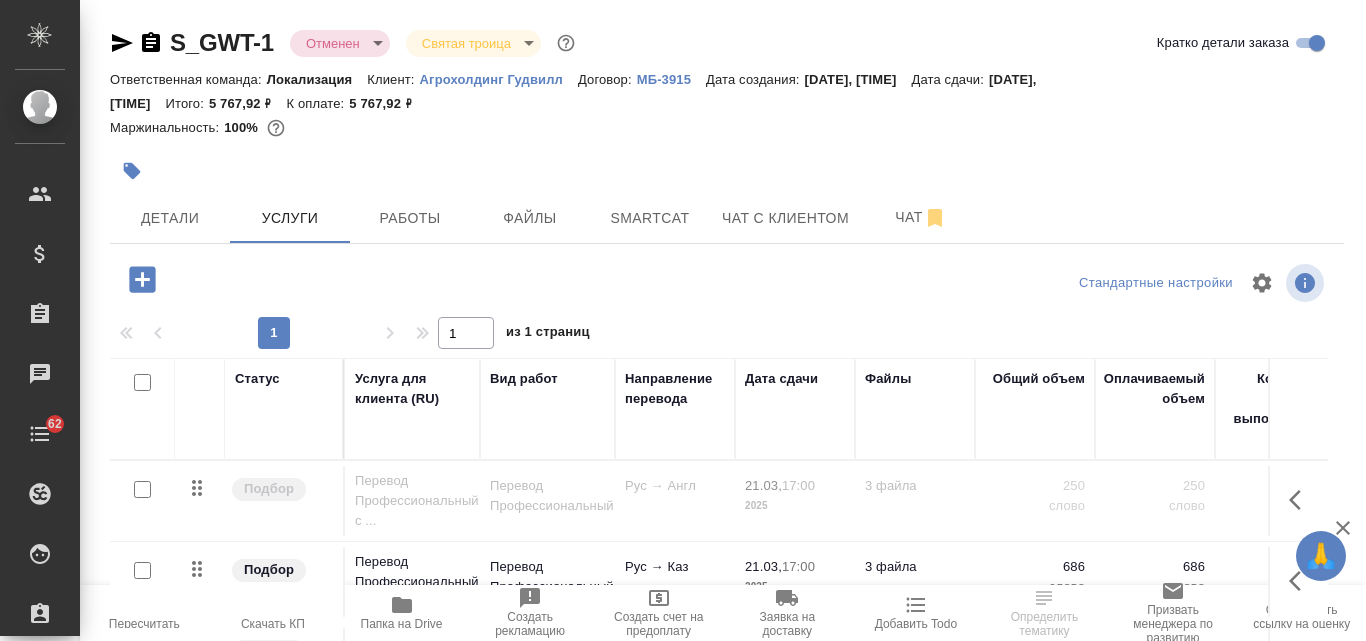 scroll, scrollTop: 198, scrollLeft: 0, axis: vertical 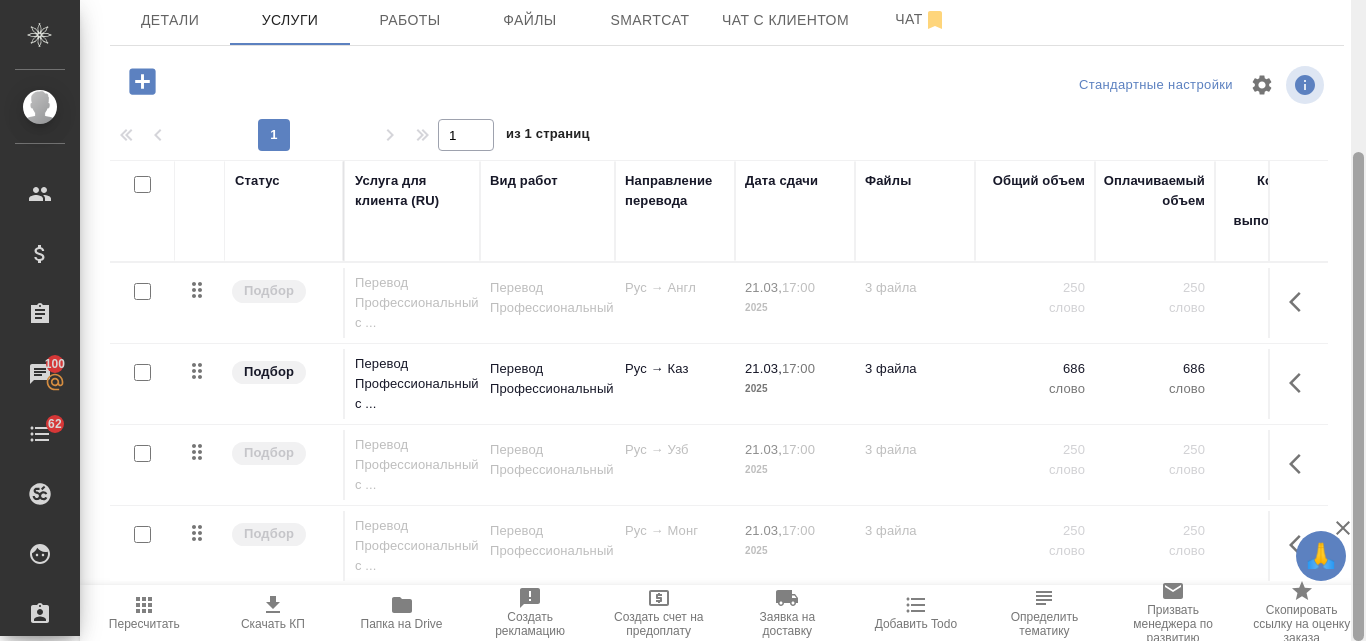 drag, startPoint x: 1365, startPoint y: 187, endPoint x: 1365, endPoint y: 341, distance: 154 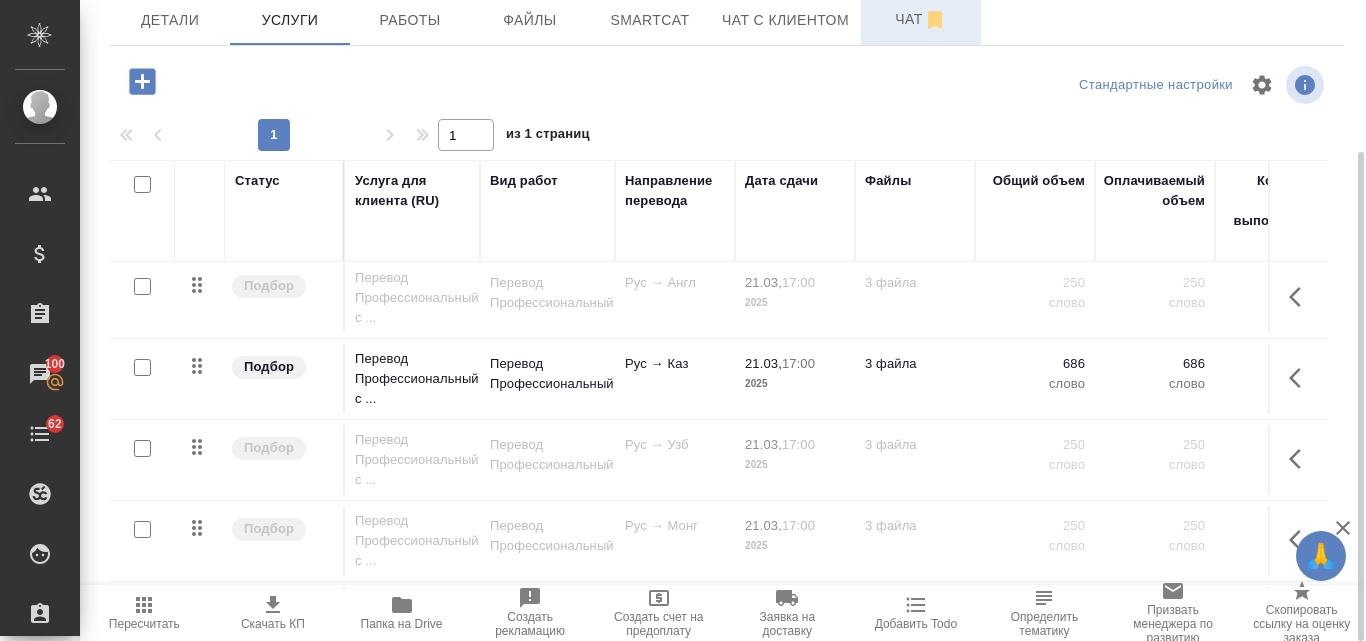 scroll, scrollTop: 0, scrollLeft: 0, axis: both 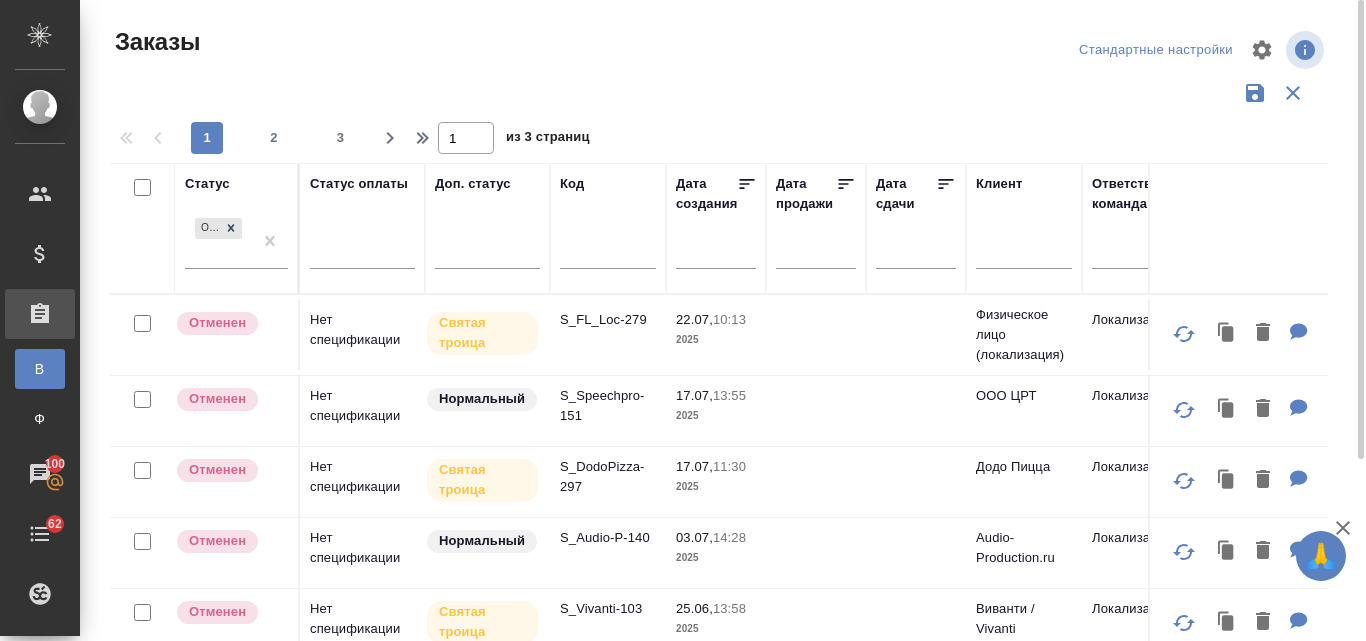 click at bounding box center (425, 228) 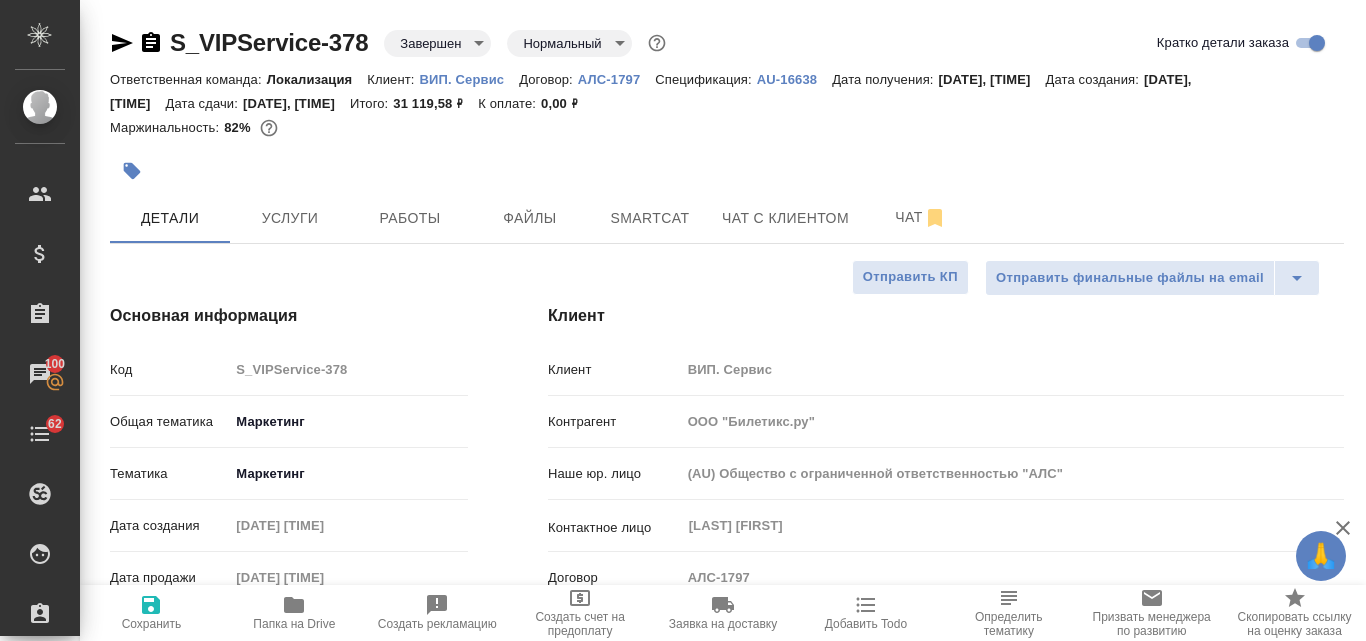 select on "RU" 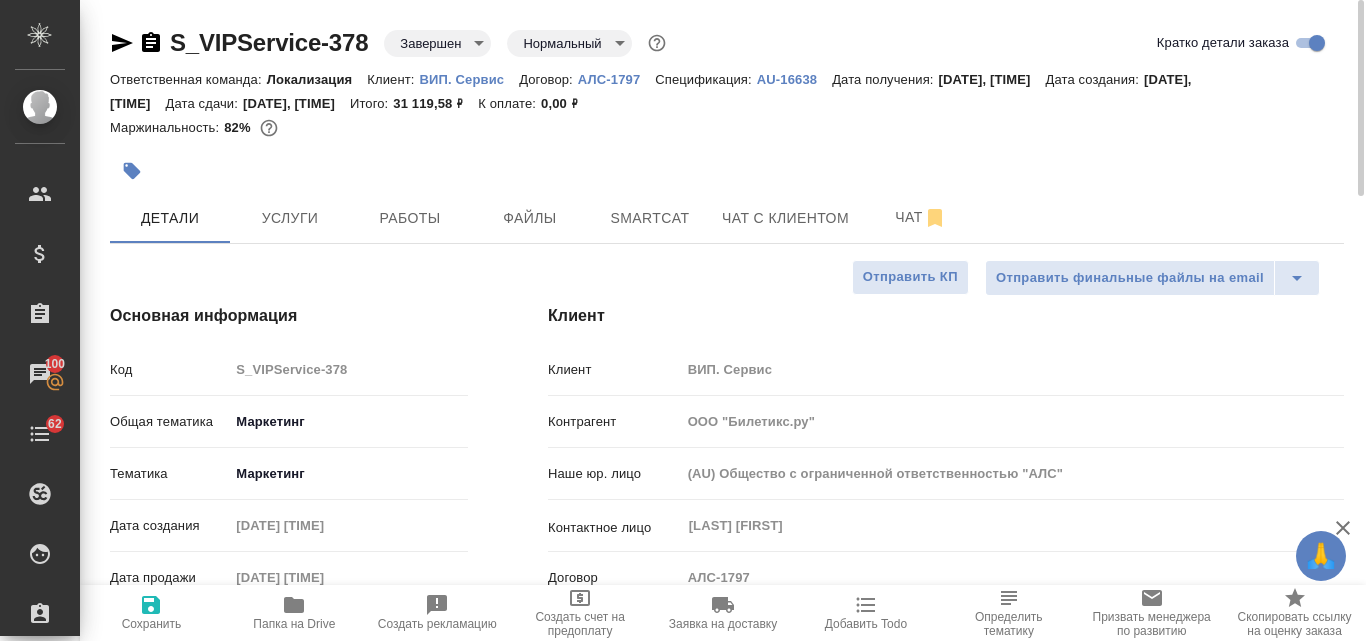 scroll, scrollTop: 0, scrollLeft: 0, axis: both 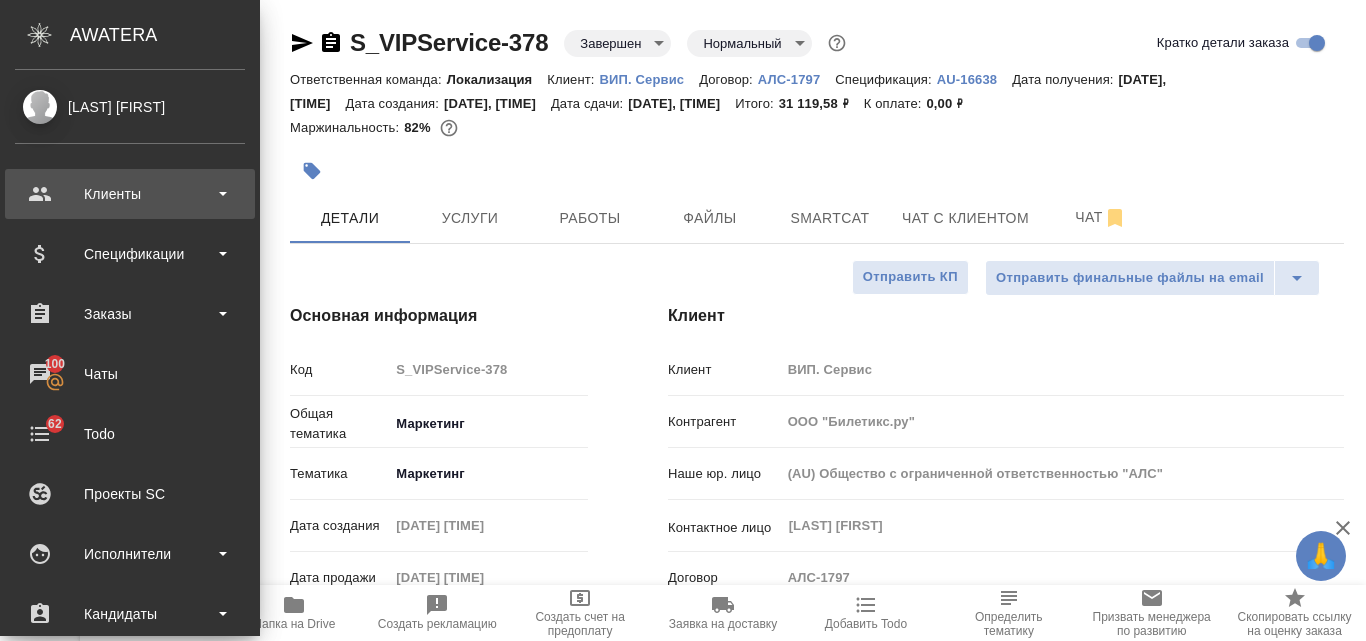 click on "Клиенты" at bounding box center (130, 194) 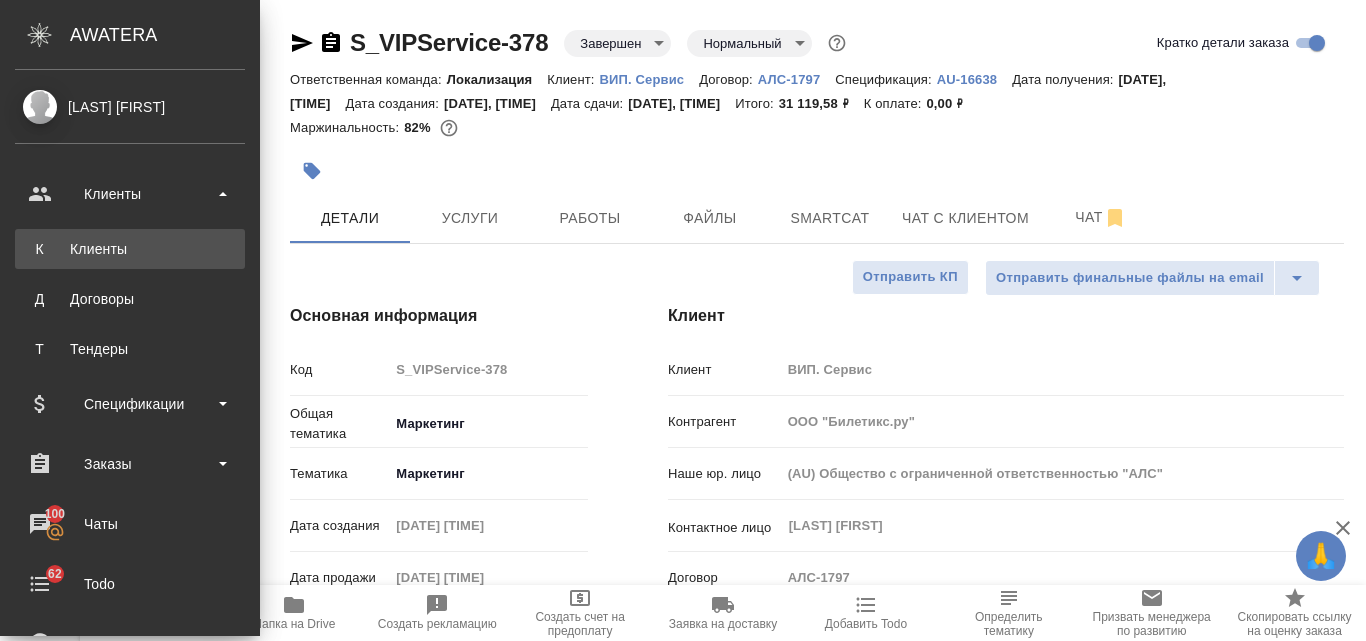 click on "Клиенты" at bounding box center [130, 249] 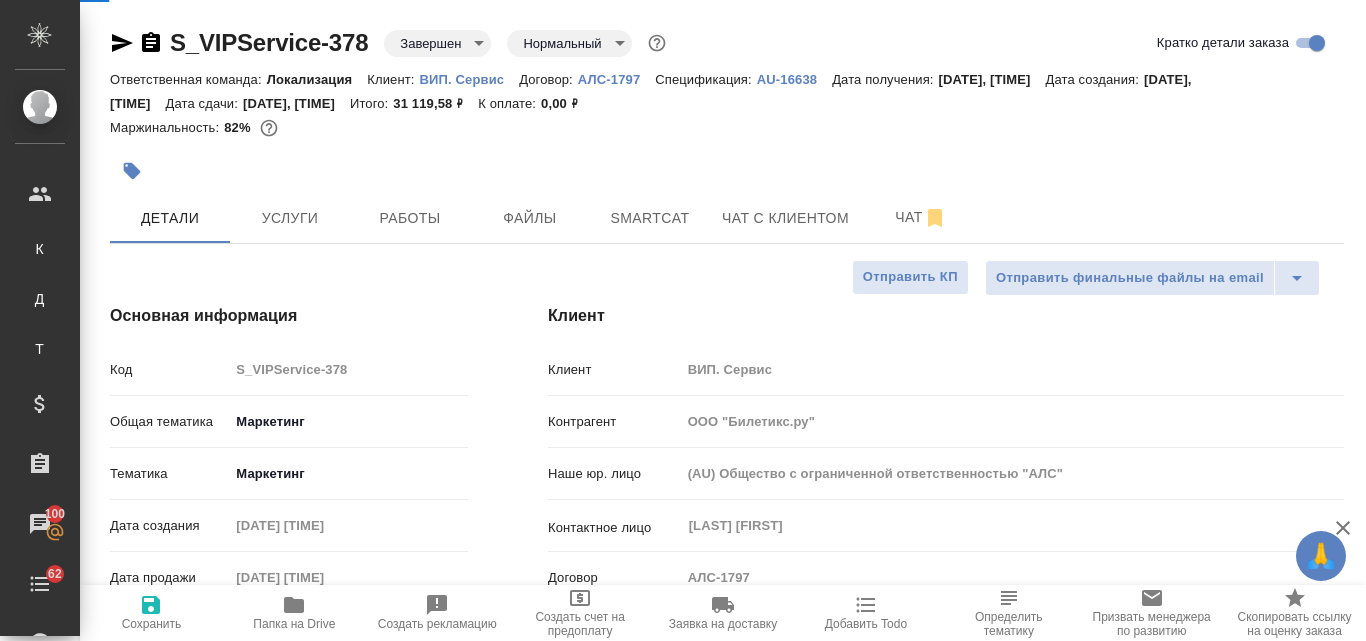 select on "RU" 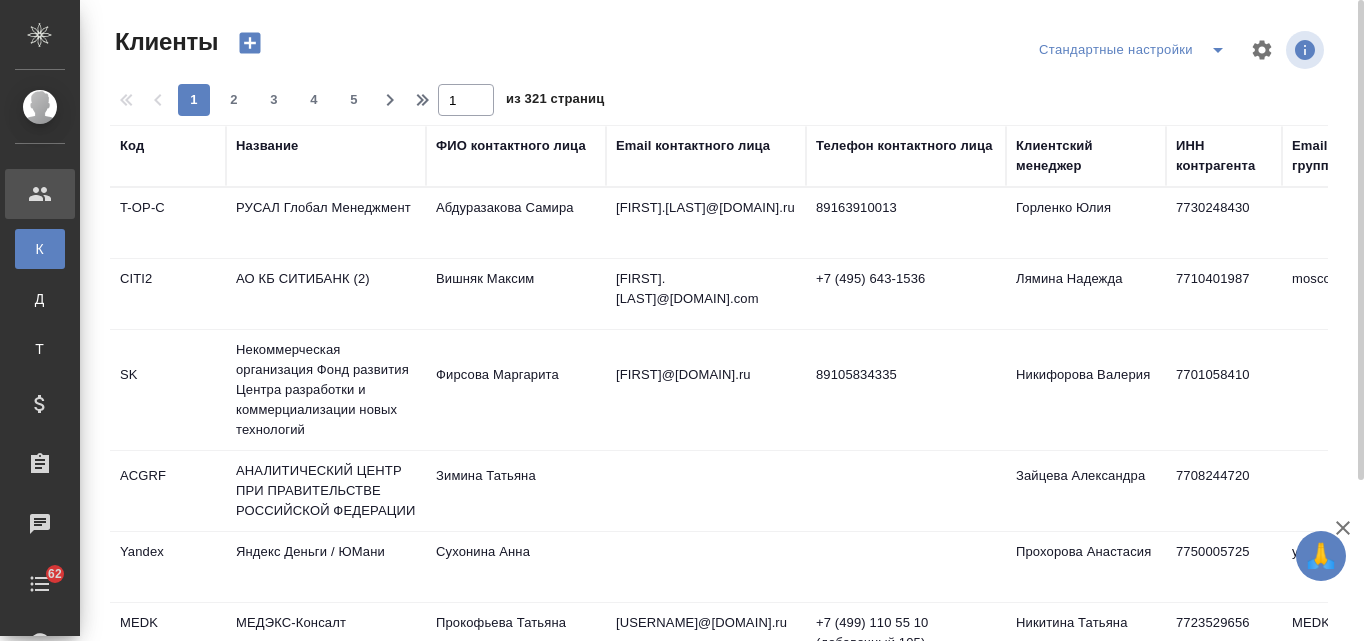 click on "Название" at bounding box center [267, 146] 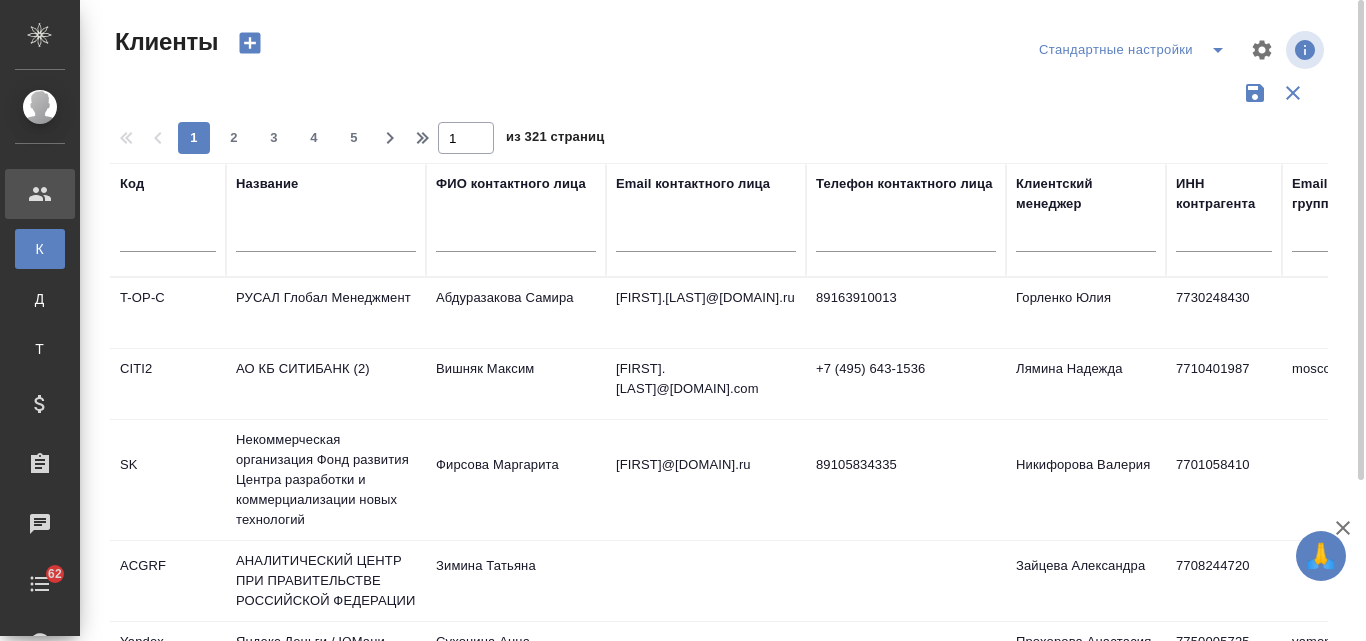 click at bounding box center (326, 239) 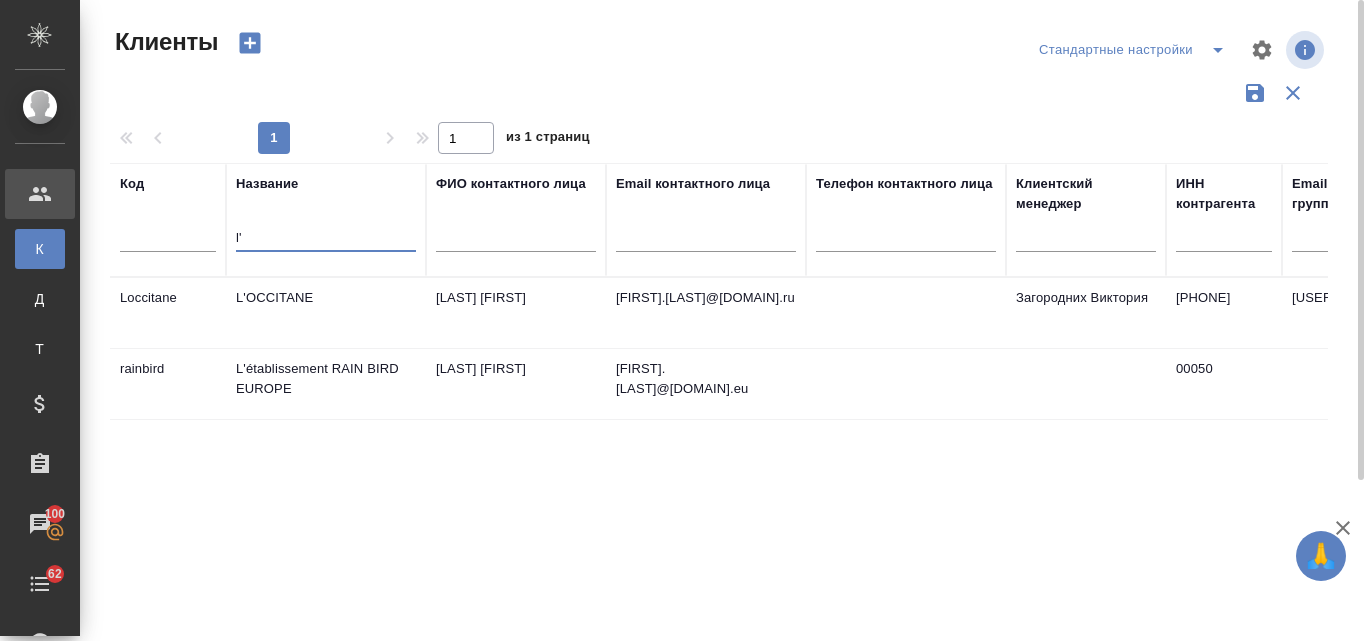 type on "l'" 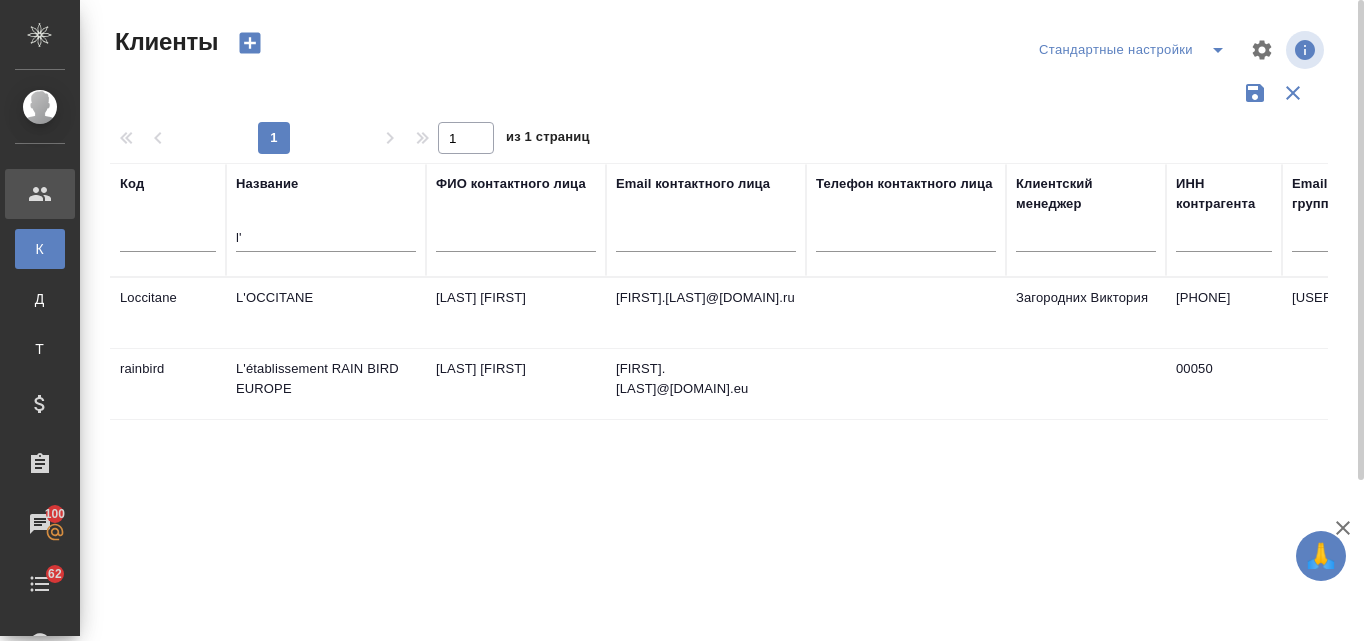 click on "L'OCCITANE" at bounding box center (326, 313) 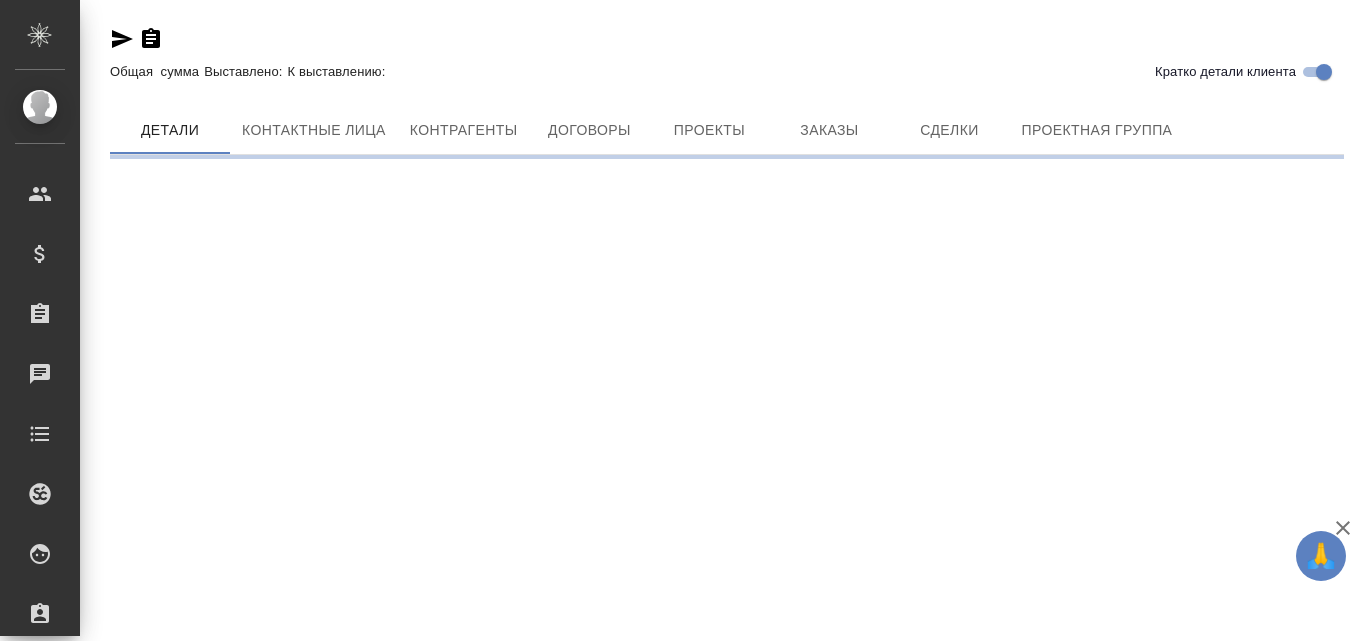 scroll, scrollTop: 0, scrollLeft: 0, axis: both 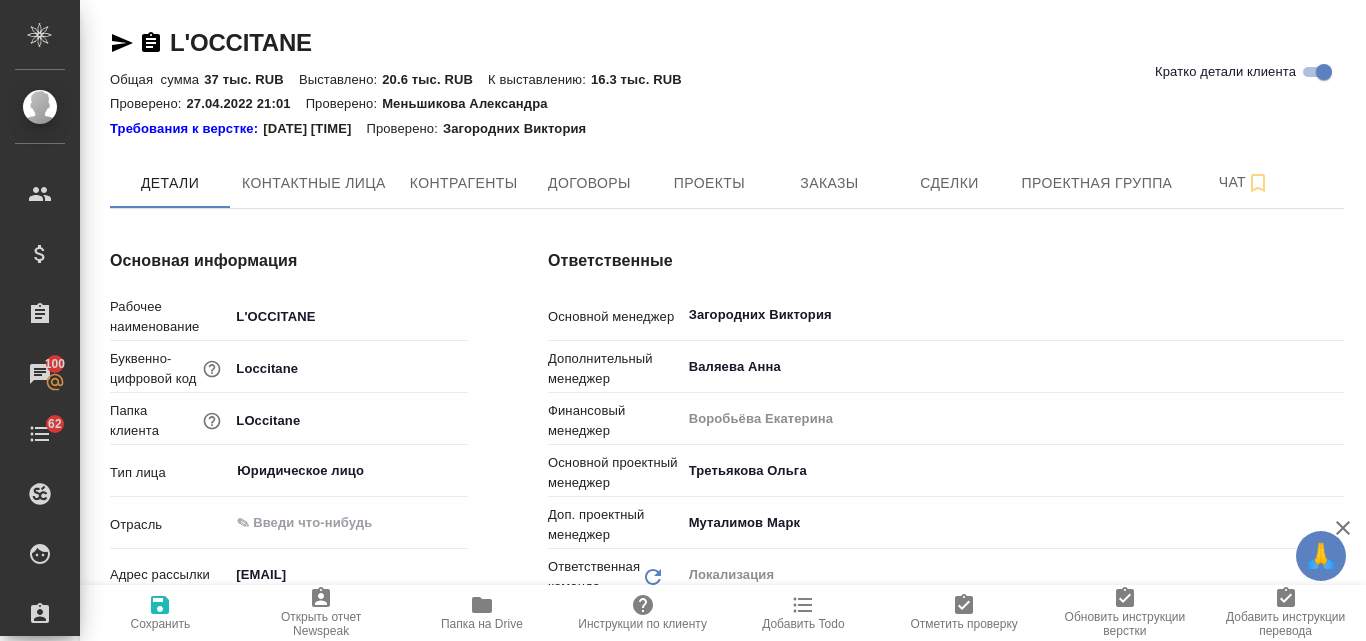 type on "x" 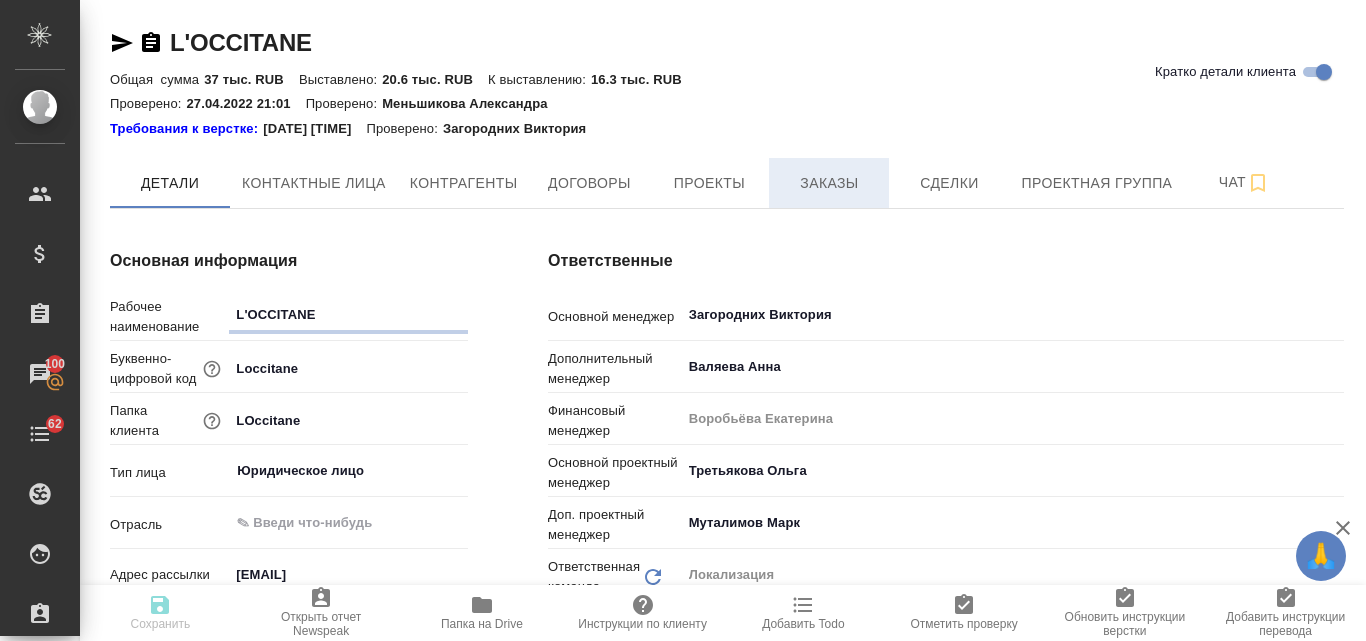 type on "x" 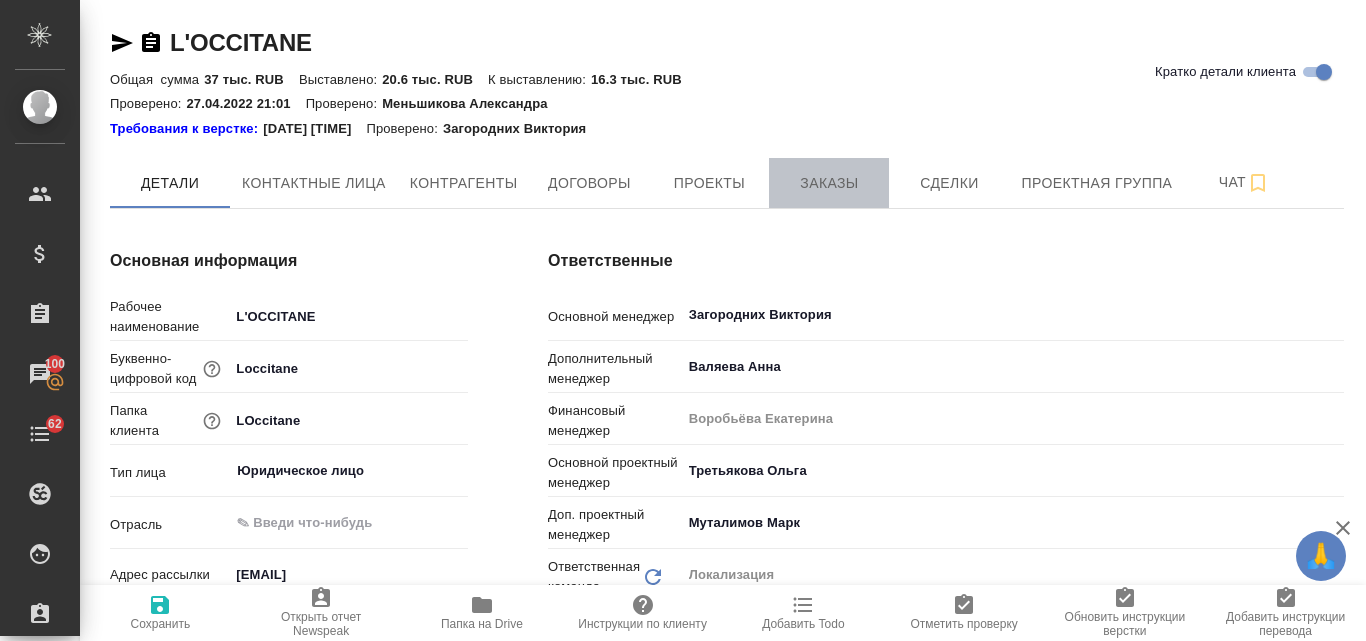 click on "Заказы" at bounding box center (829, 183) 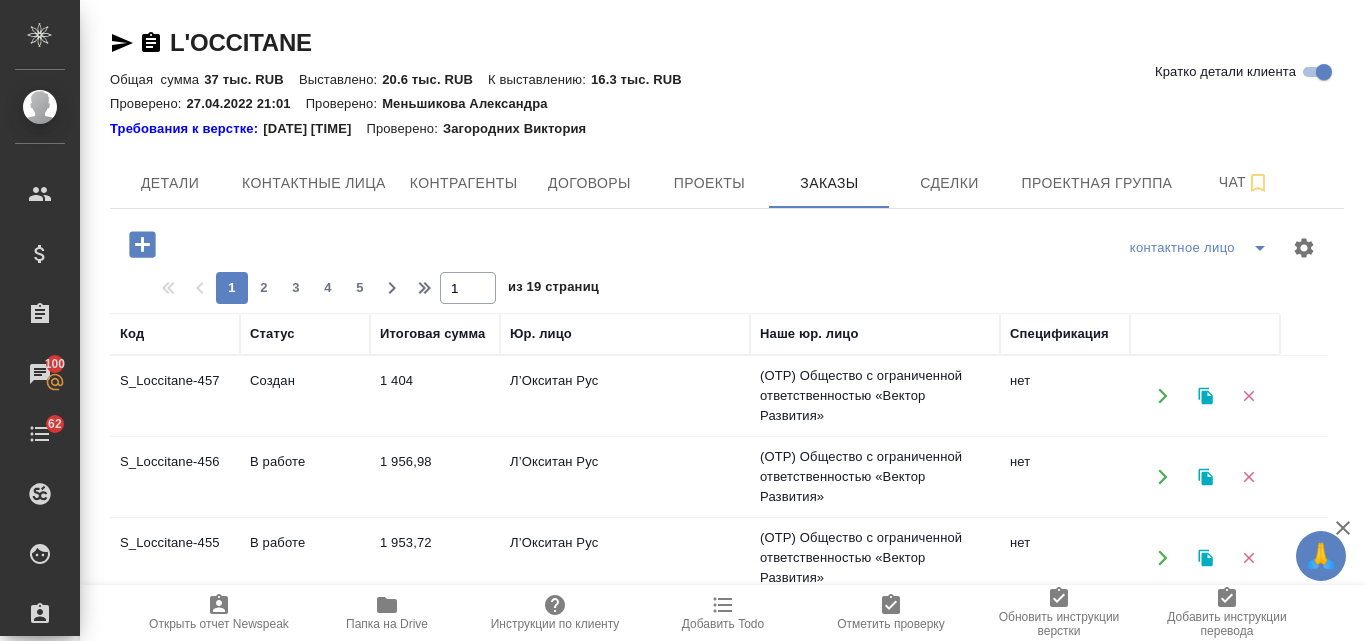 click on "S_Loccitane-457" at bounding box center (175, 396) 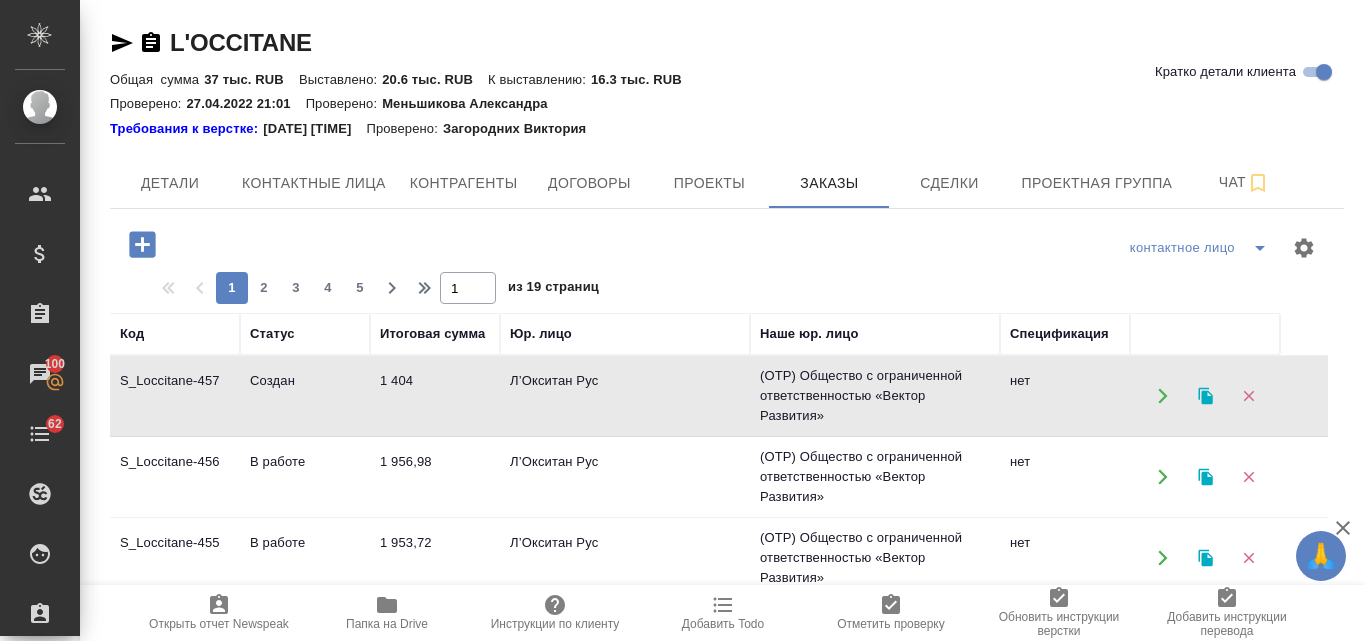 click on "S_Loccitane-457" at bounding box center (175, 396) 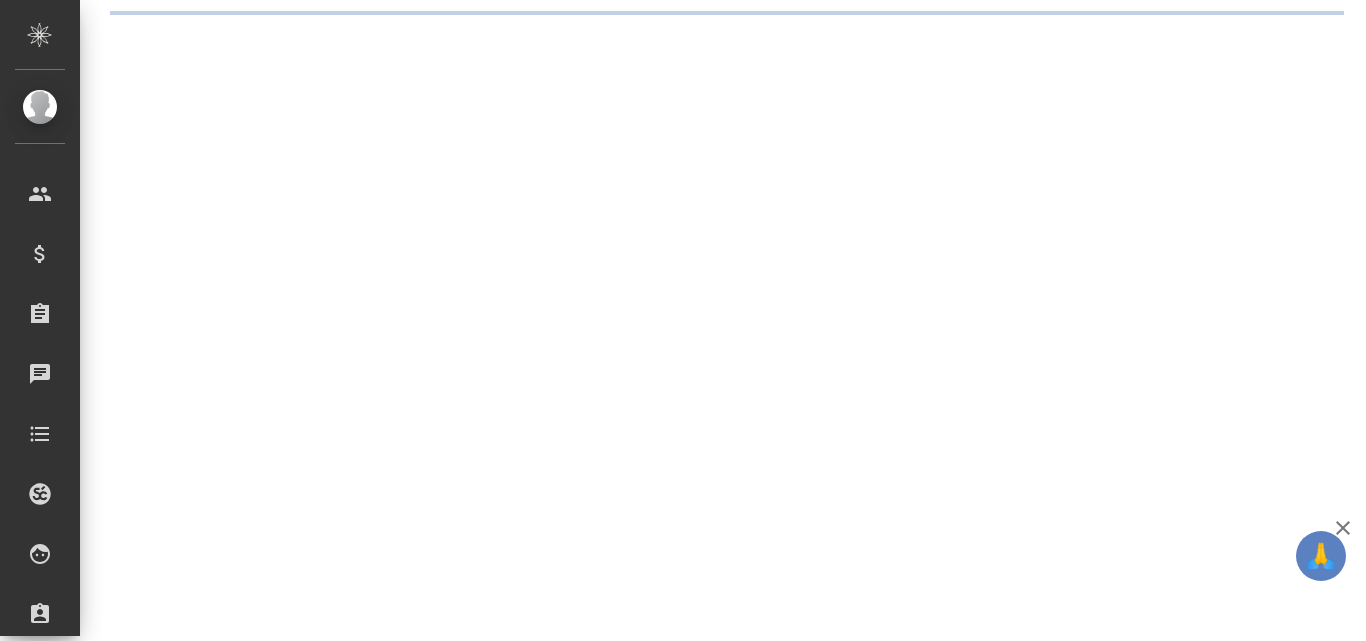 scroll, scrollTop: 0, scrollLeft: 0, axis: both 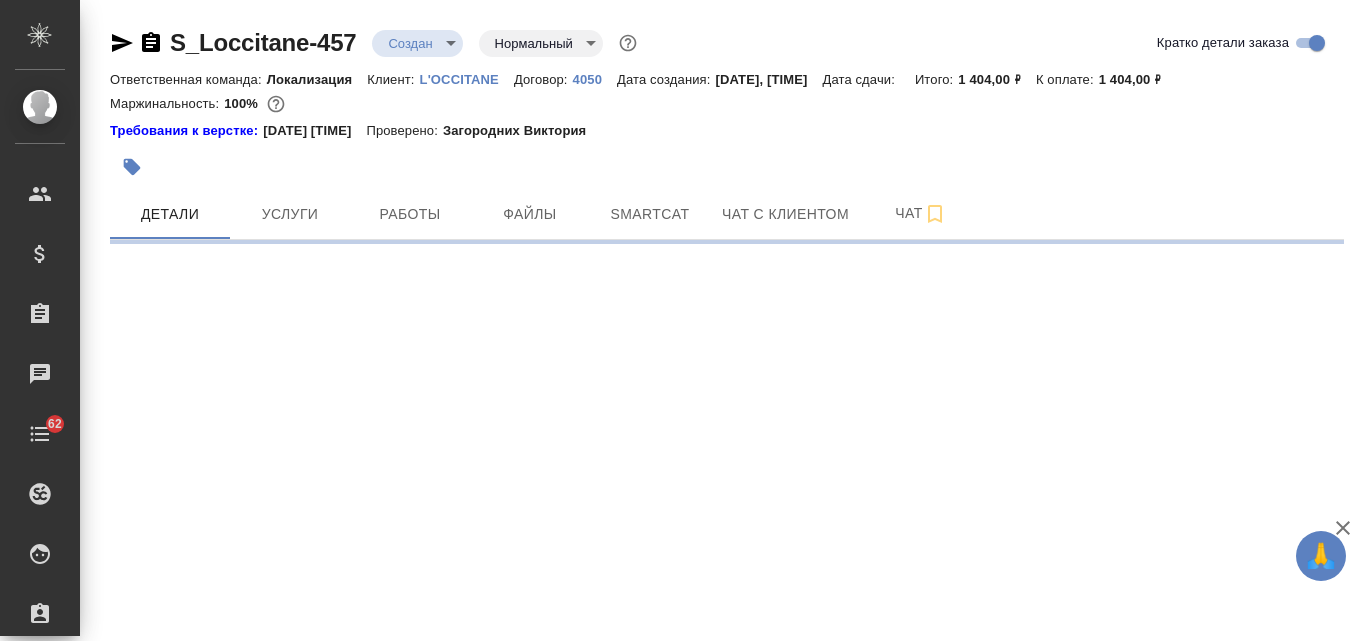 select on "RU" 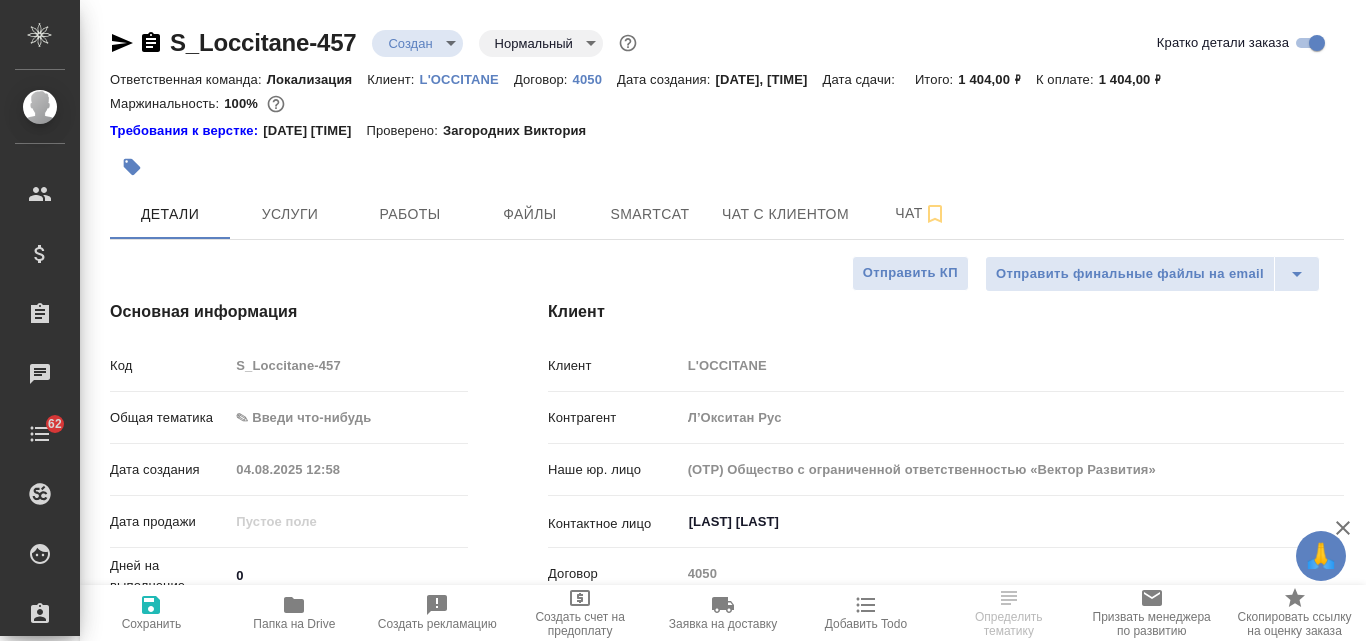 type on "x" 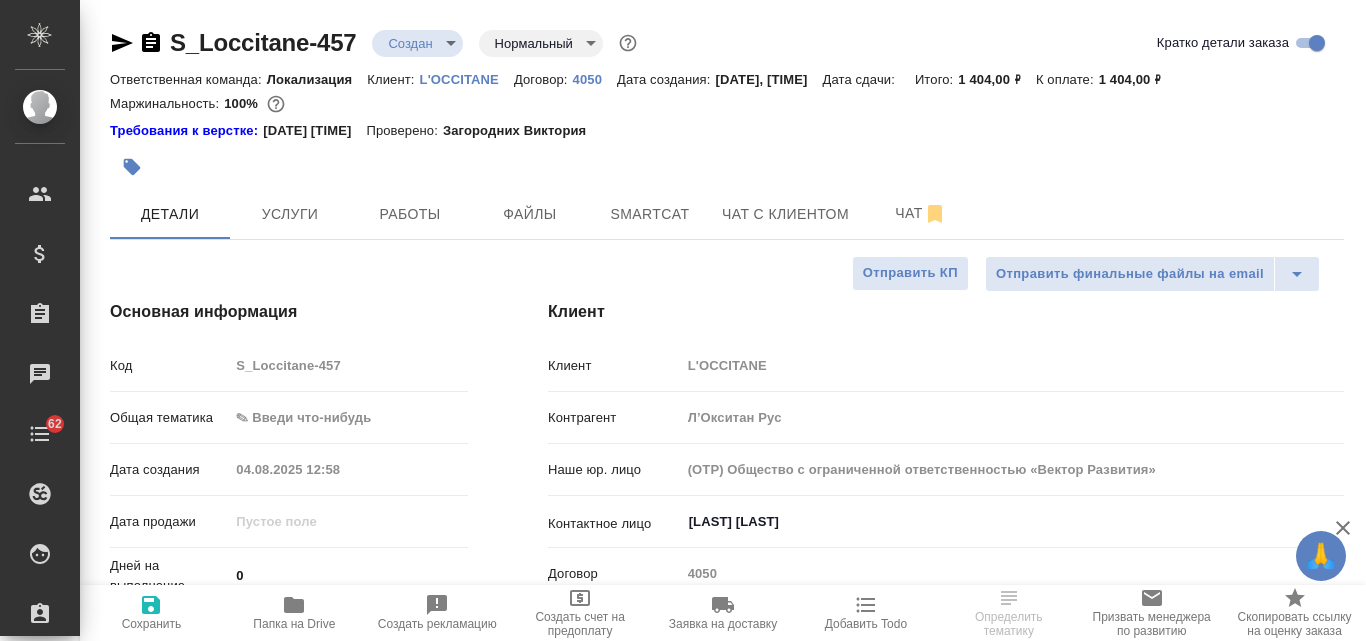 scroll, scrollTop: 100, scrollLeft: 0, axis: vertical 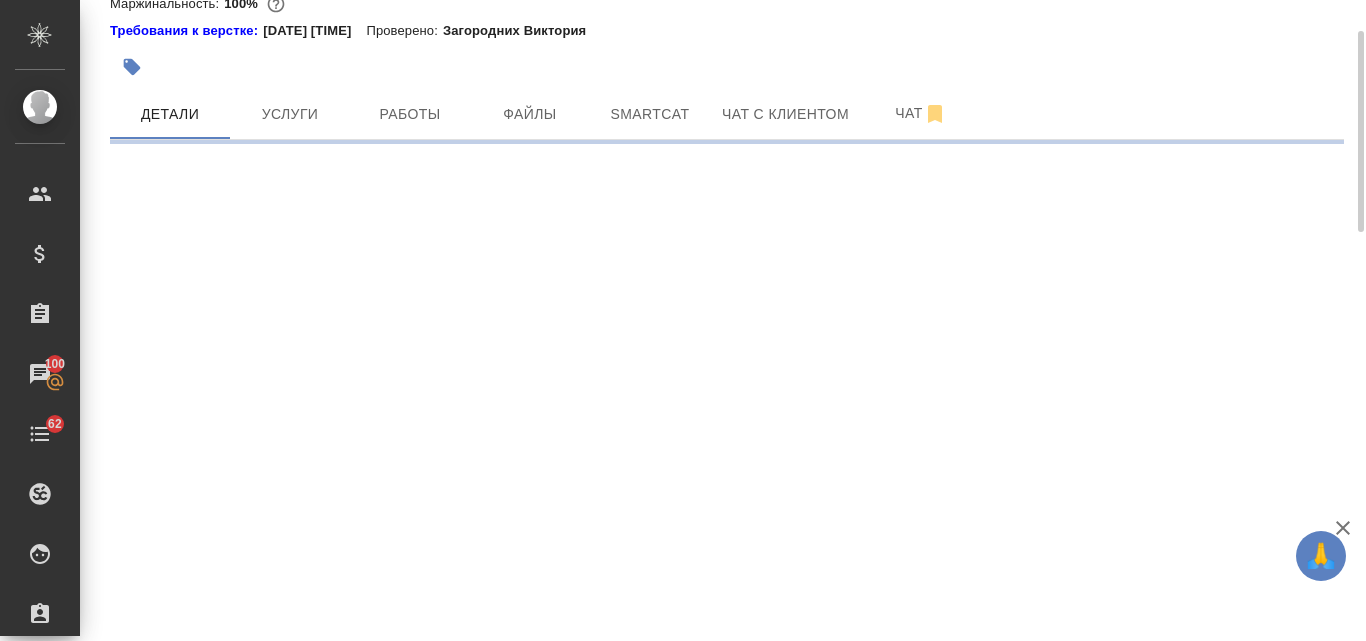 select on "RU" 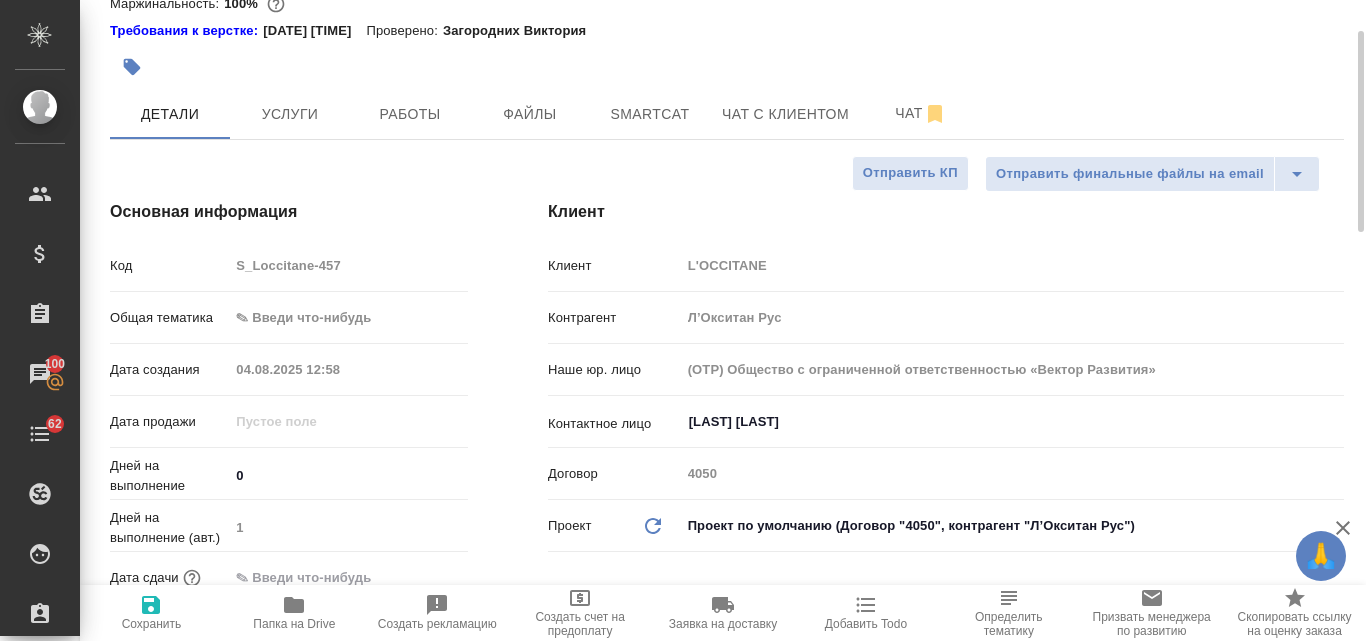 type on "x" 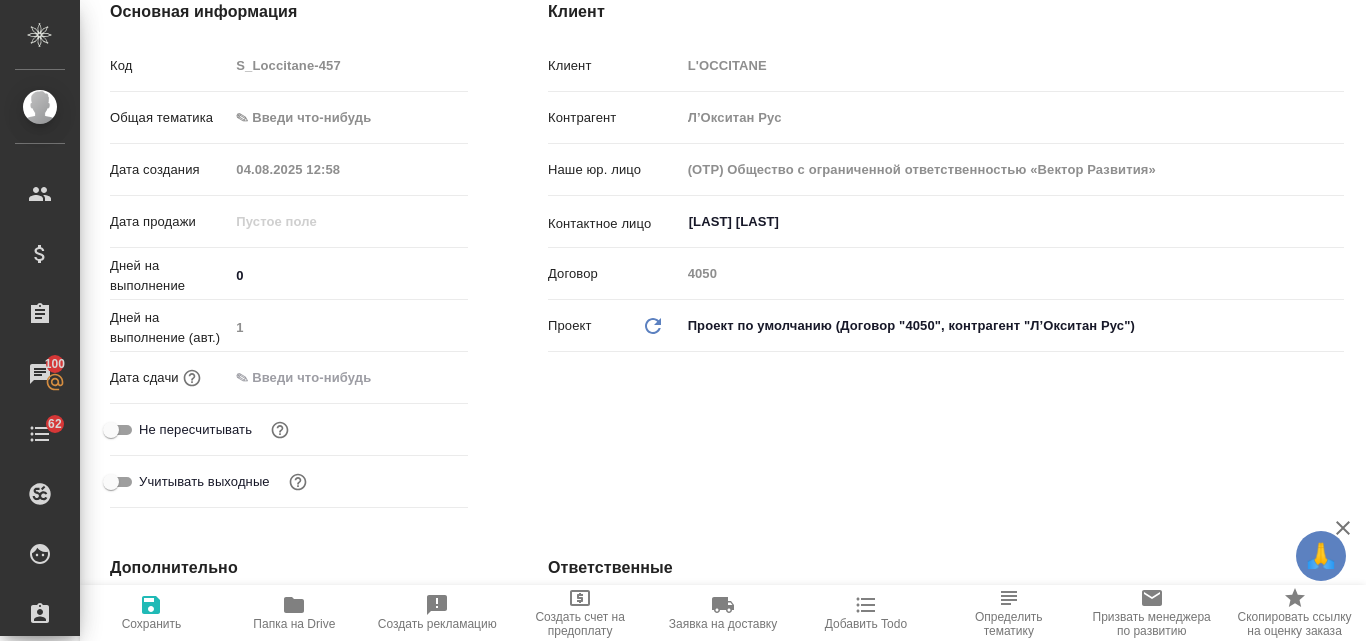 scroll, scrollTop: 200, scrollLeft: 0, axis: vertical 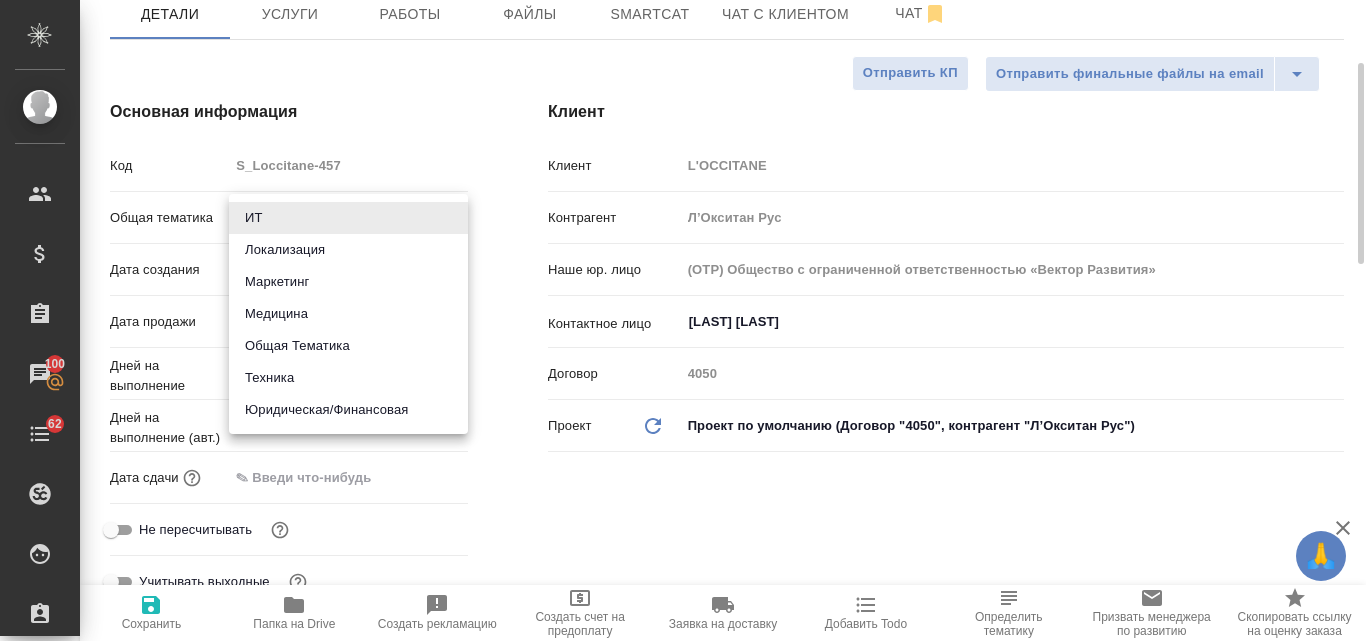 click on "🙏 .cls-1
fill:#fff;
AWATERA [FIRST] [LAST] Клиенты Спецификации Заказы 100 Чаты 62 Todo Проекты SC Исполнители Кандидаты Работы Входящие заявки Заявки на доставку Рекламации Проекты процессинга Конференции Выйти S_Loccitane-457 Создан new Нормальный normal Кратко детали заказа Ответственная команда: Локализация Клиент: L'OCCITANE Договор: 4050 Дата создания: [DATE], [TIME] Дата сдачи: Итого: 1 404,00 ₽ К оплате: 1 404,00 ₽ Маржинальность: 100% Требования к верстке: [DATE] [TIME] Проверено: [LAST] Детали Услуги Работы Файлы Smartcat Чат с клиентом Чат Отправить финальные файлы на email 0 1 x" at bounding box center [683, 320] 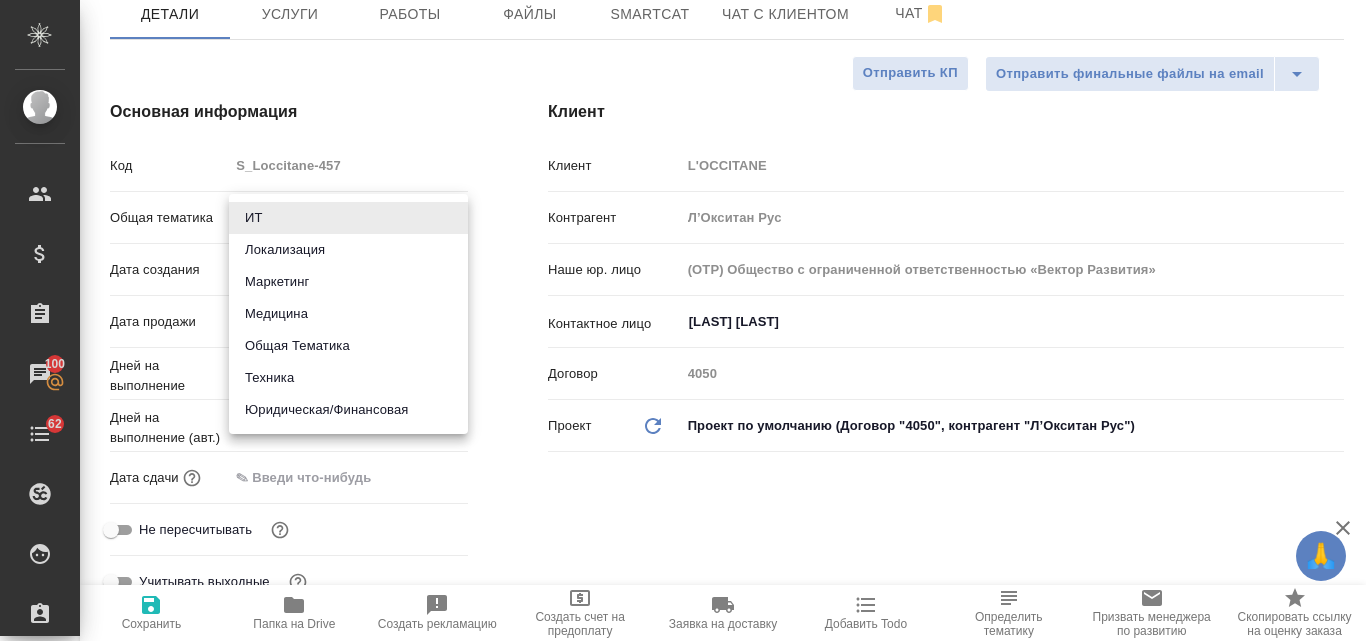 click on "Техника" at bounding box center (348, 378) 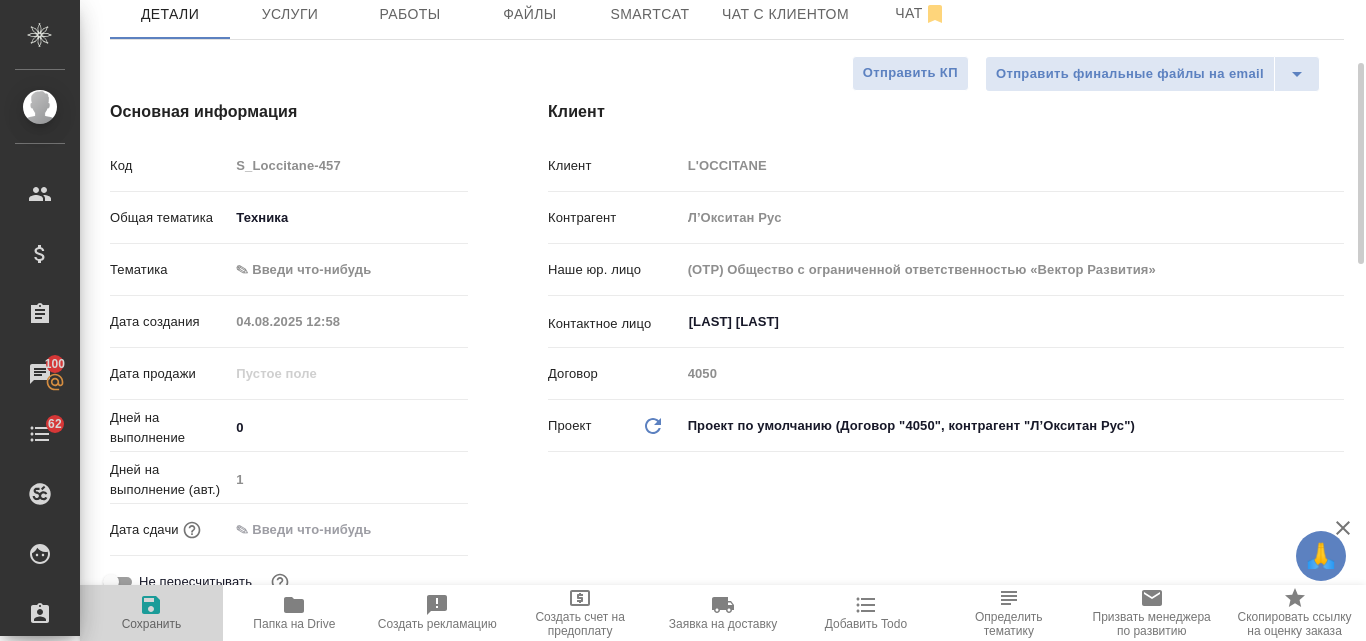 click 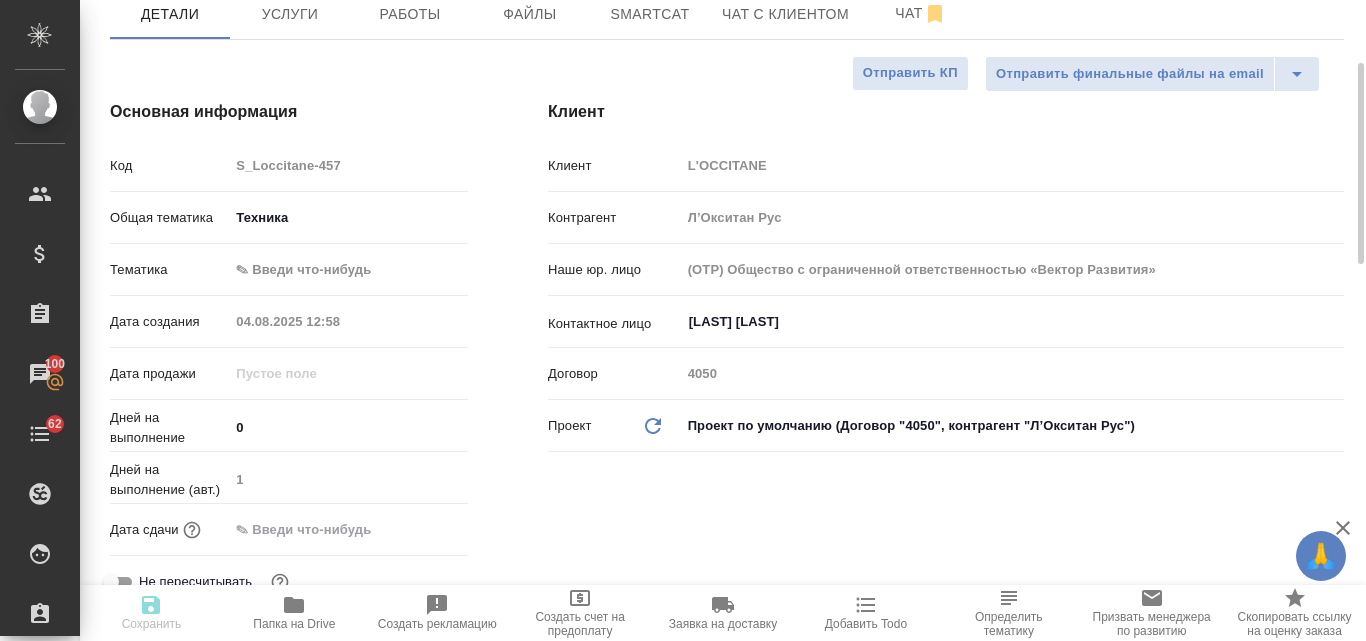 type on "x" 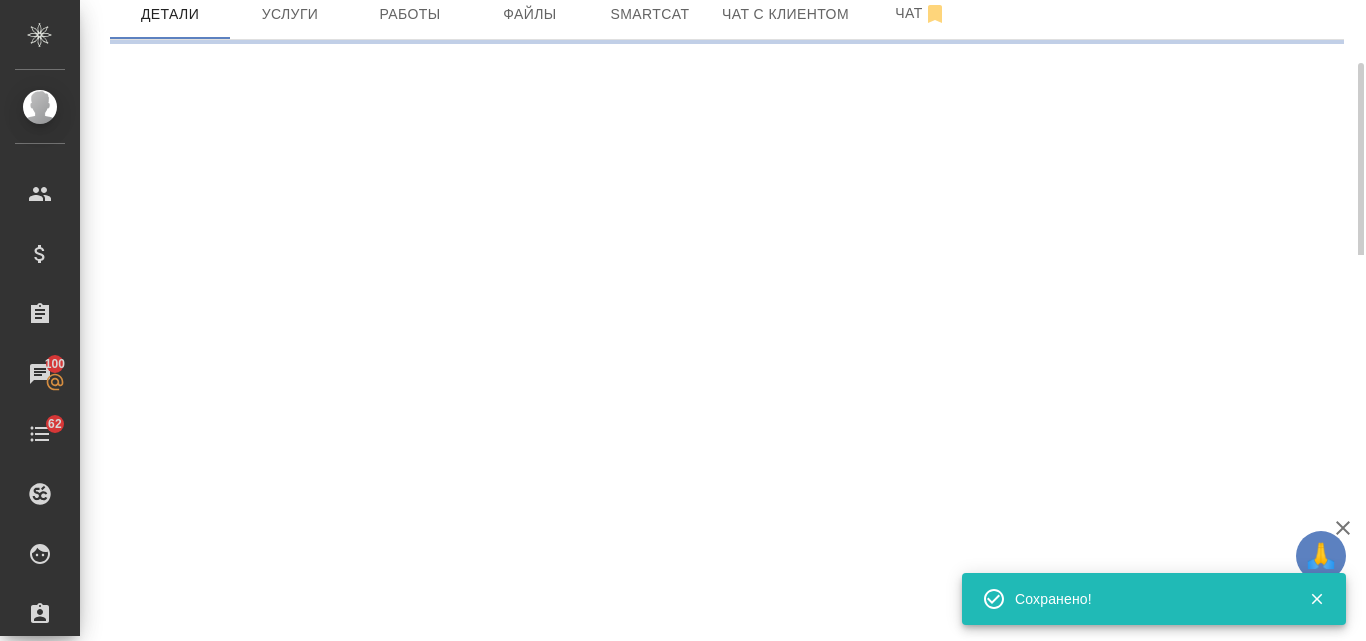 select on "RU" 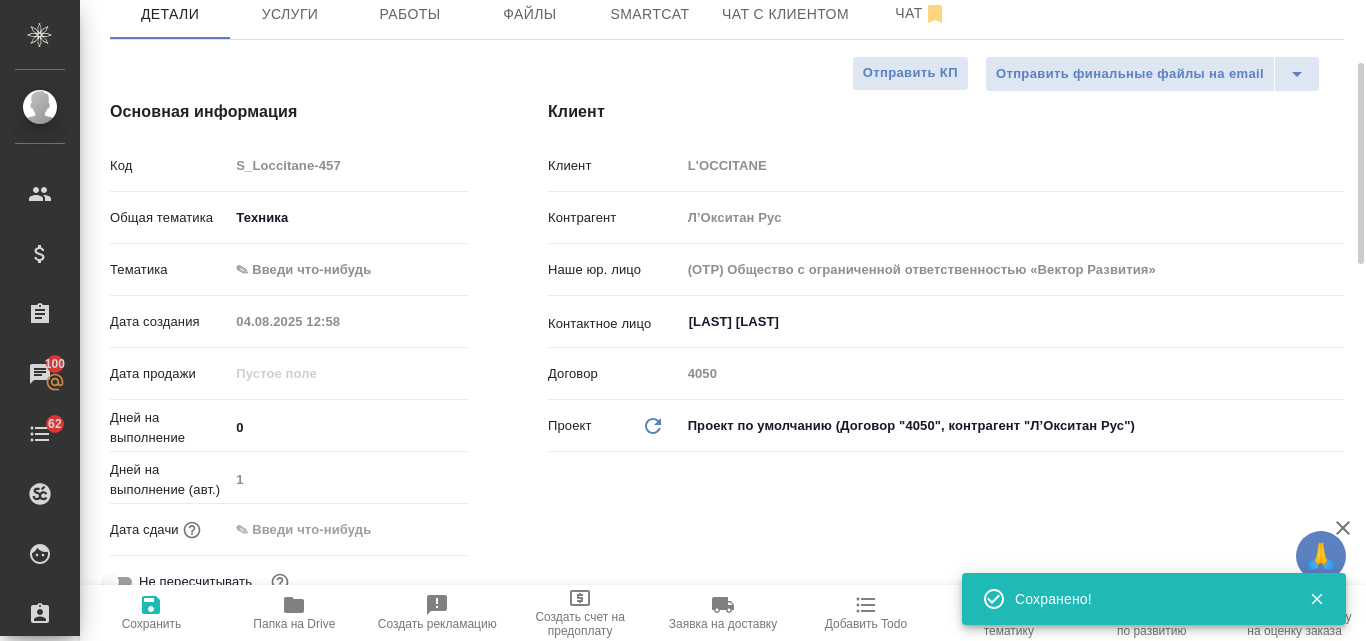 type on "x" 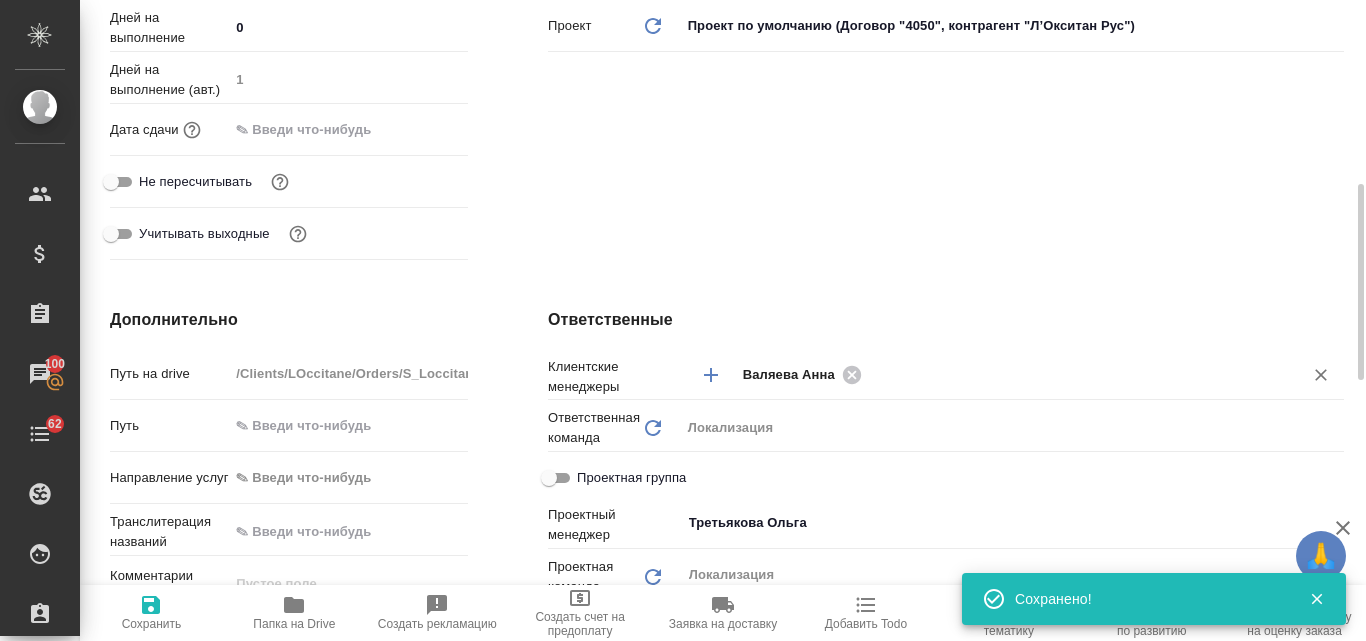 scroll, scrollTop: 1000, scrollLeft: 0, axis: vertical 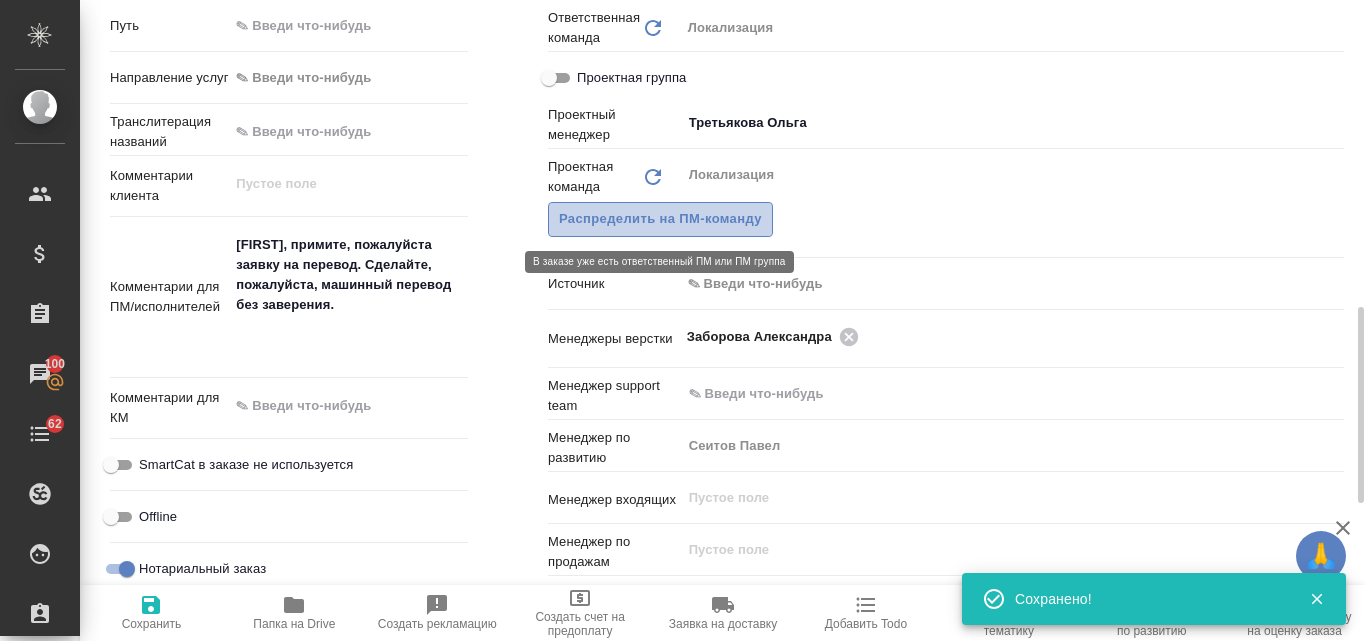 click on "Распределить на ПМ-команду" at bounding box center [660, 219] 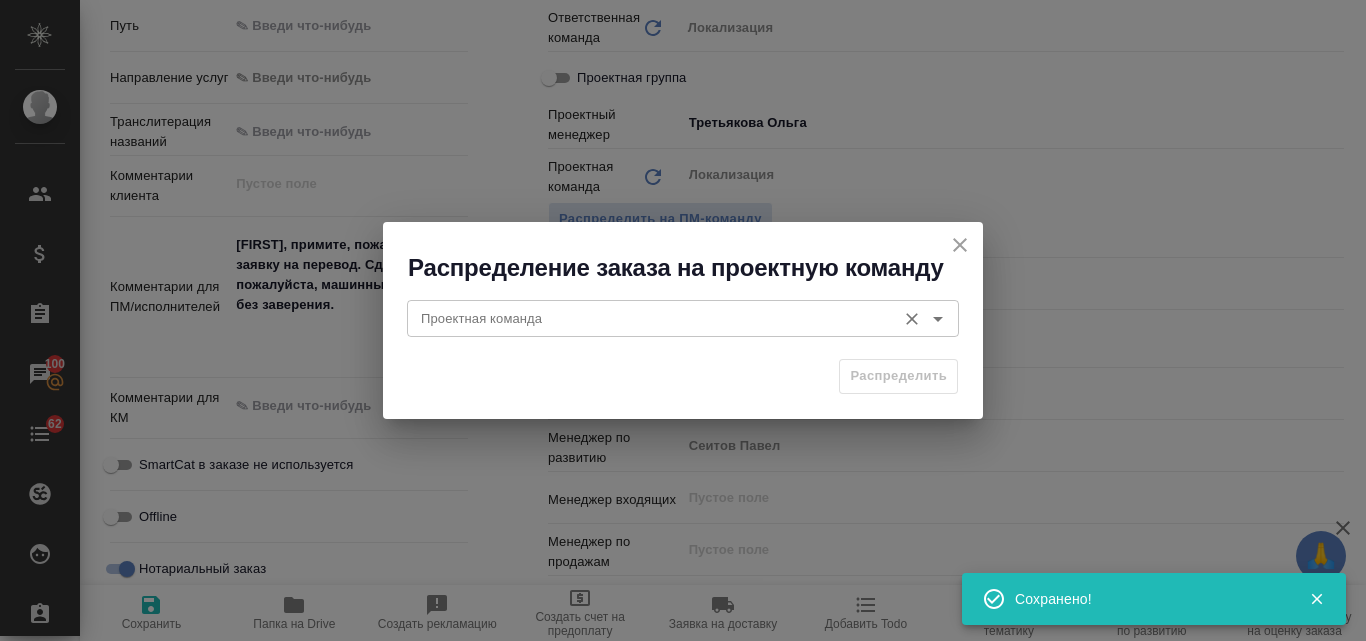 click on "Проектная команда" at bounding box center [649, 318] 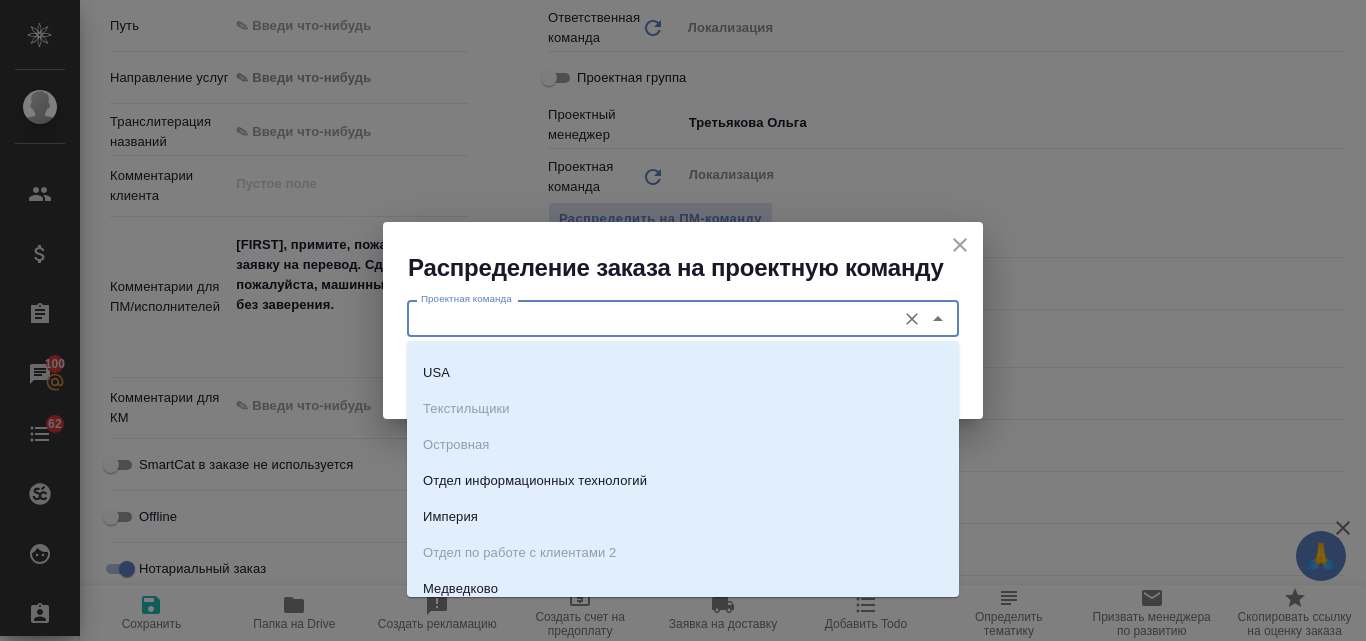 scroll, scrollTop: 300, scrollLeft: 0, axis: vertical 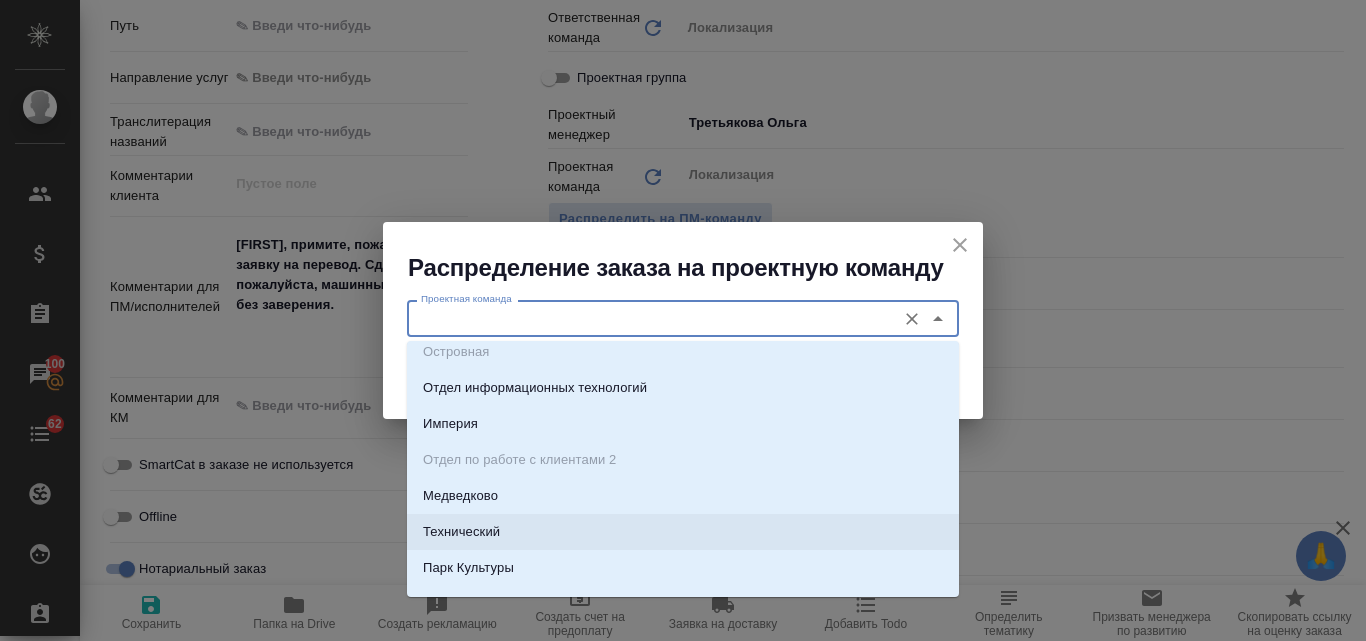 click on "Технический" at bounding box center [461, 532] 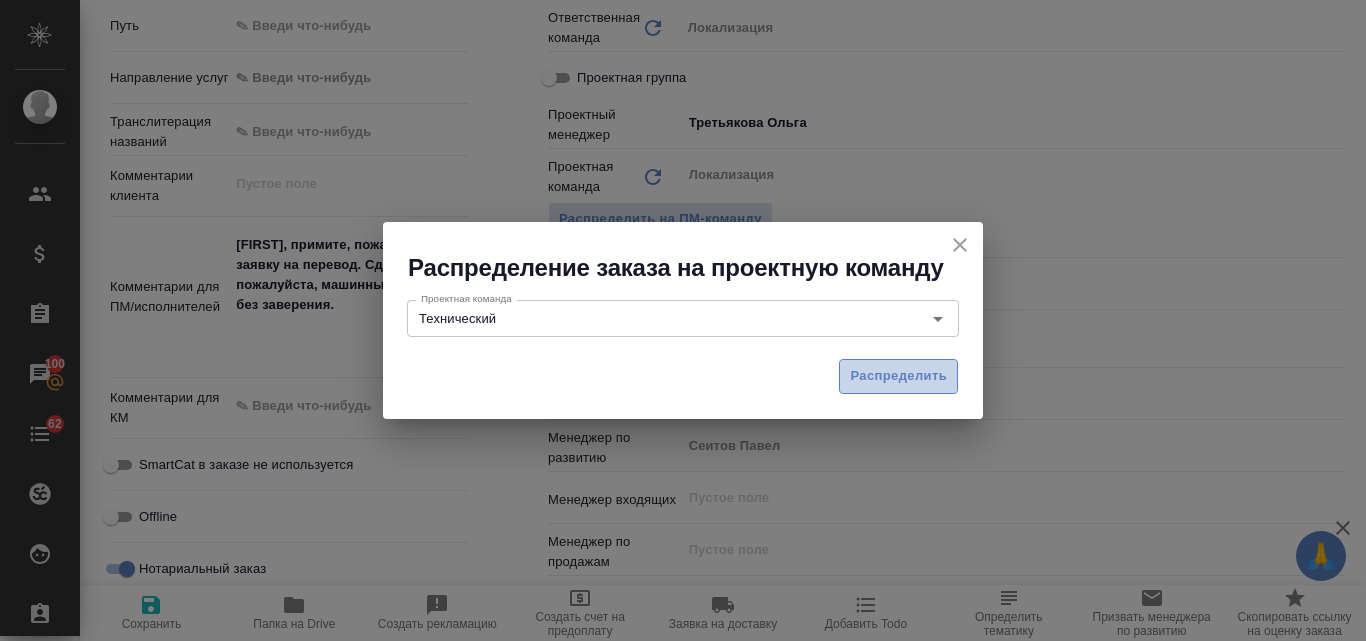 click on "Распределить" at bounding box center [898, 376] 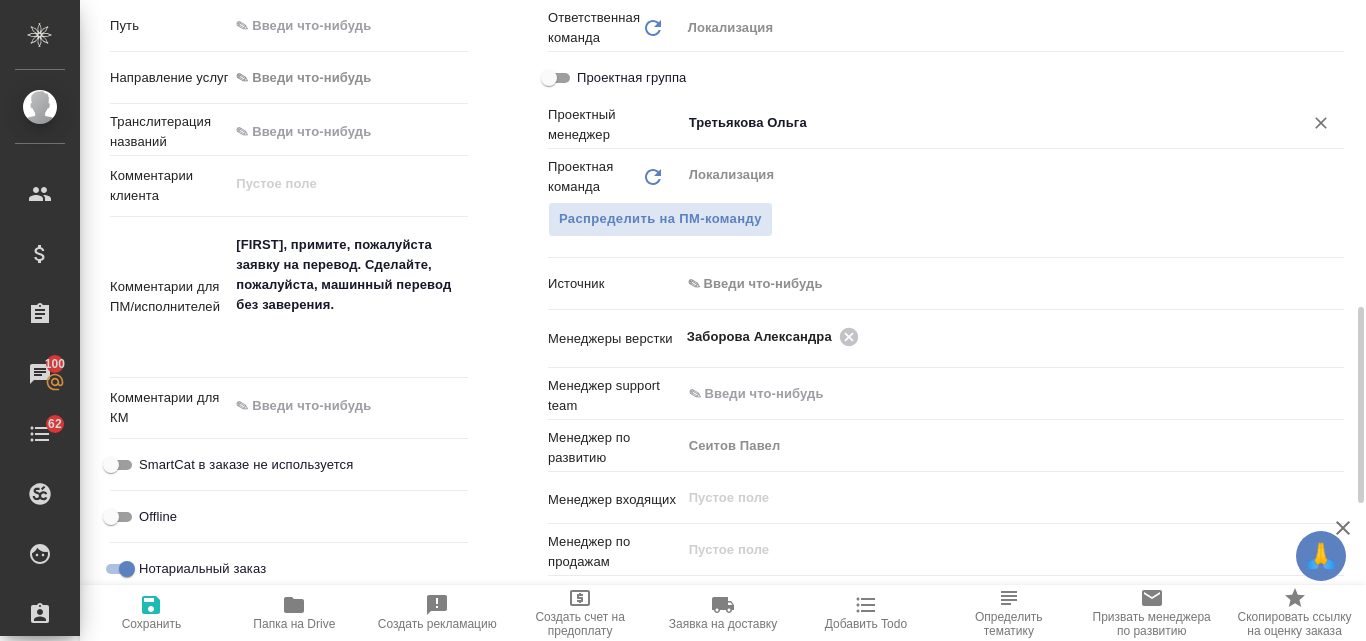 type on "x" 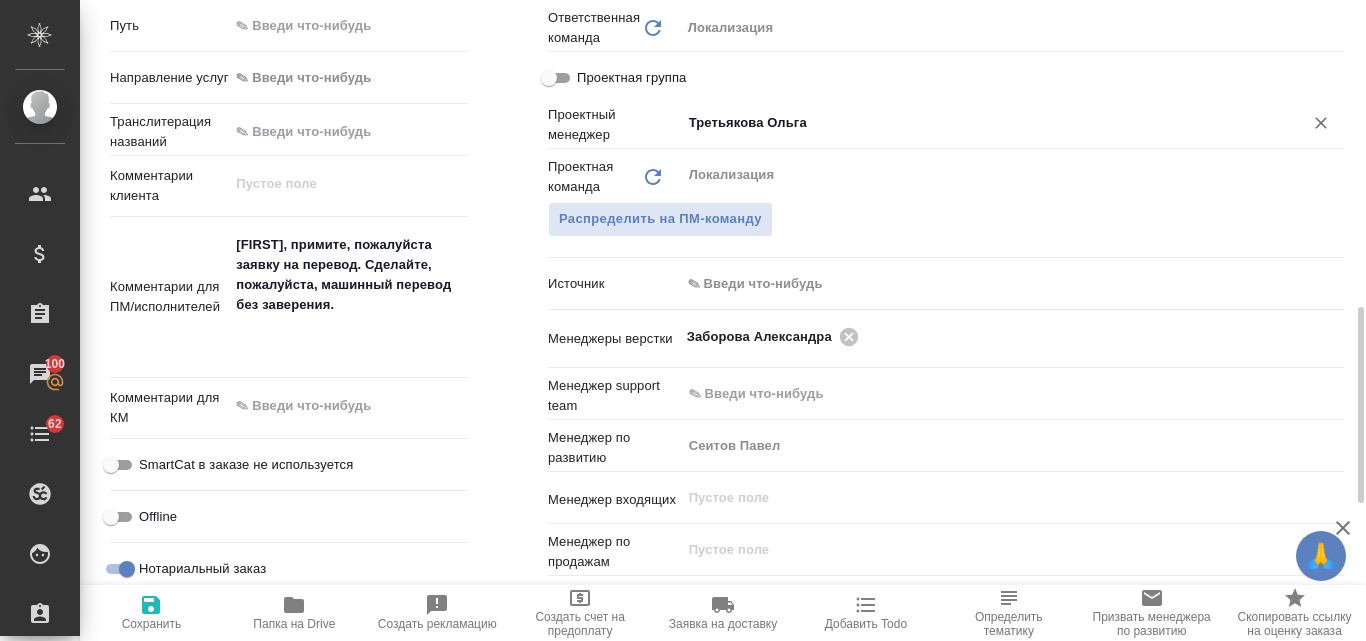 type on "x" 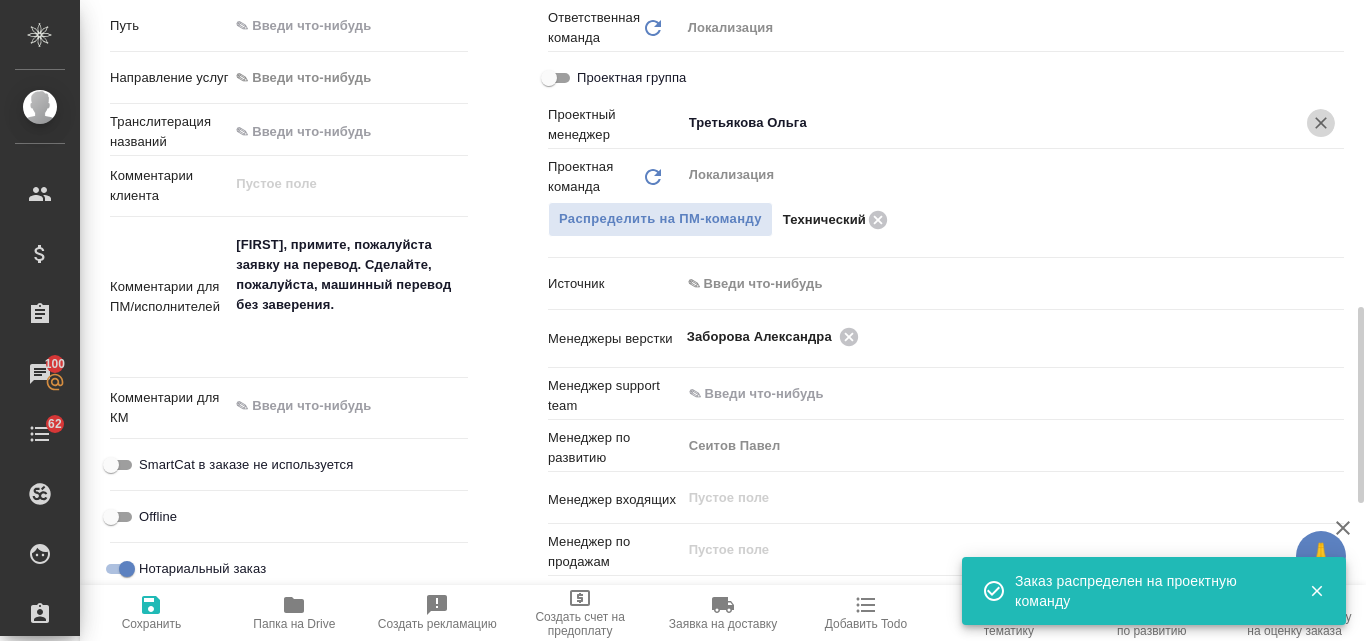 click 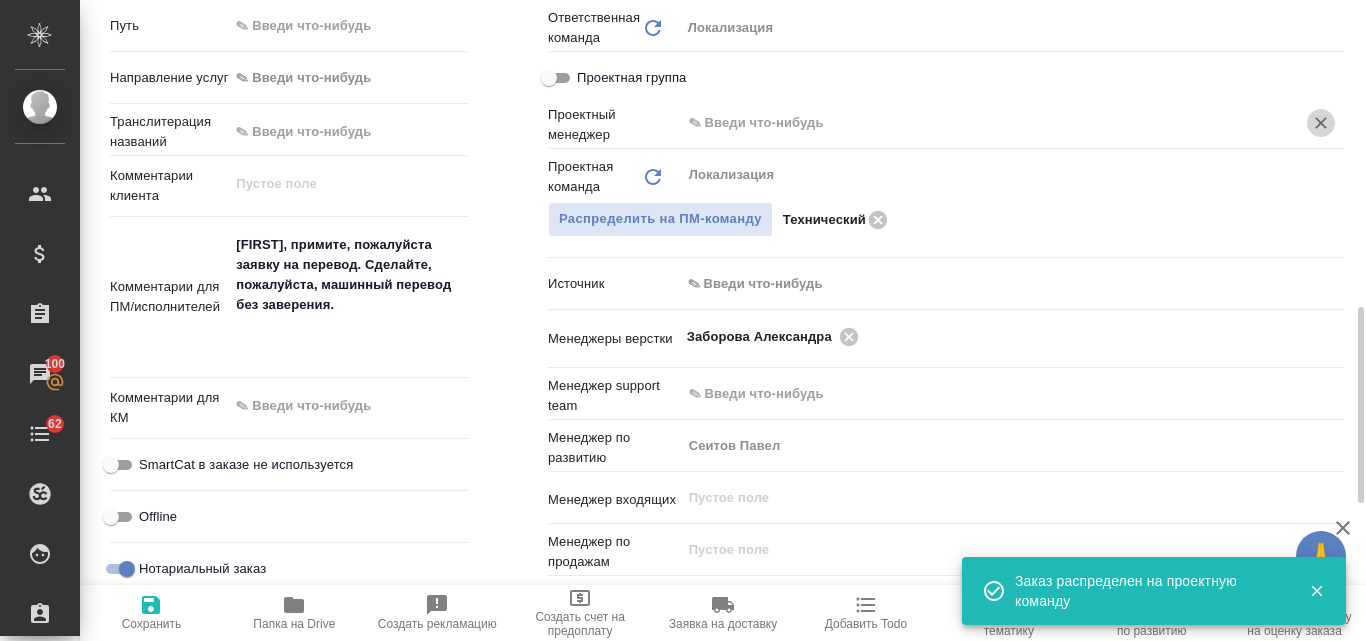 click 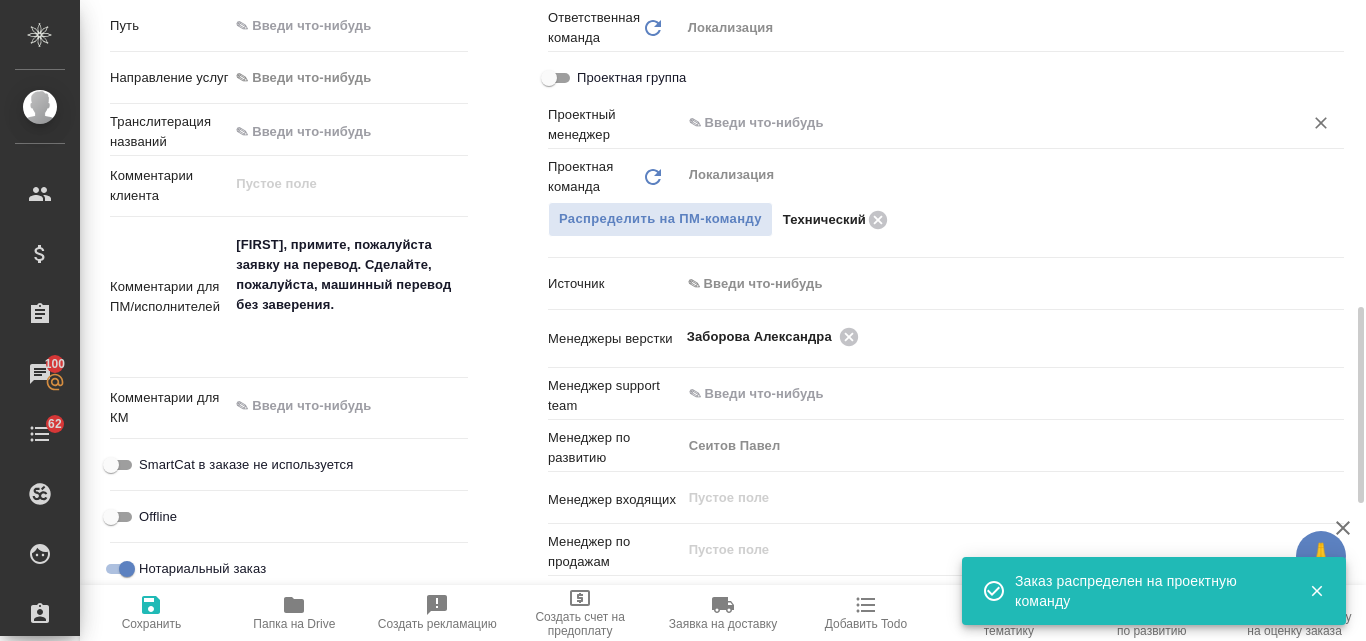 click 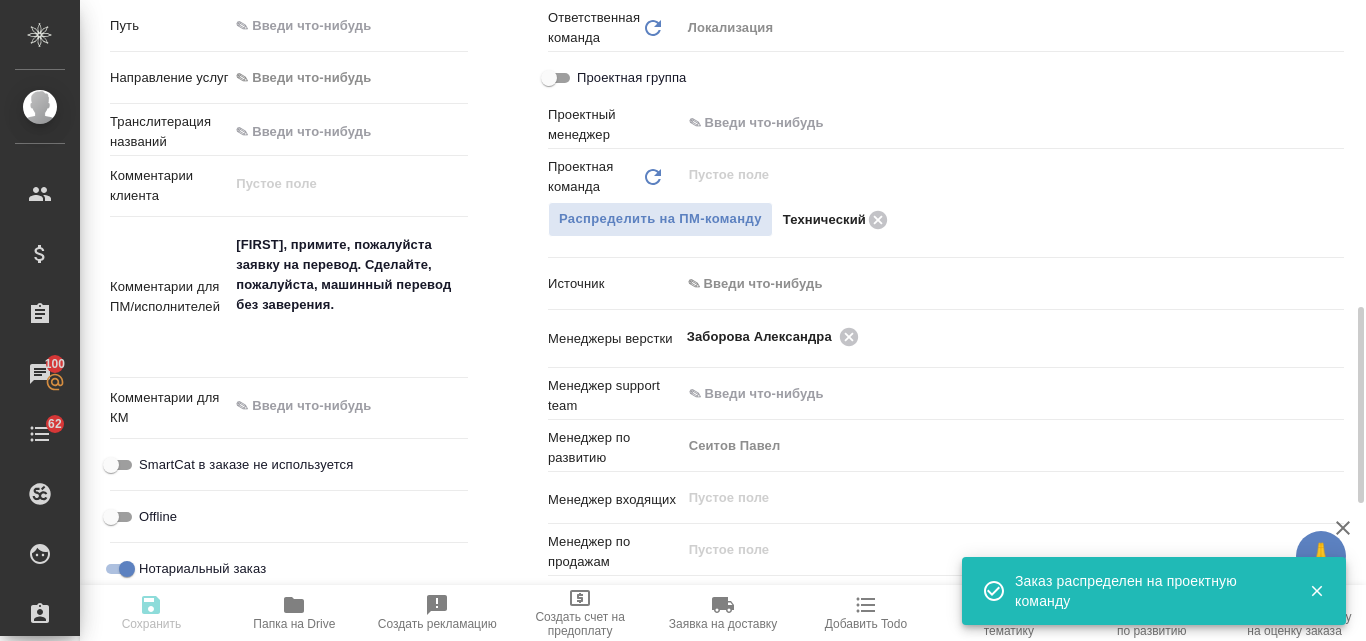 type on "x" 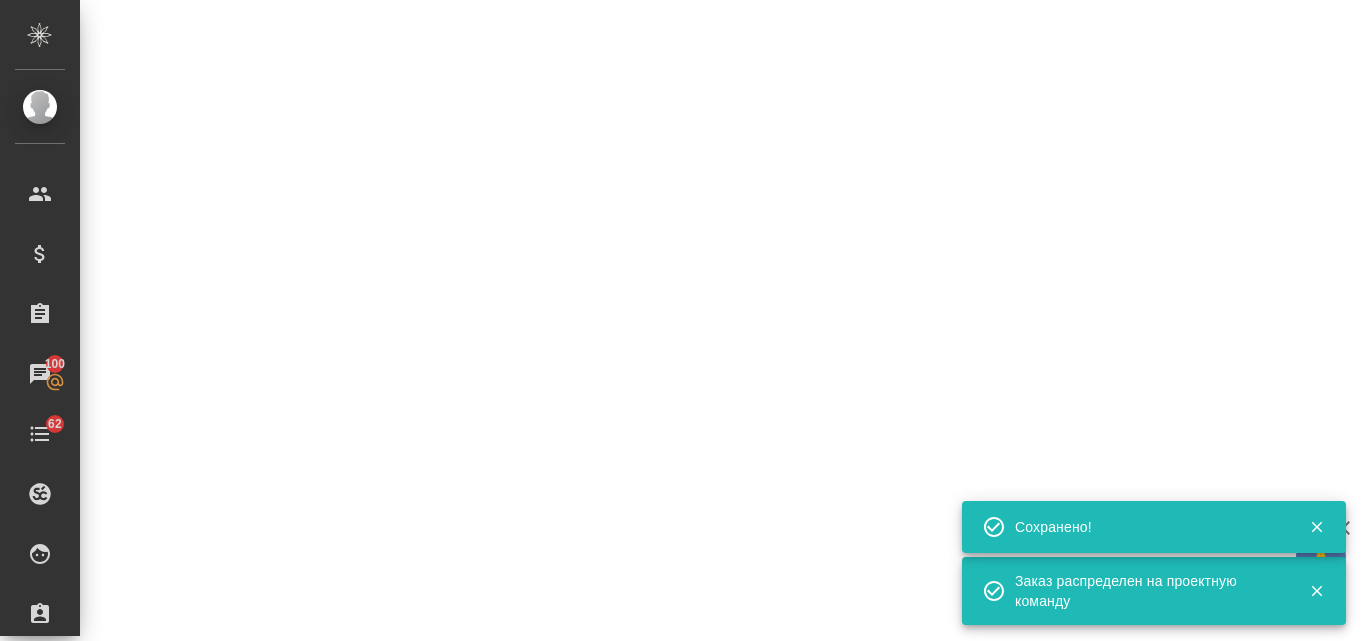 select on "RU" 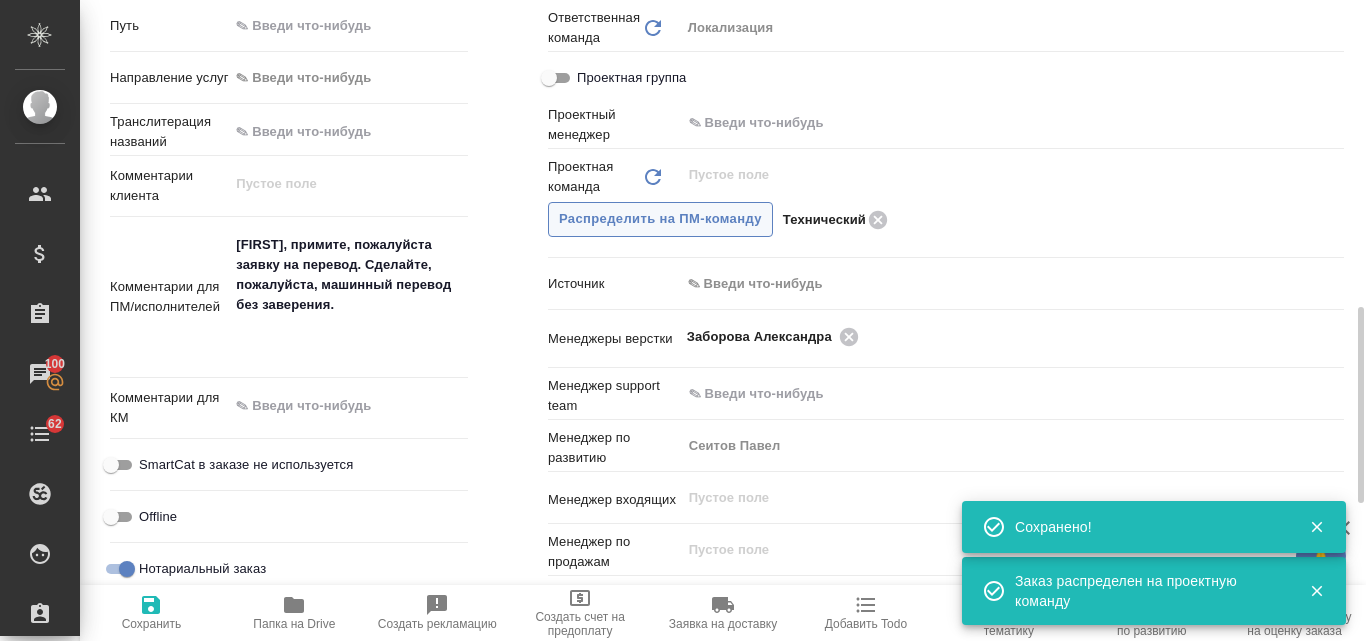 type on "x" 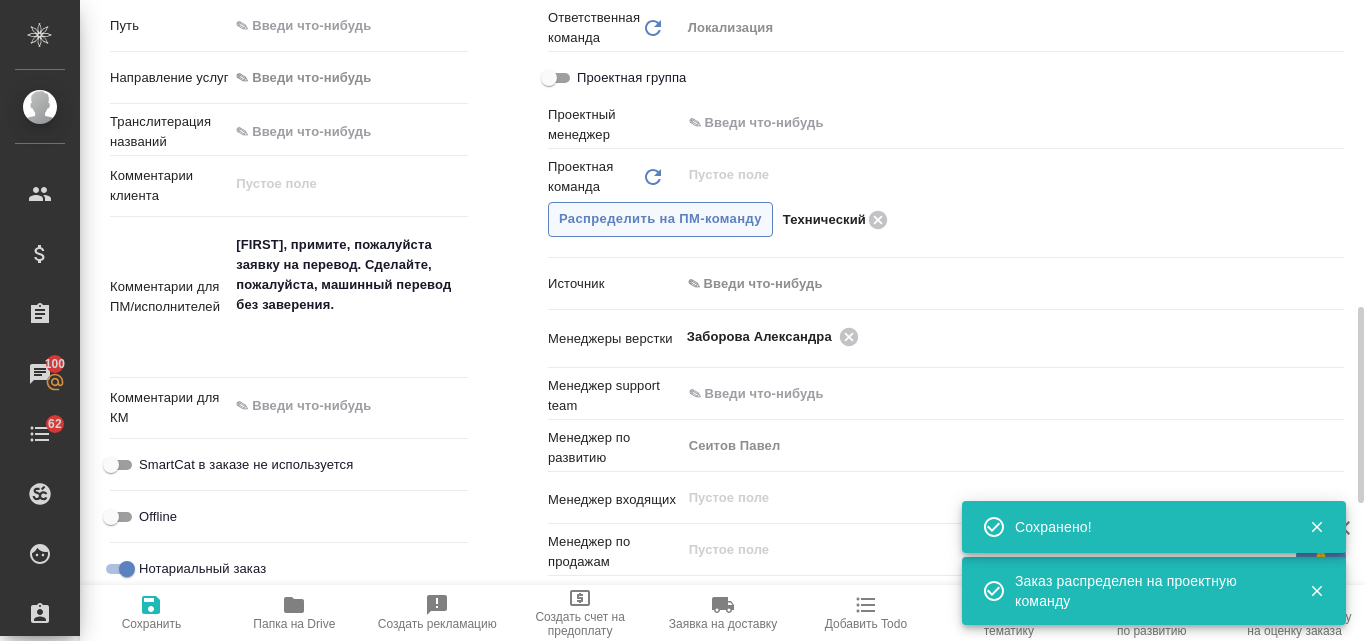 type on "x" 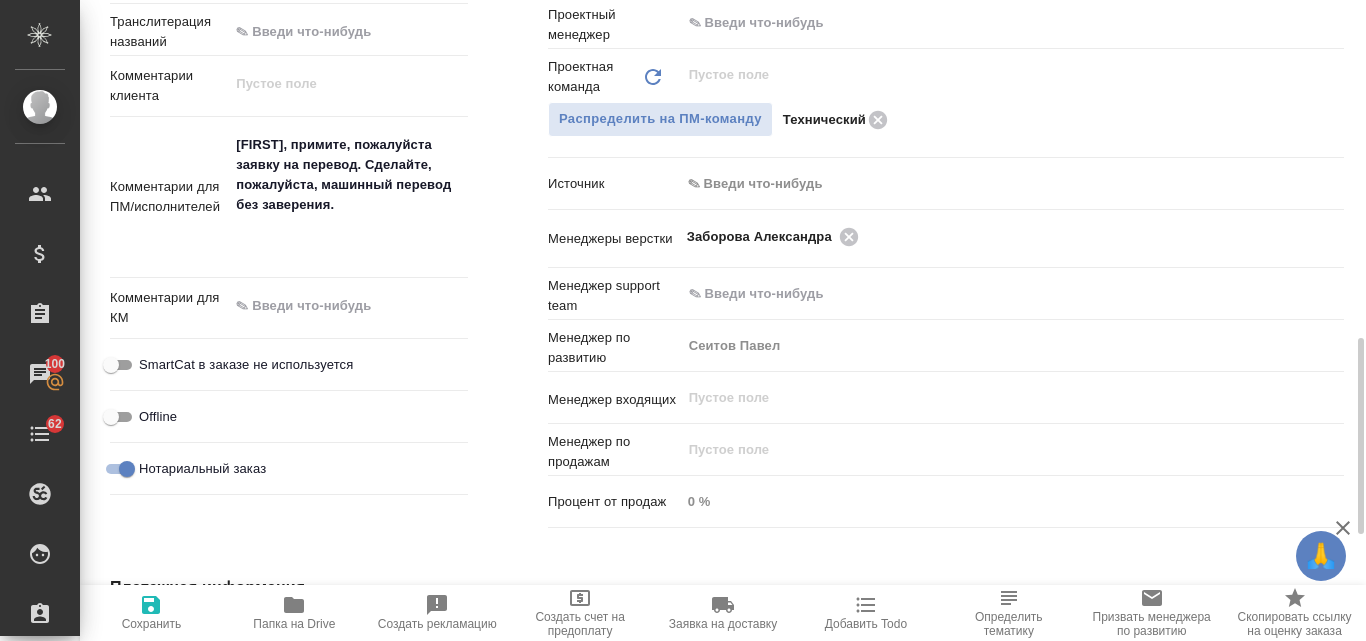 scroll, scrollTop: 600, scrollLeft: 0, axis: vertical 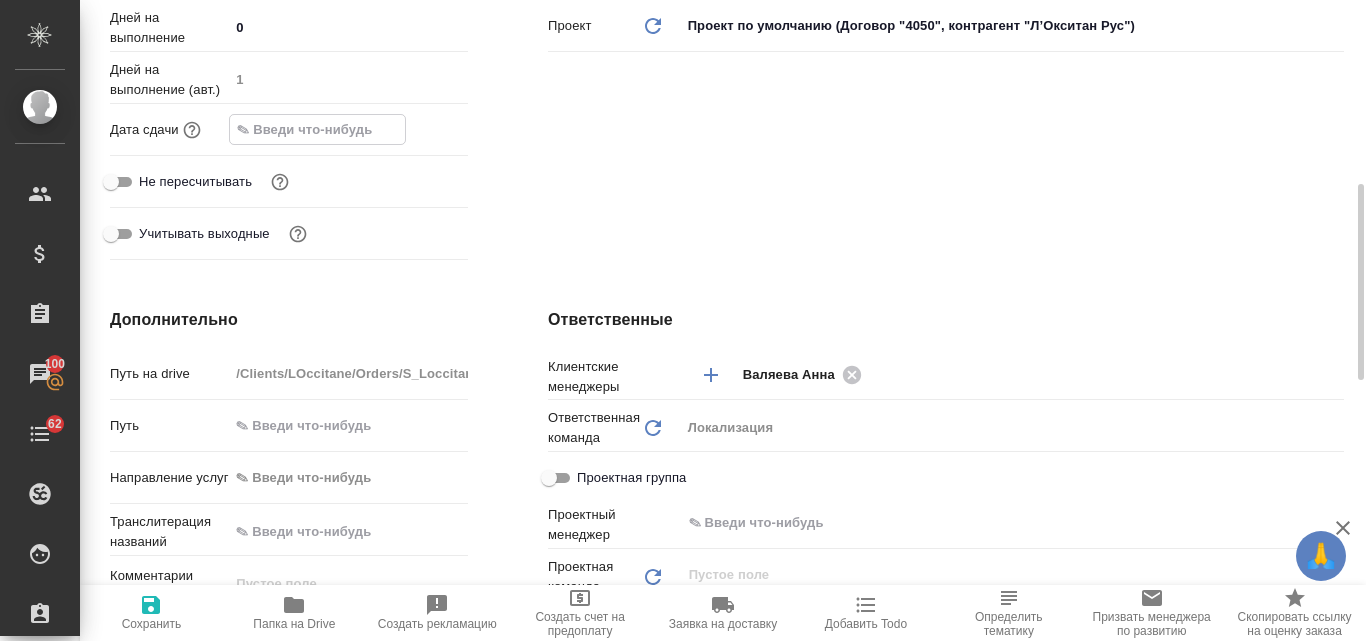 click at bounding box center (317, 129) 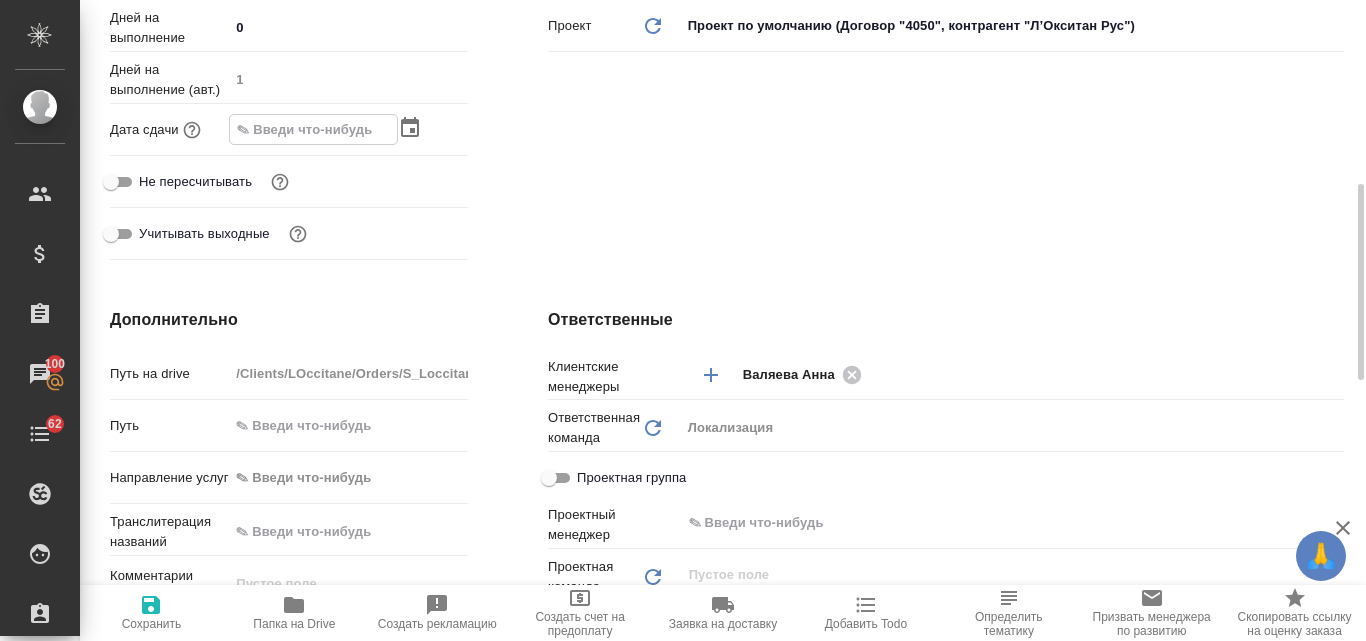 click 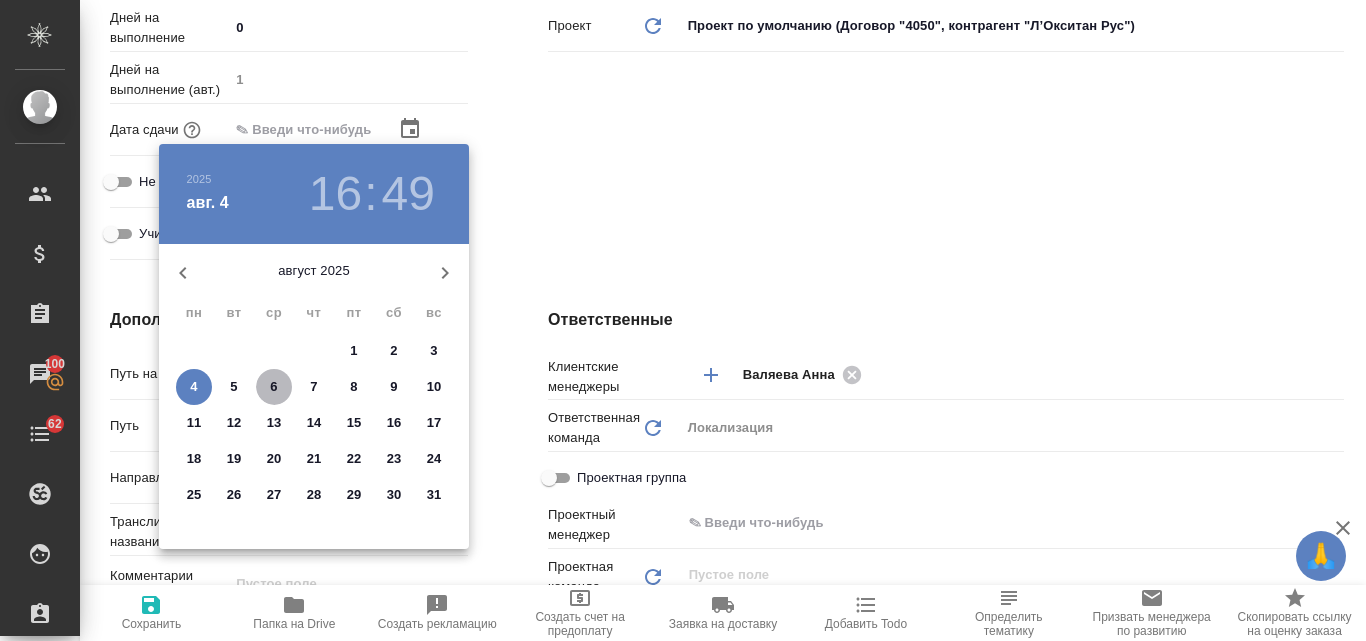 click on "6" at bounding box center (274, 387) 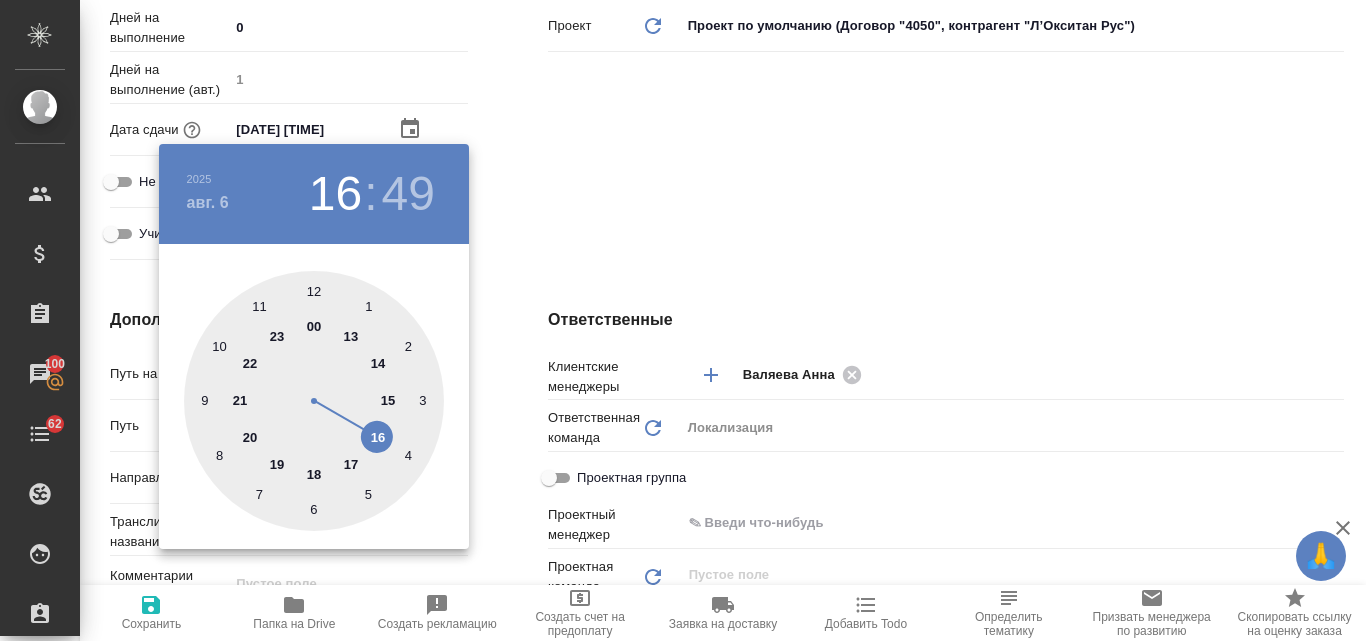click at bounding box center [314, 401] 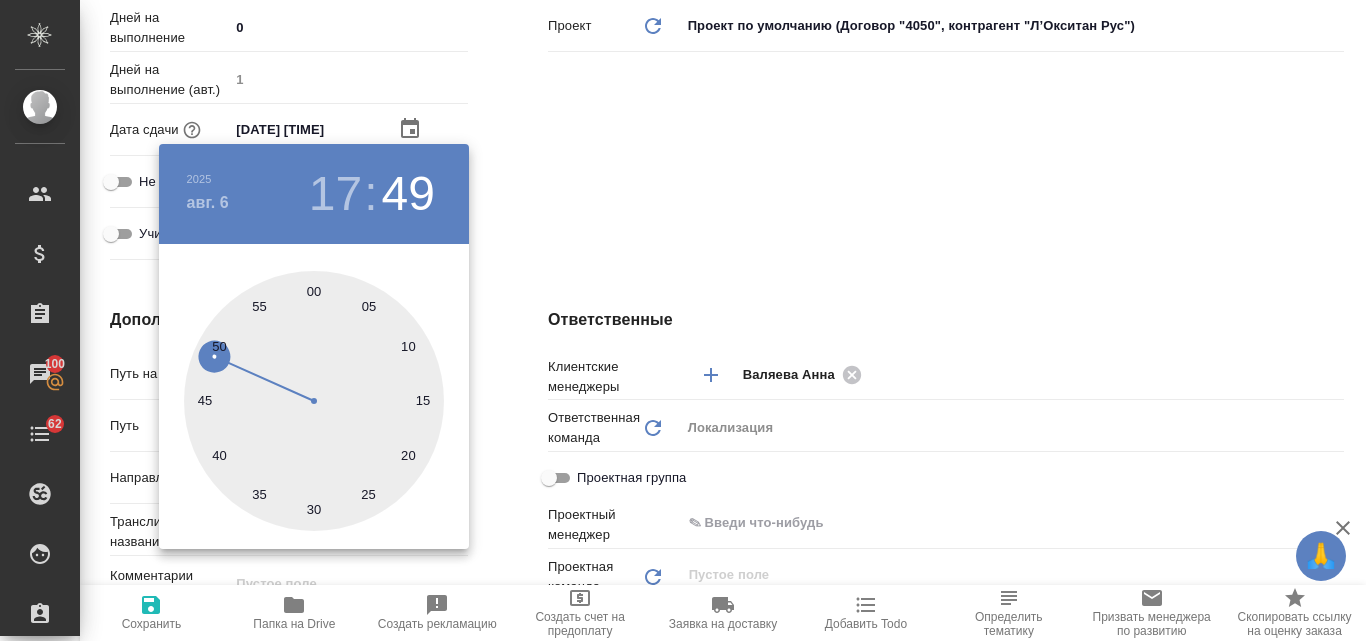 click at bounding box center [314, 401] 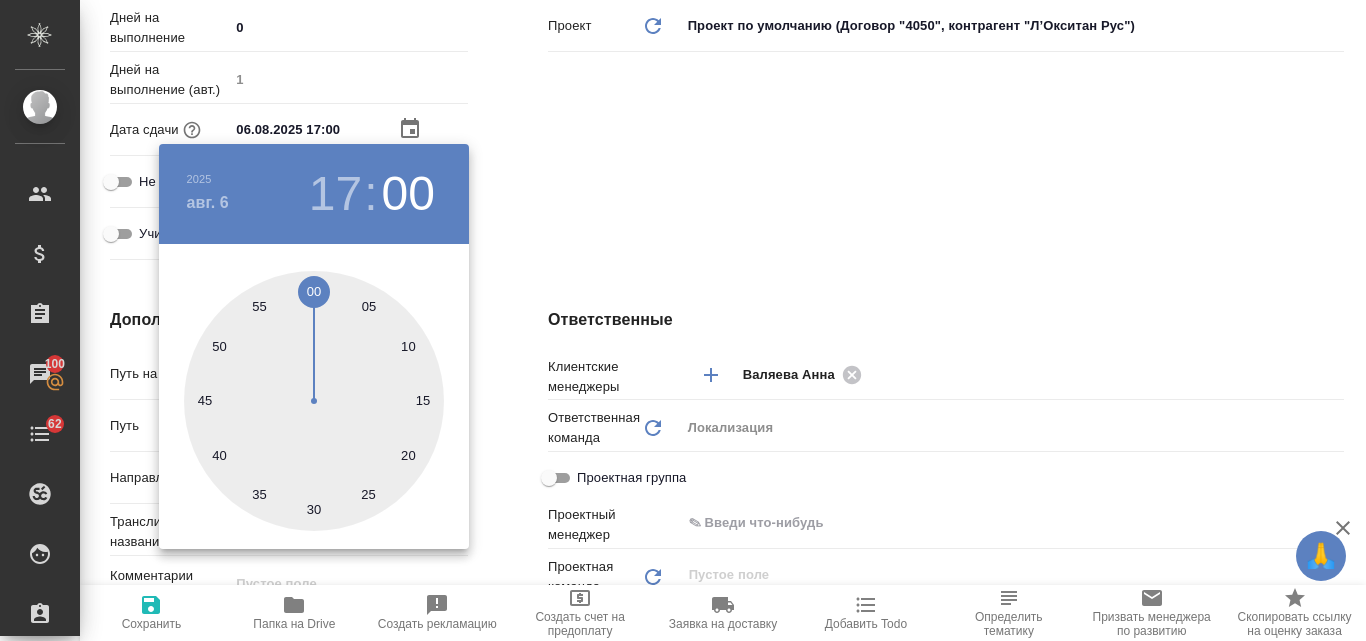 click at bounding box center (683, 320) 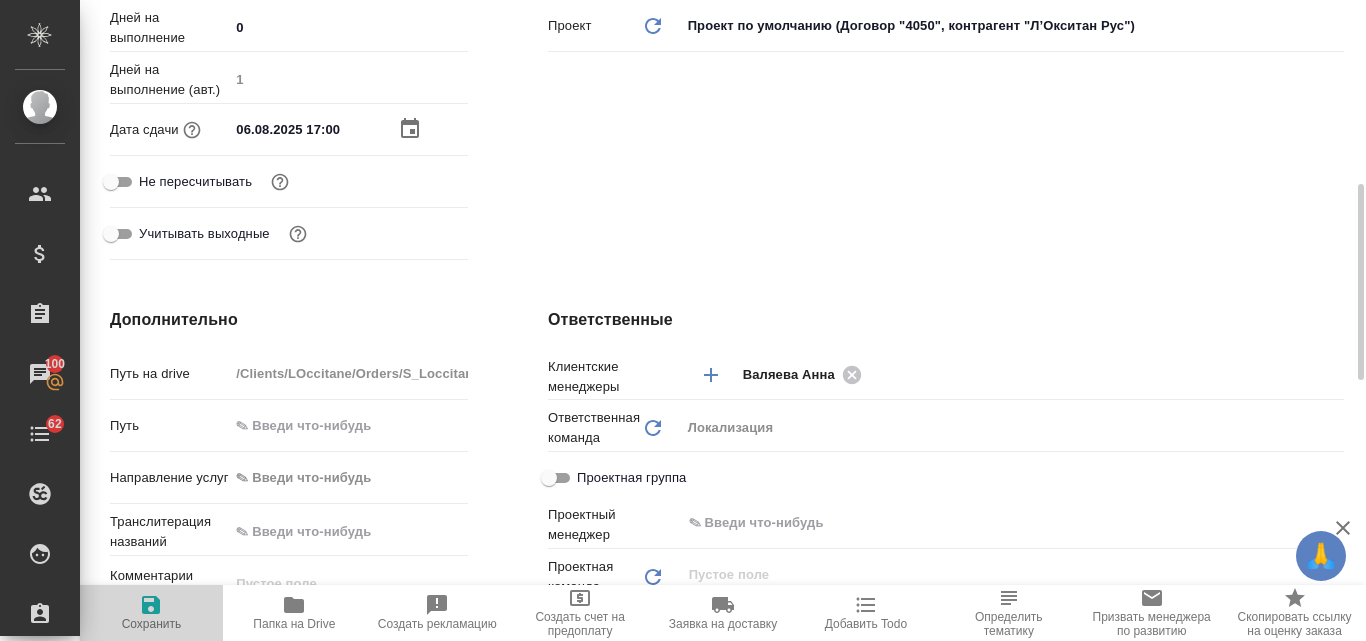 click on "Сохранить" at bounding box center (152, 624) 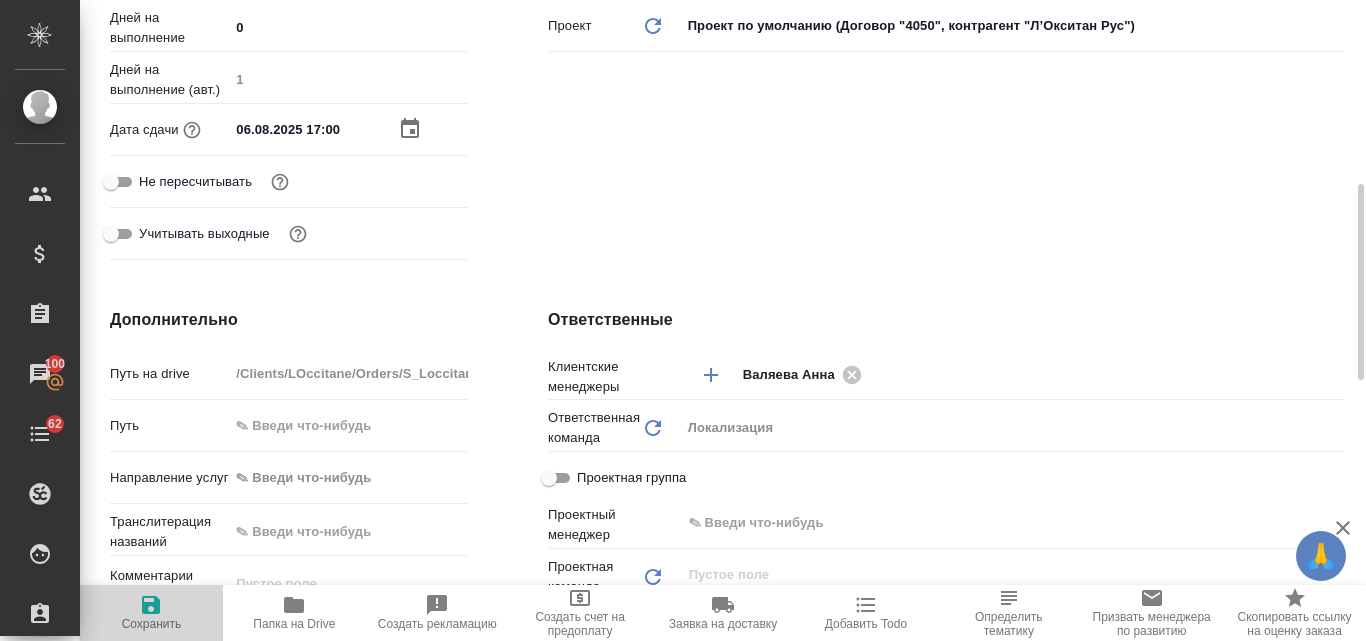type on "x" 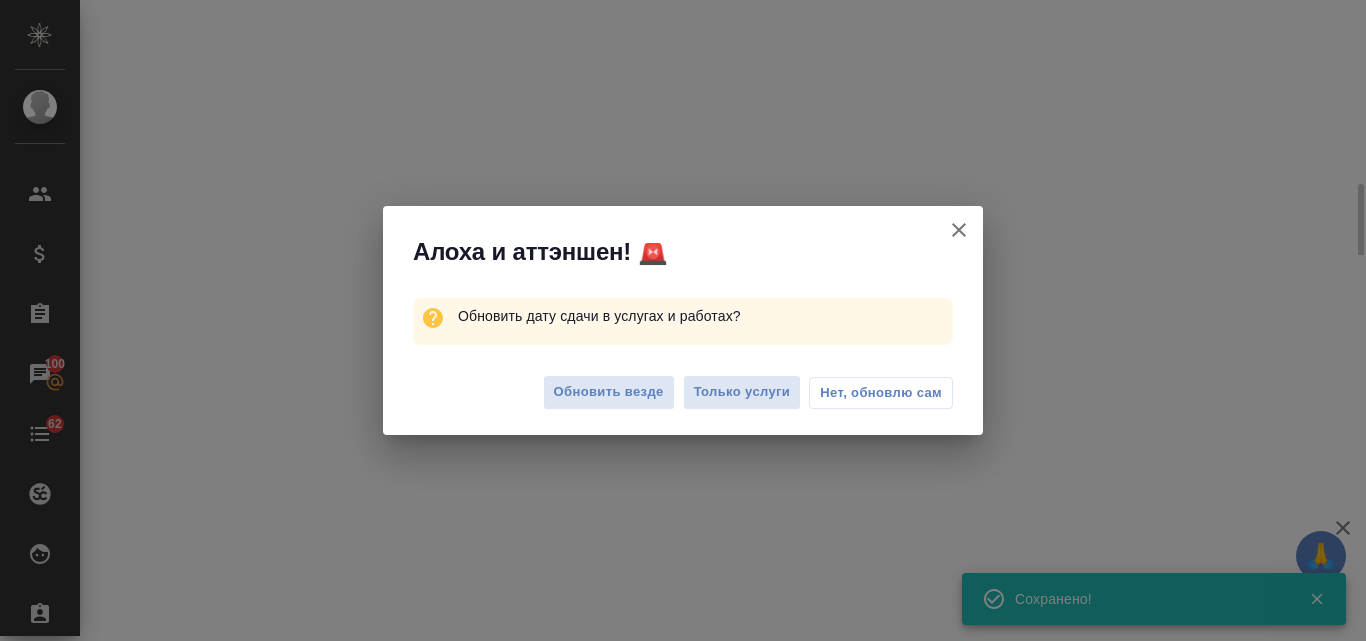 select on "RU" 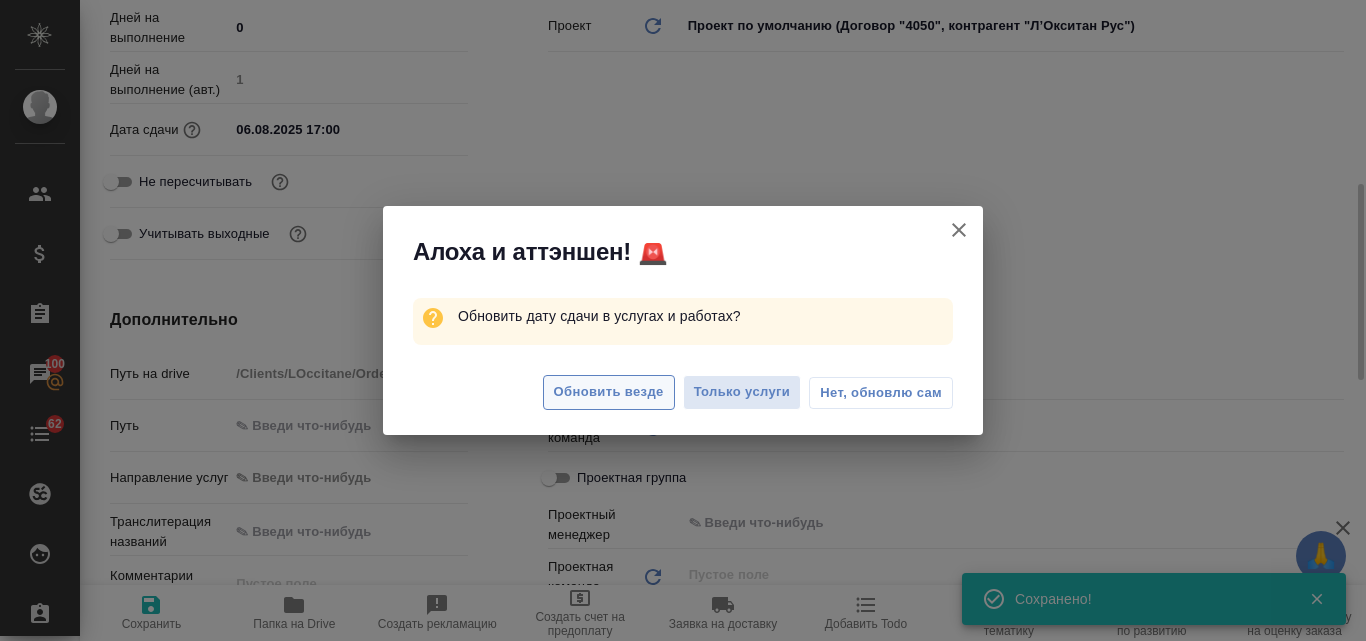 type on "x" 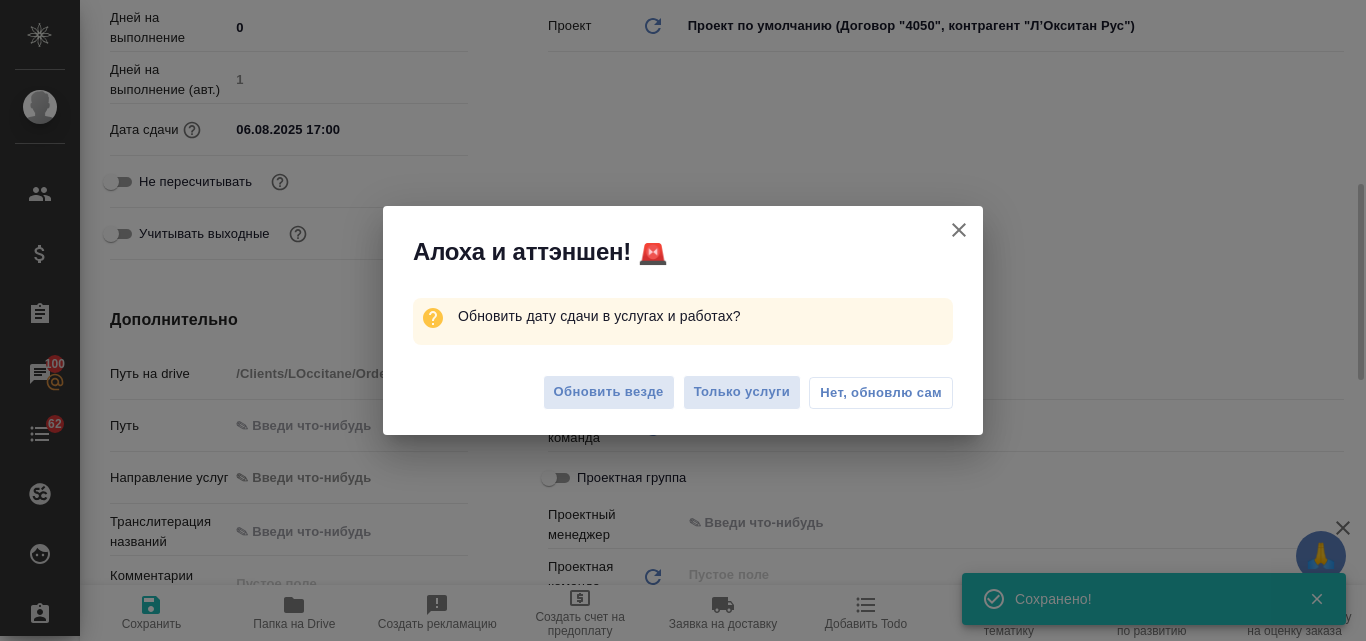 type on "x" 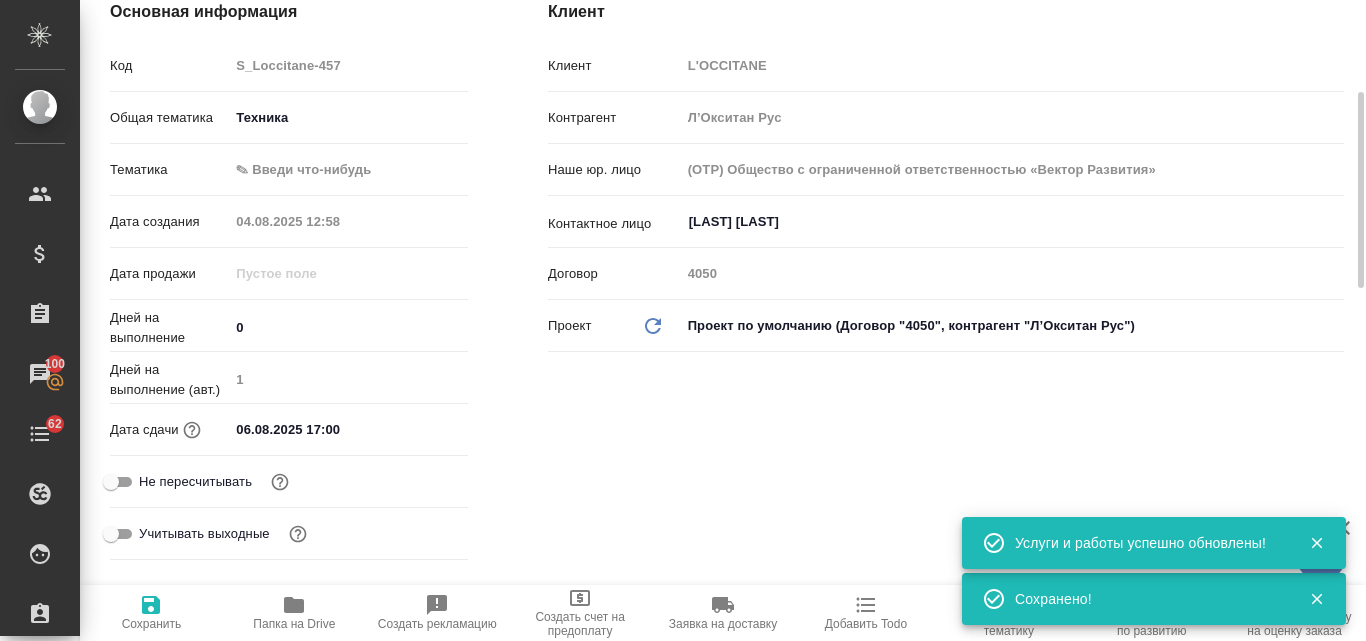scroll, scrollTop: 0, scrollLeft: 0, axis: both 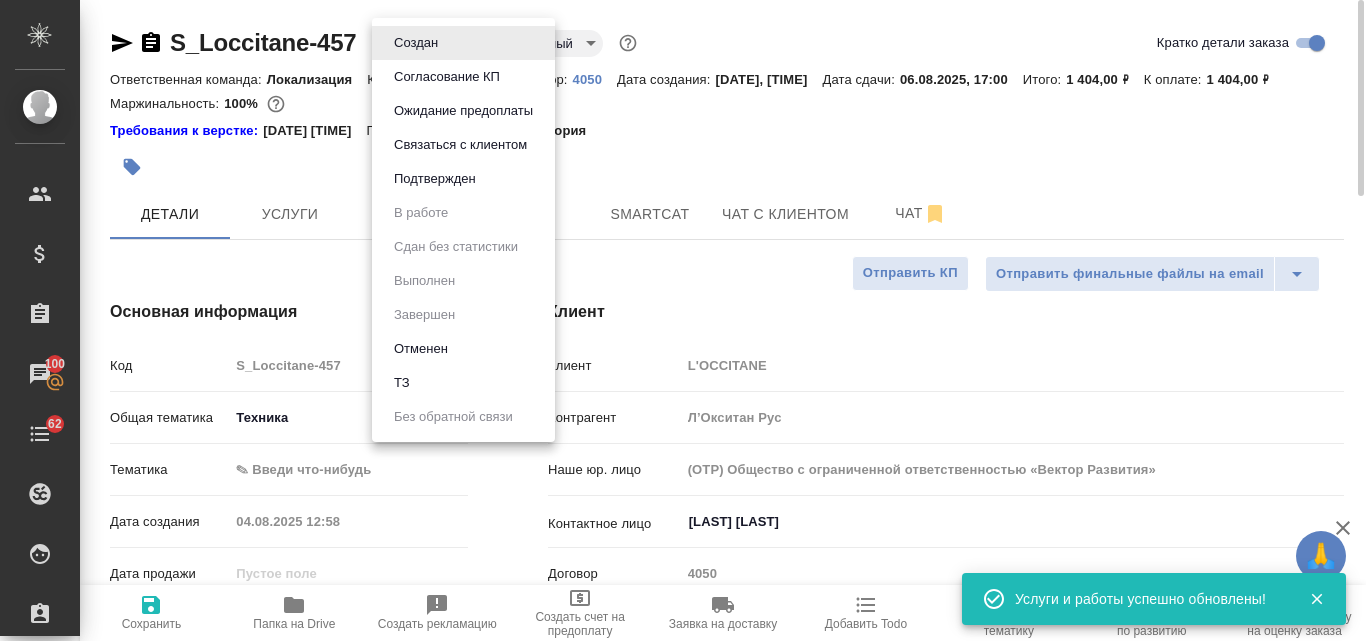 click on "🙏 .cls-1
fill:#fff;
AWATERA [FIRST] [LAST] Клиенты Спецификации Заказы 100 Чаты 62 Todo Проекты SC Исполнители Кандидаты Работы Входящие заявки Заявки на доставку Рекламации Проекты процессинга Конференции Выйти S_Loccitane-457 Создан new Нормальный normal Кратко детали заказа Ответственная команда: Локализация Клиент: L'OCCITANE Договор: 4050 Дата создания: [DATE], [TIME] Дата сдачи: [DATE], [TIME] Итого: 1 404,00 ₽ К оплате: 1 404,00 ₽ Маржинальность: 100% Требования к верстке: [DATE] [TIME] Проверено: [LAST] Детали Услуги Работы Файлы Smartcat Чат с клиентом Чат Отправить КП Код S_Loccitane-457" at bounding box center [683, 320] 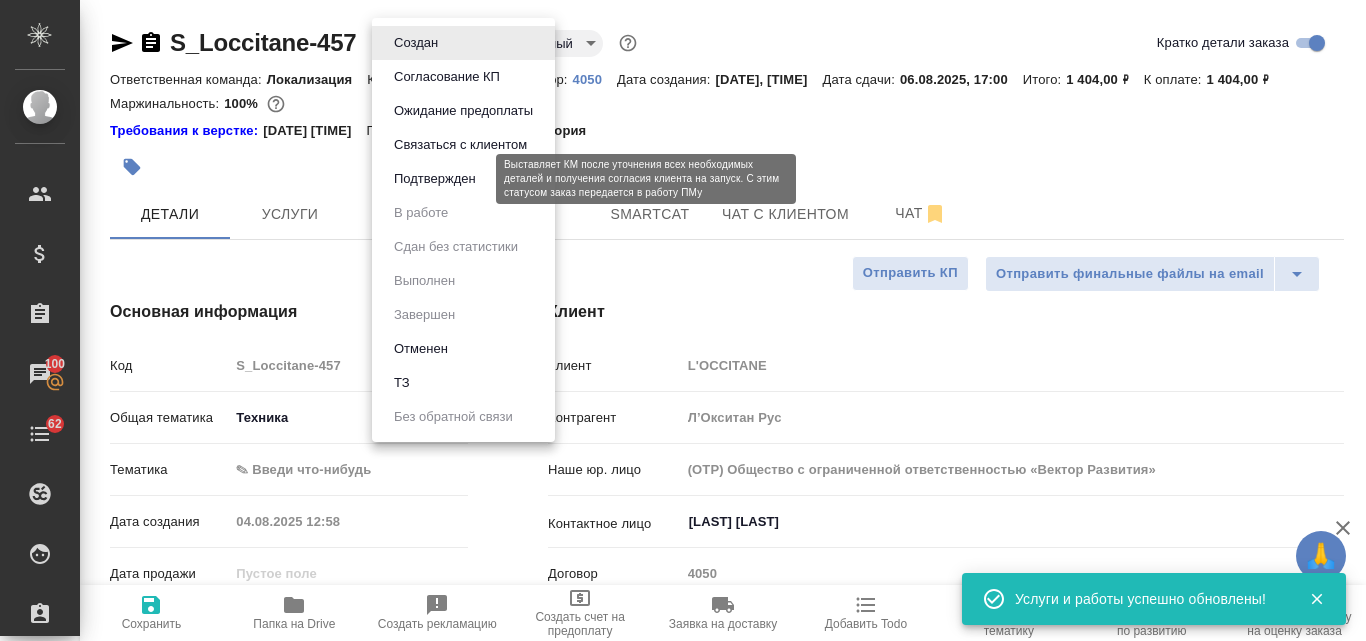 click on "Подтвержден" at bounding box center [435, 179] 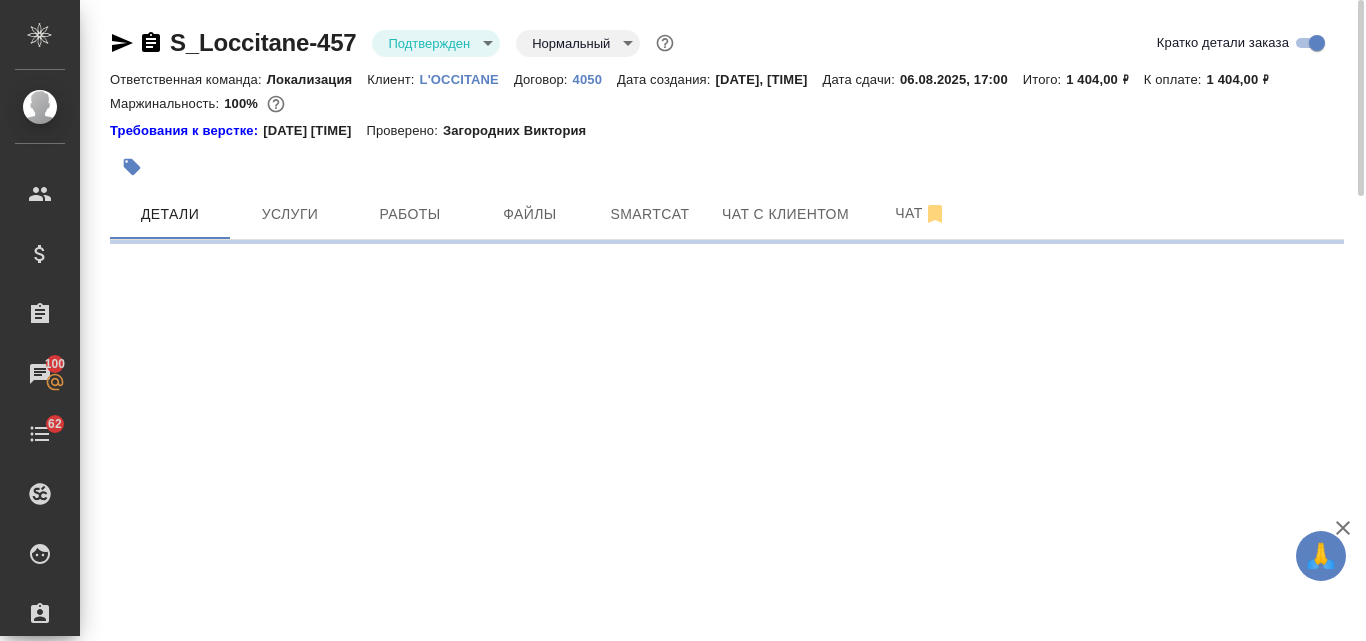 select on "RU" 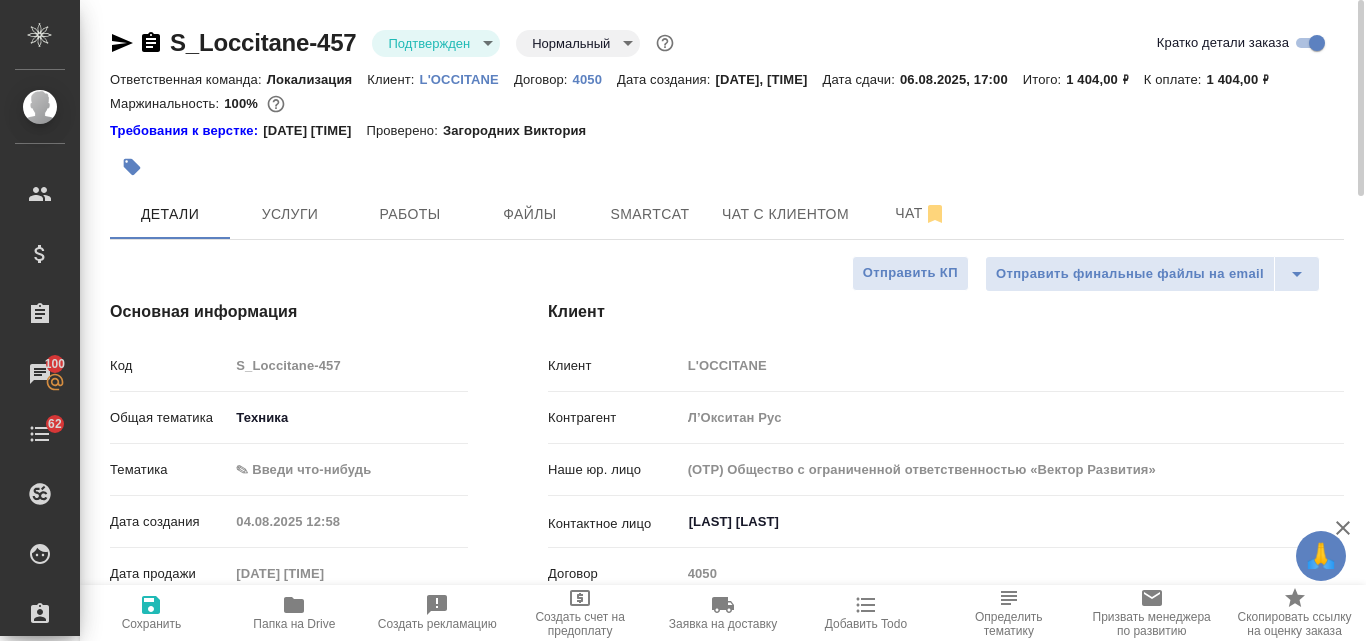 type on "x" 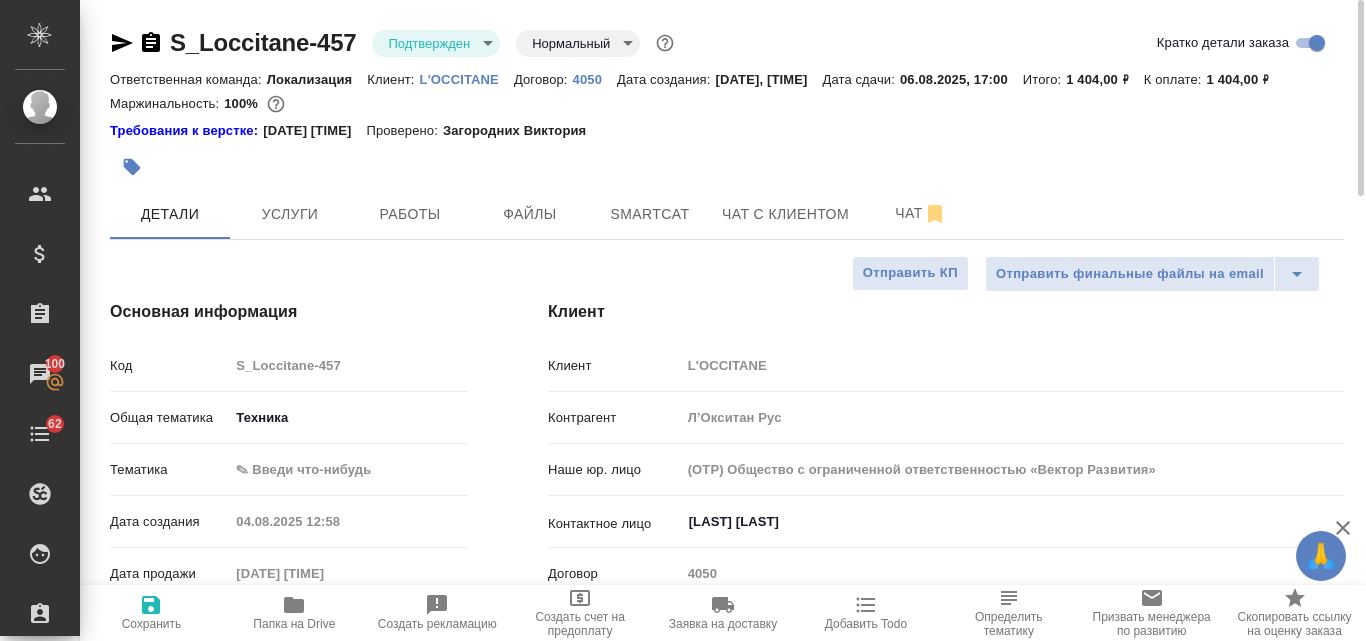 type on "x" 